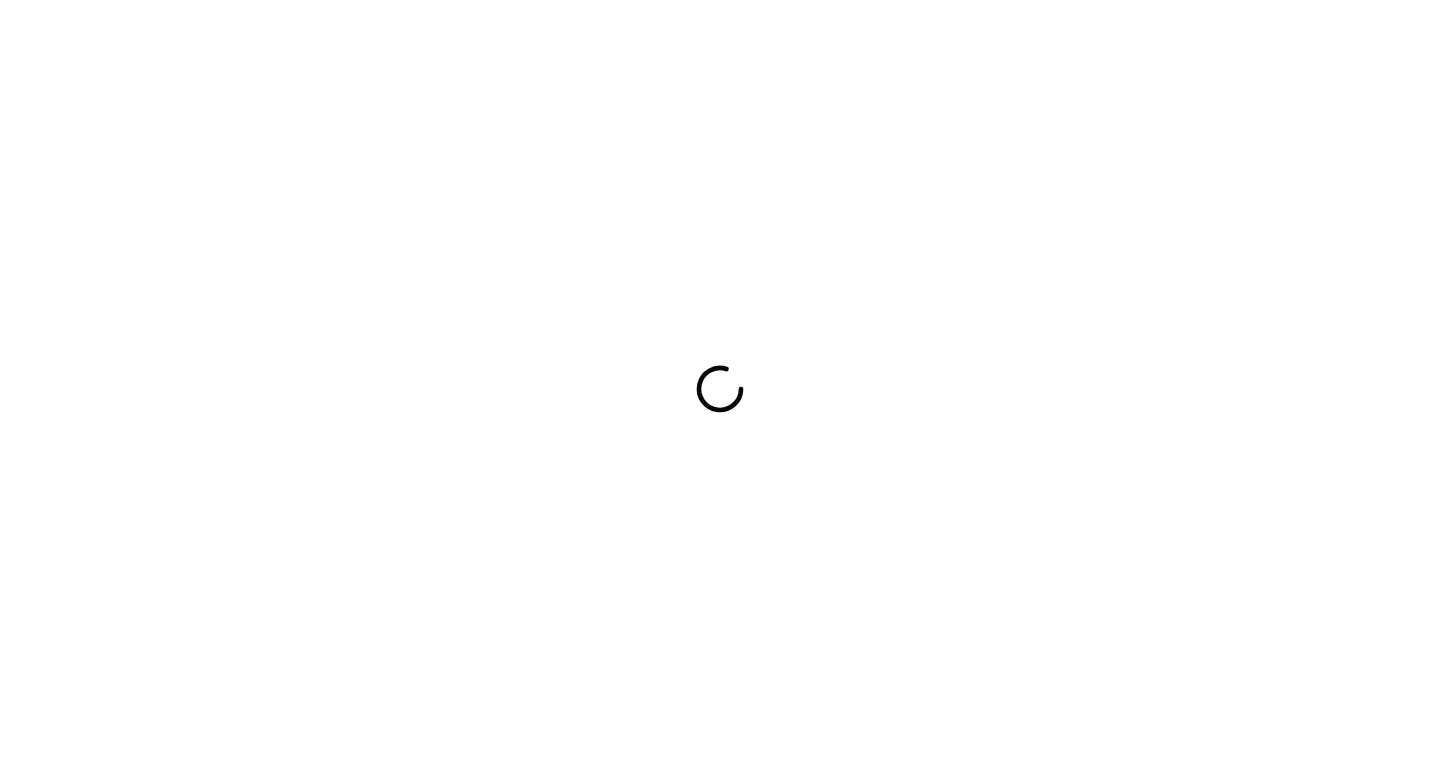 scroll, scrollTop: 0, scrollLeft: 0, axis: both 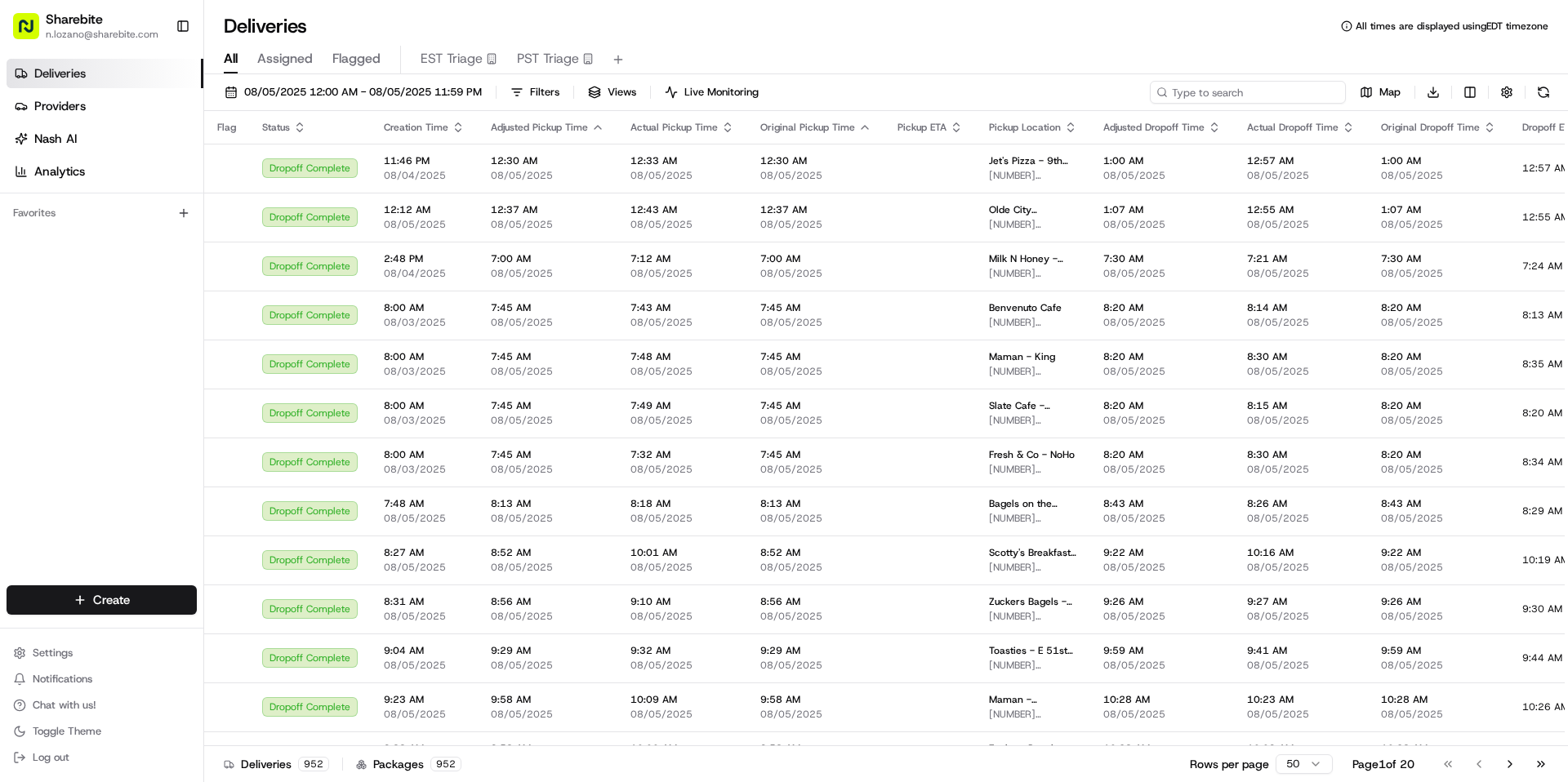 click at bounding box center (1248, 92) 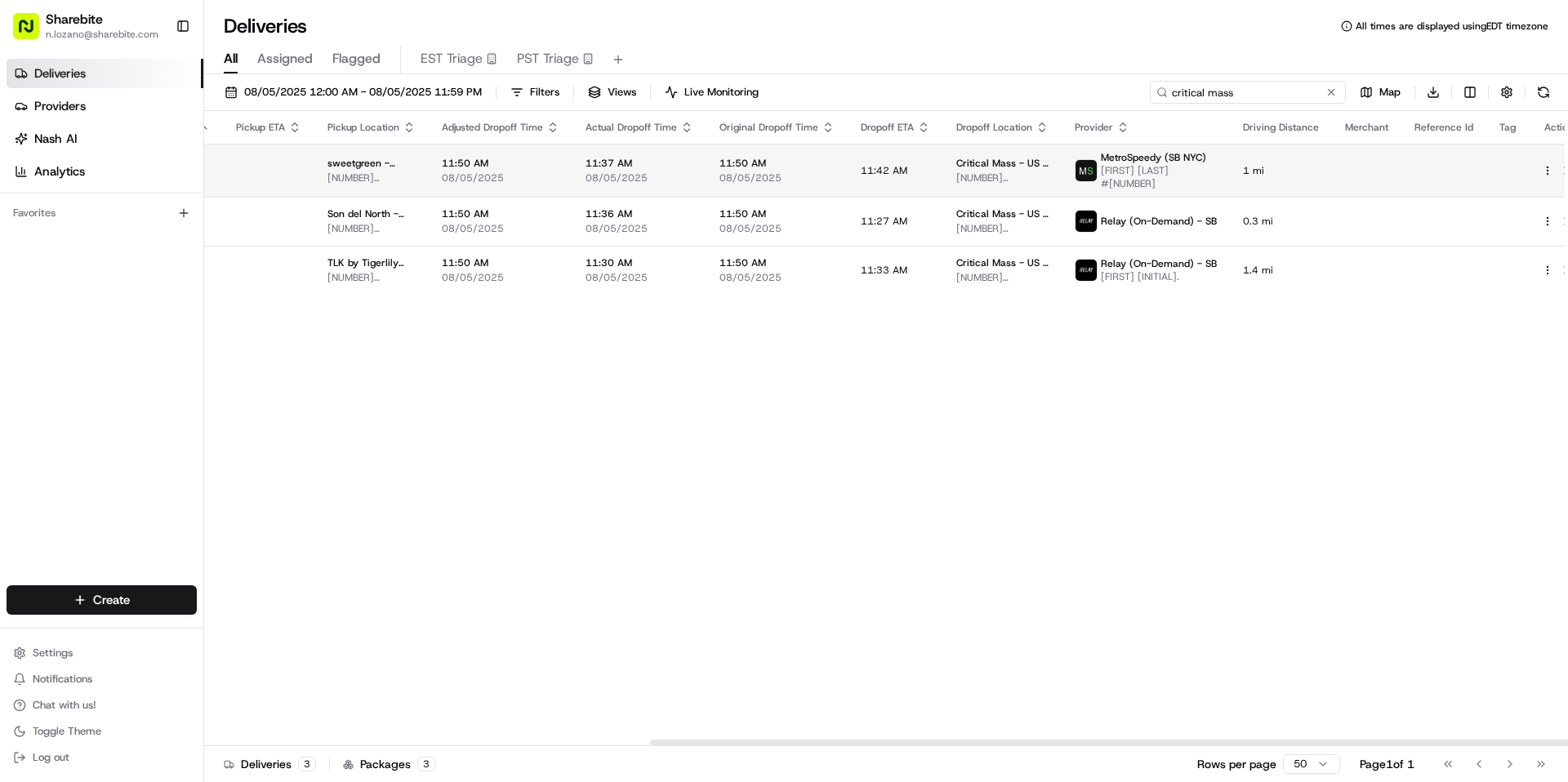 scroll, scrollTop: 0, scrollLeft: 0, axis: both 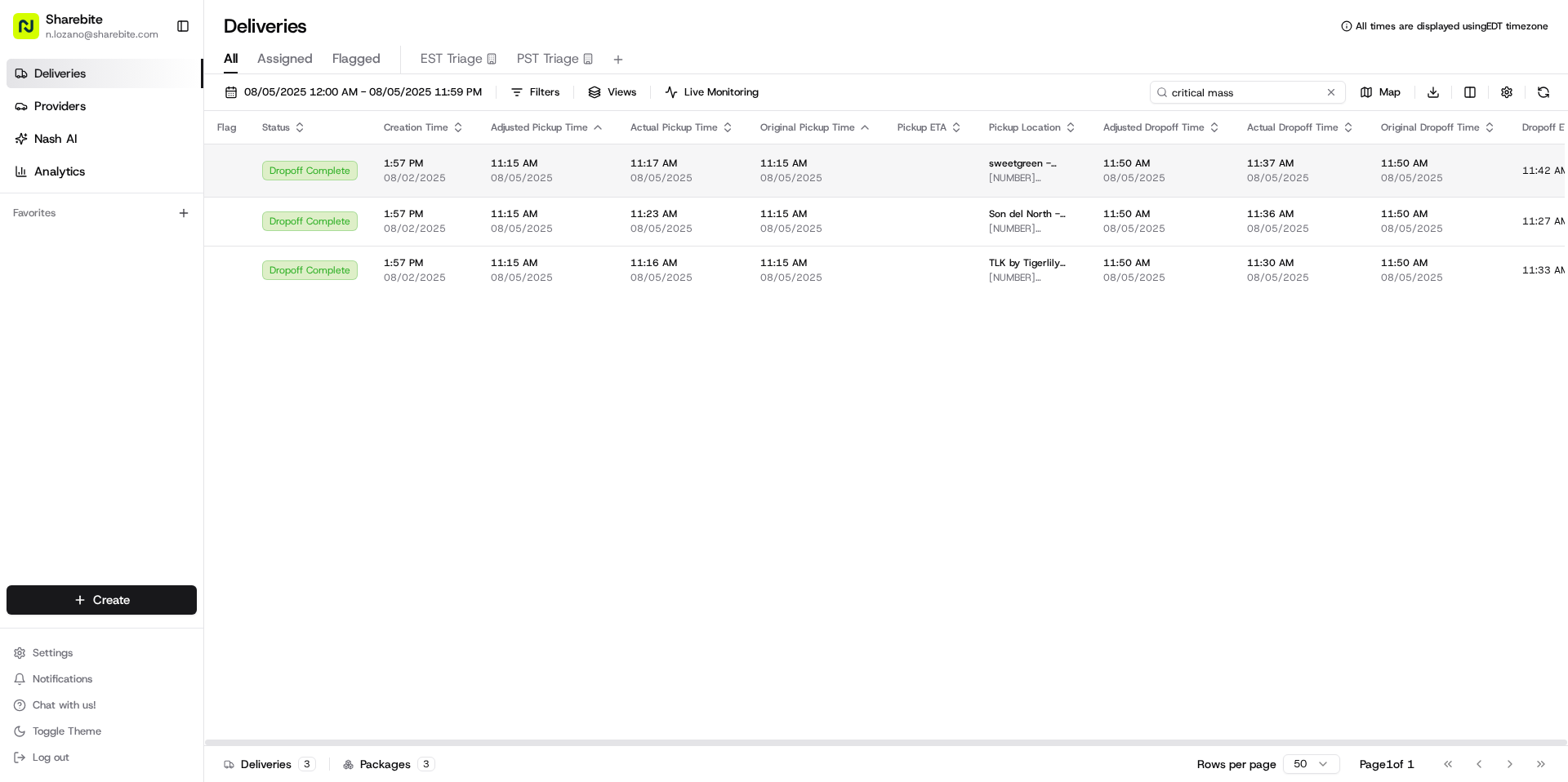type on "critical mass" 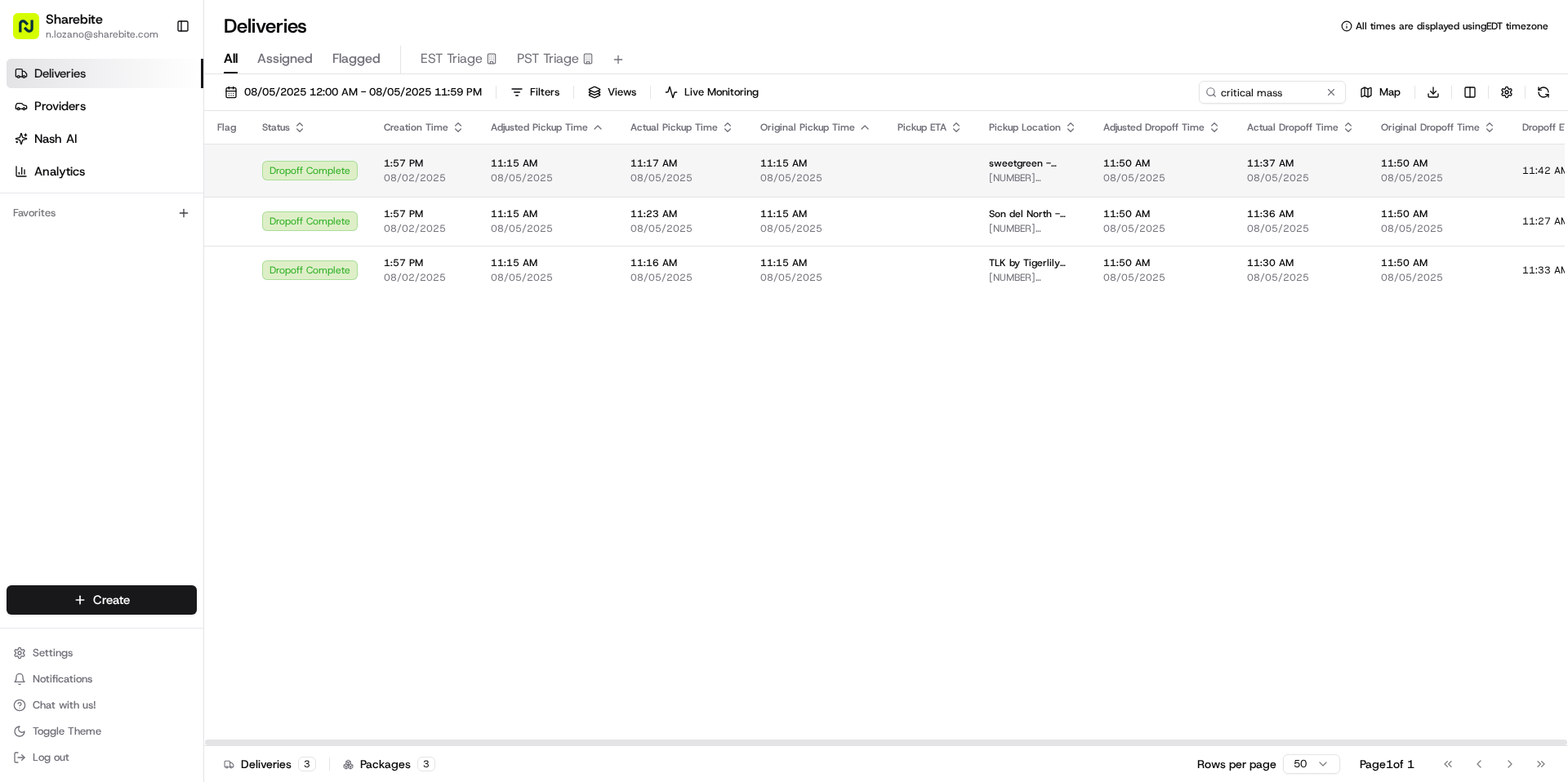 click on "sweetgreen - Critical Mass [NUMBER] [STREET], [CITY], [STATE] [POSTAL_CODE], USA" at bounding box center (1033, 170) 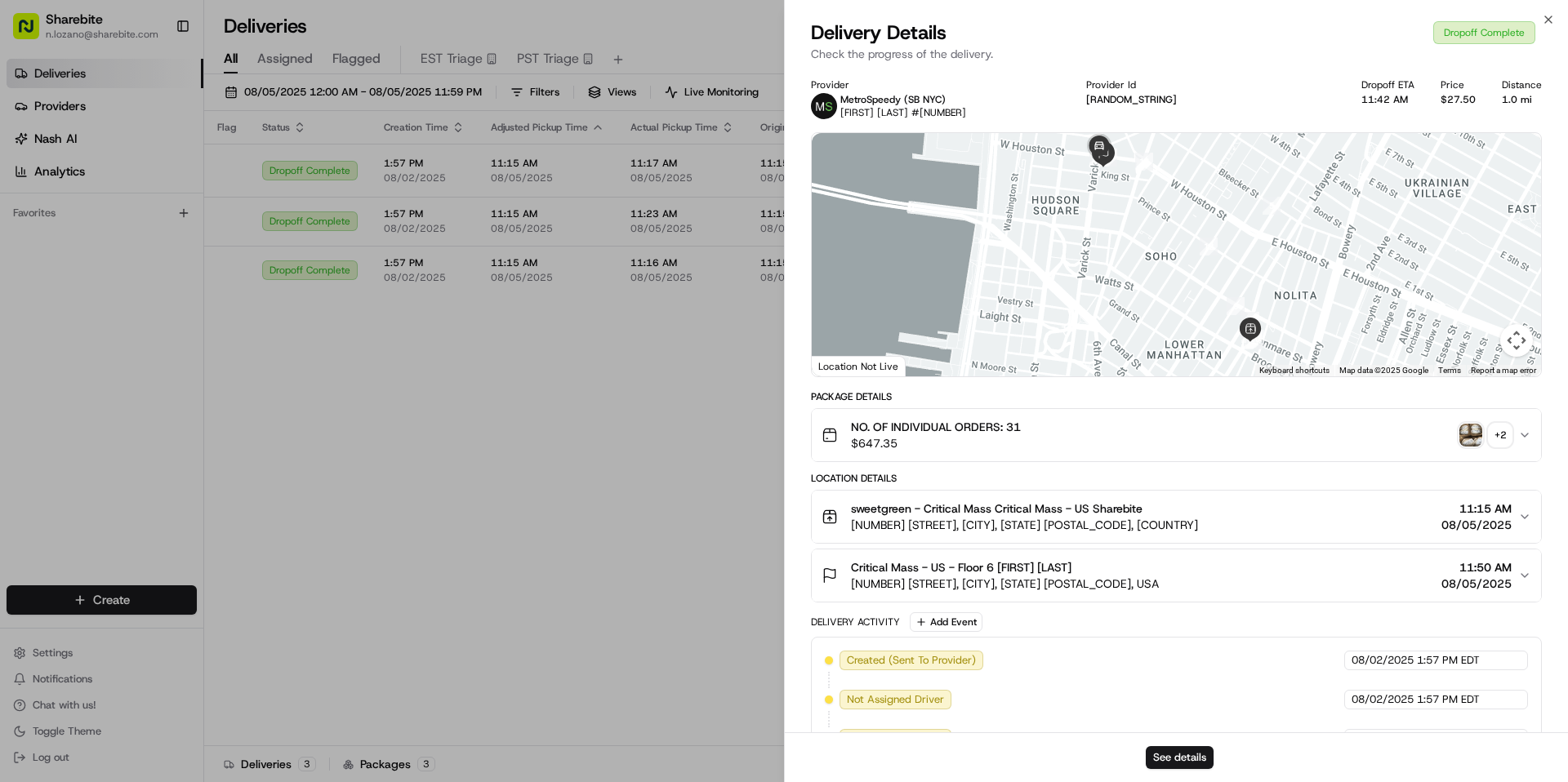 click on "+ 2" at bounding box center (1500, 435) 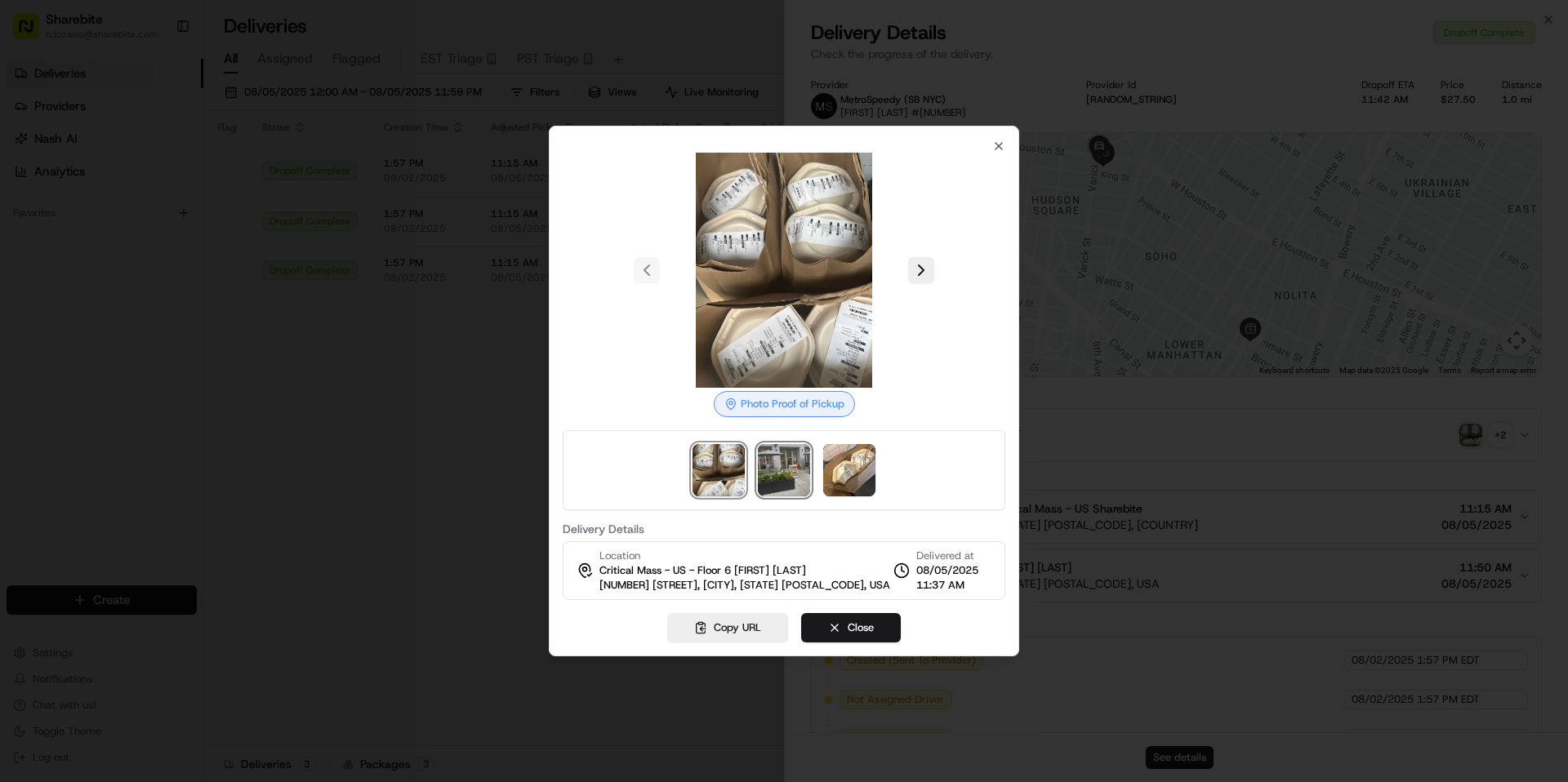 click at bounding box center [784, 470] 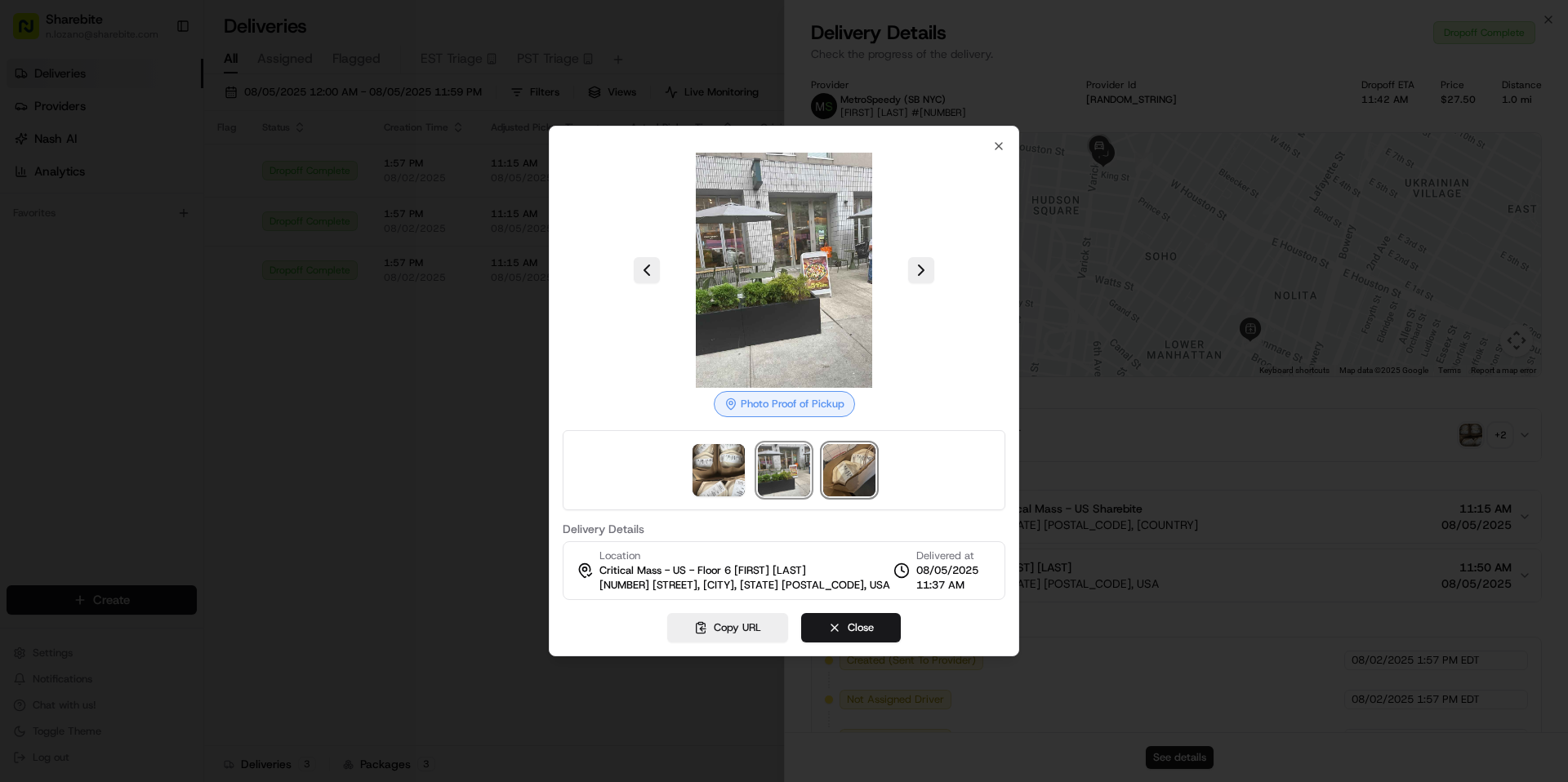 click at bounding box center (849, 470) 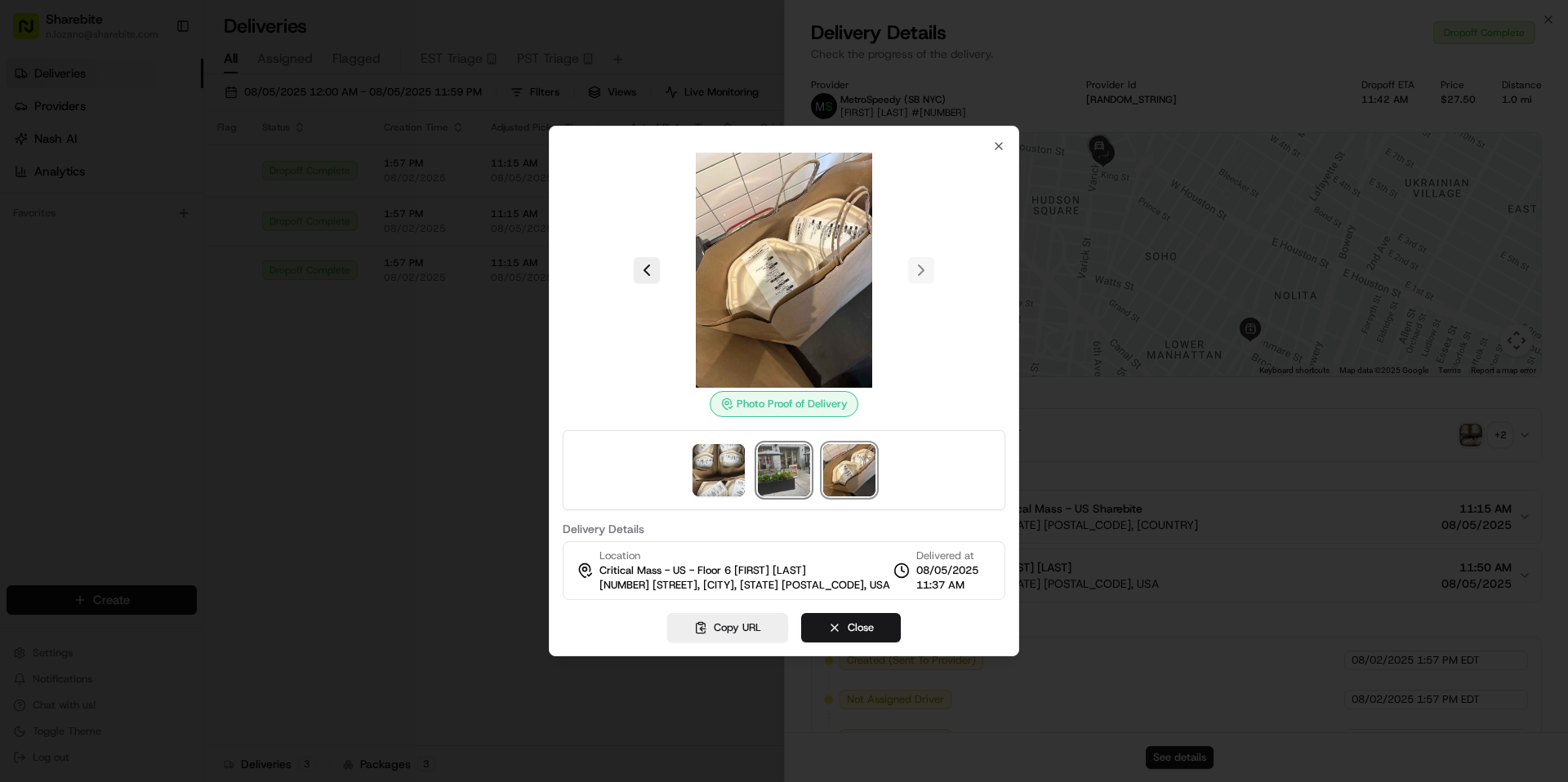 click at bounding box center [784, 470] 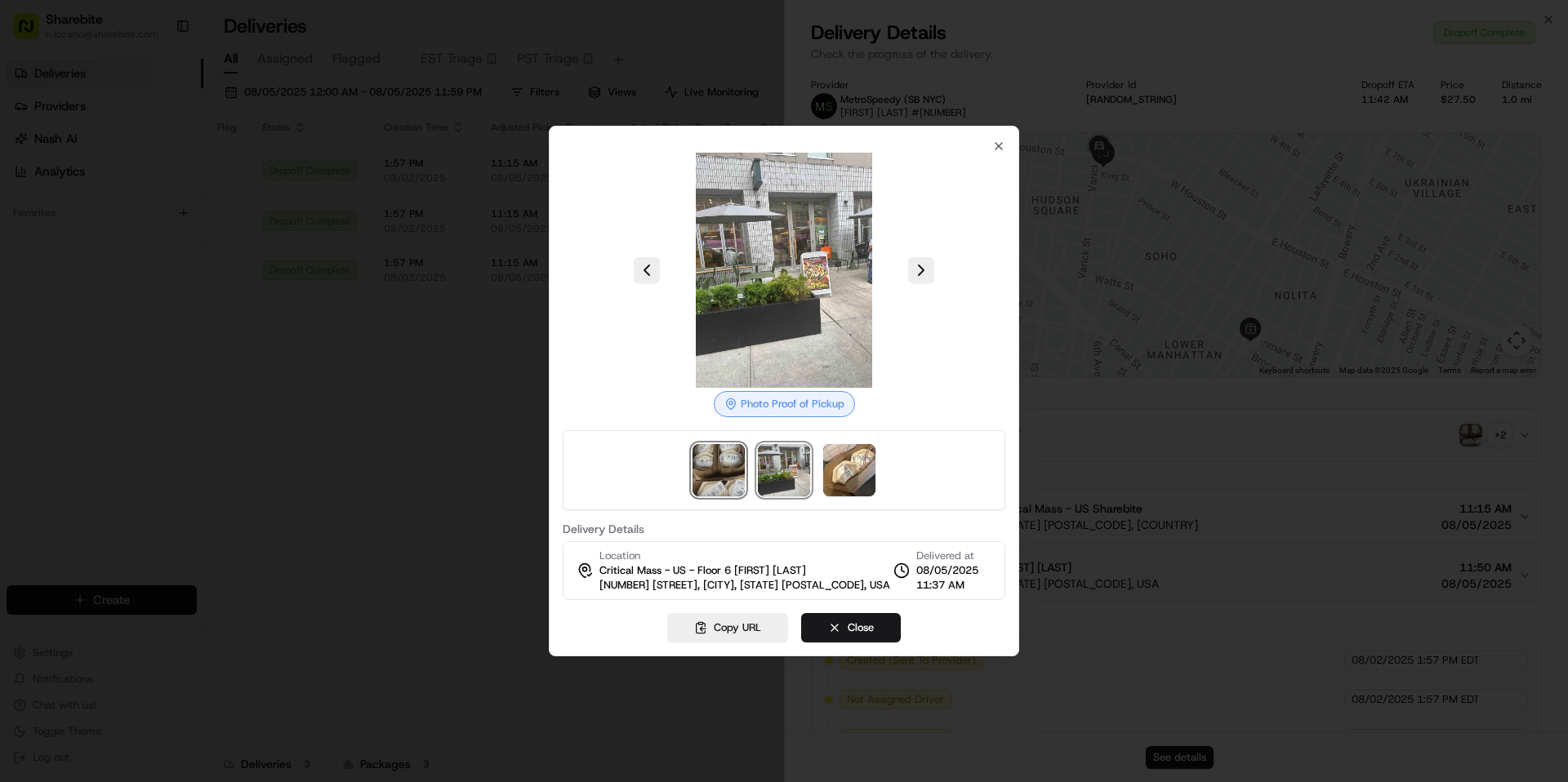 click at bounding box center [719, 470] 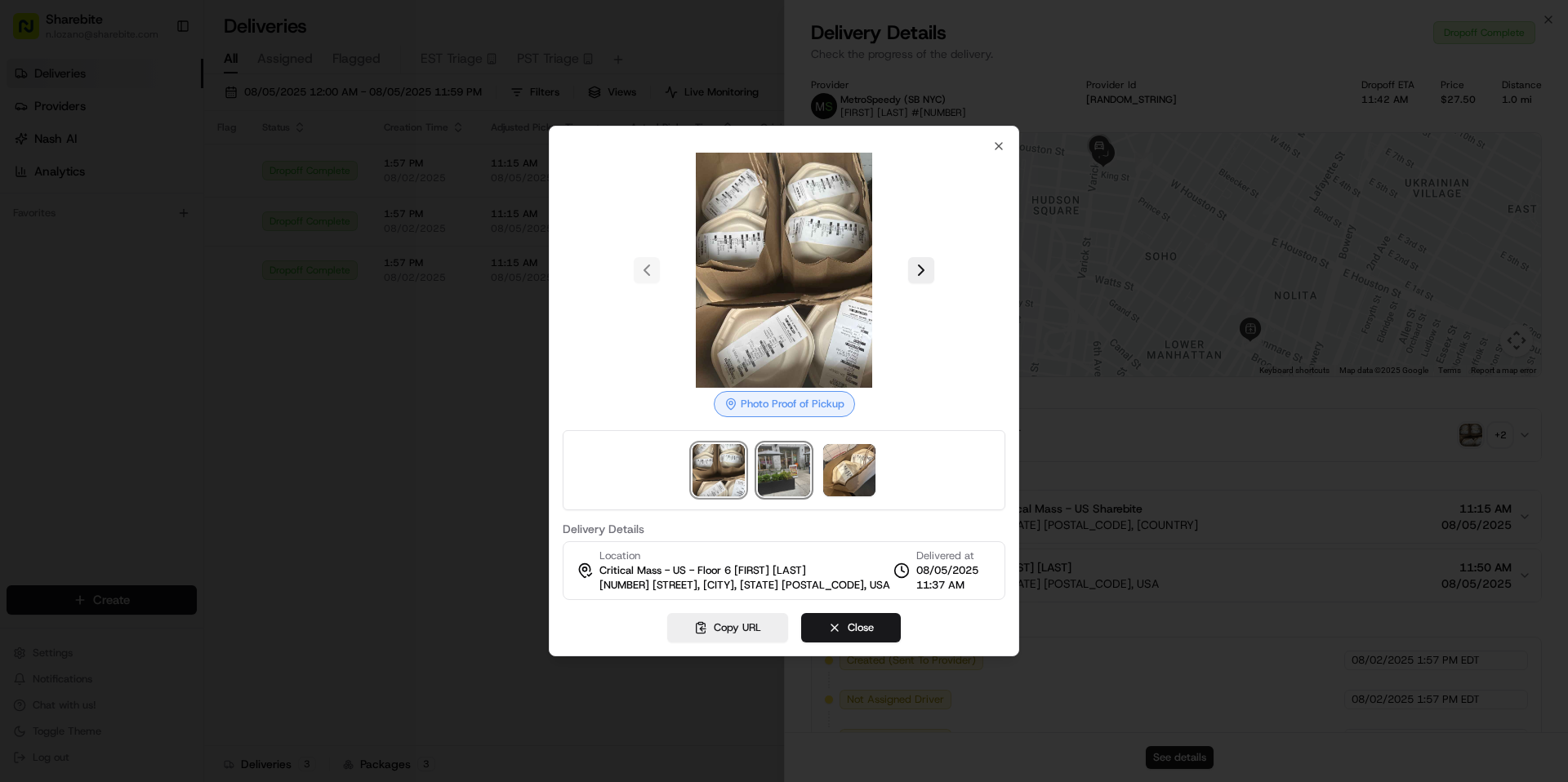 click at bounding box center [784, 470] 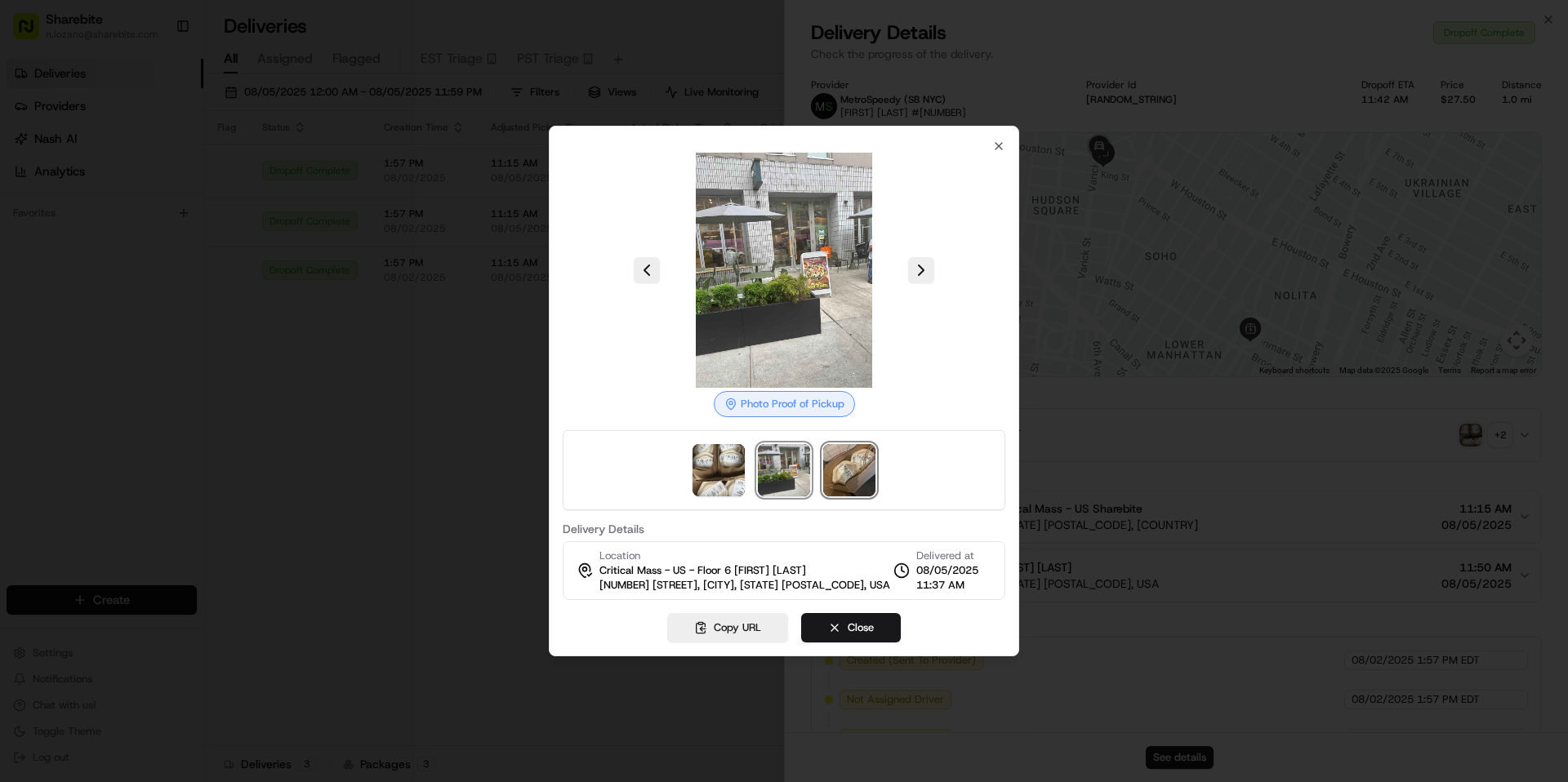 click at bounding box center (849, 470) 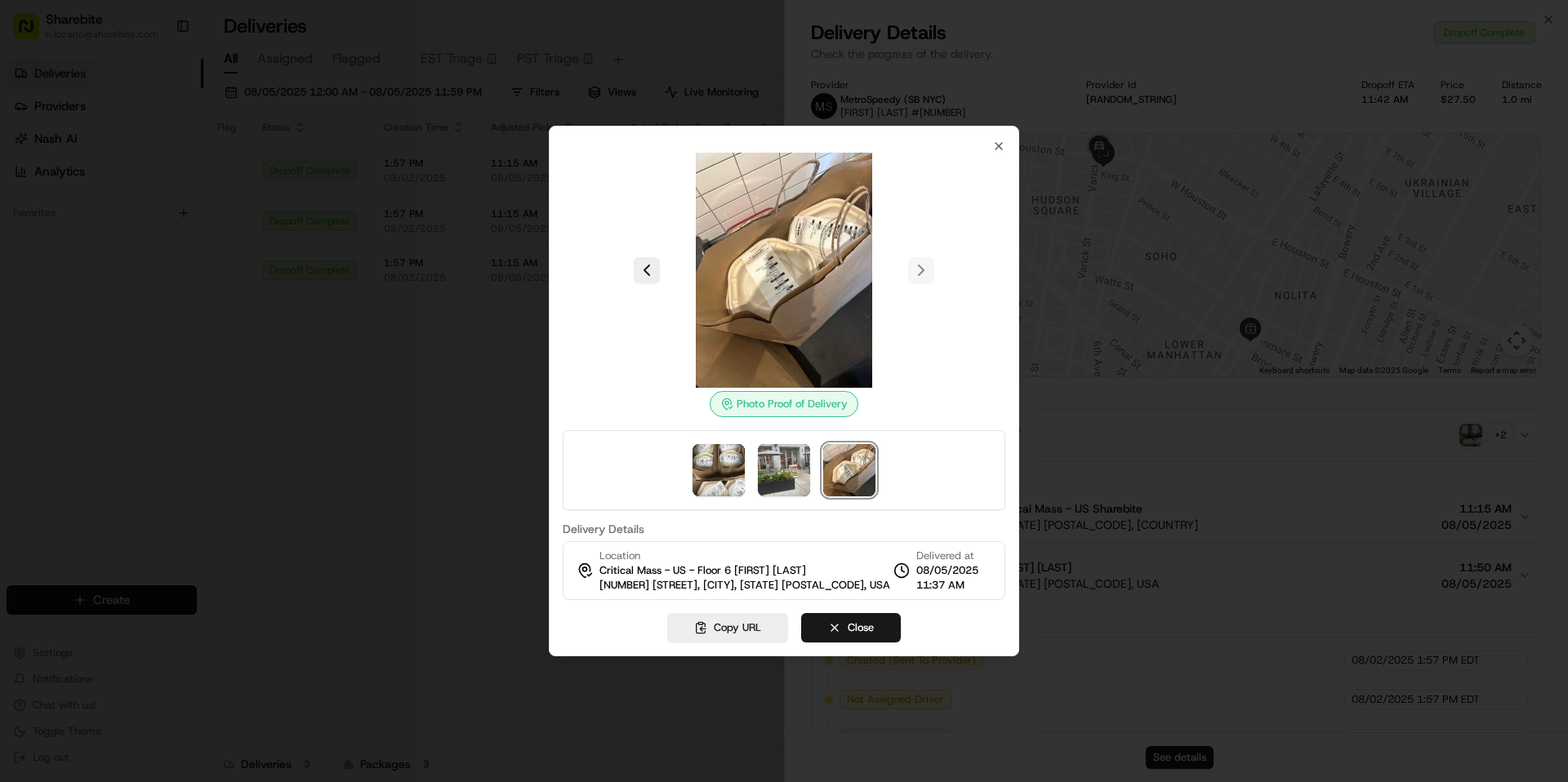 click on "Photo Proof of Delivery Delivery Details Location Critical Mass - US - Floor 6 Mabel Minier 200 Varick St, New York, NY 10014, USA Delivered at 08/05/2025 11:37 AM Copy URL Close Close" at bounding box center [784, 391] 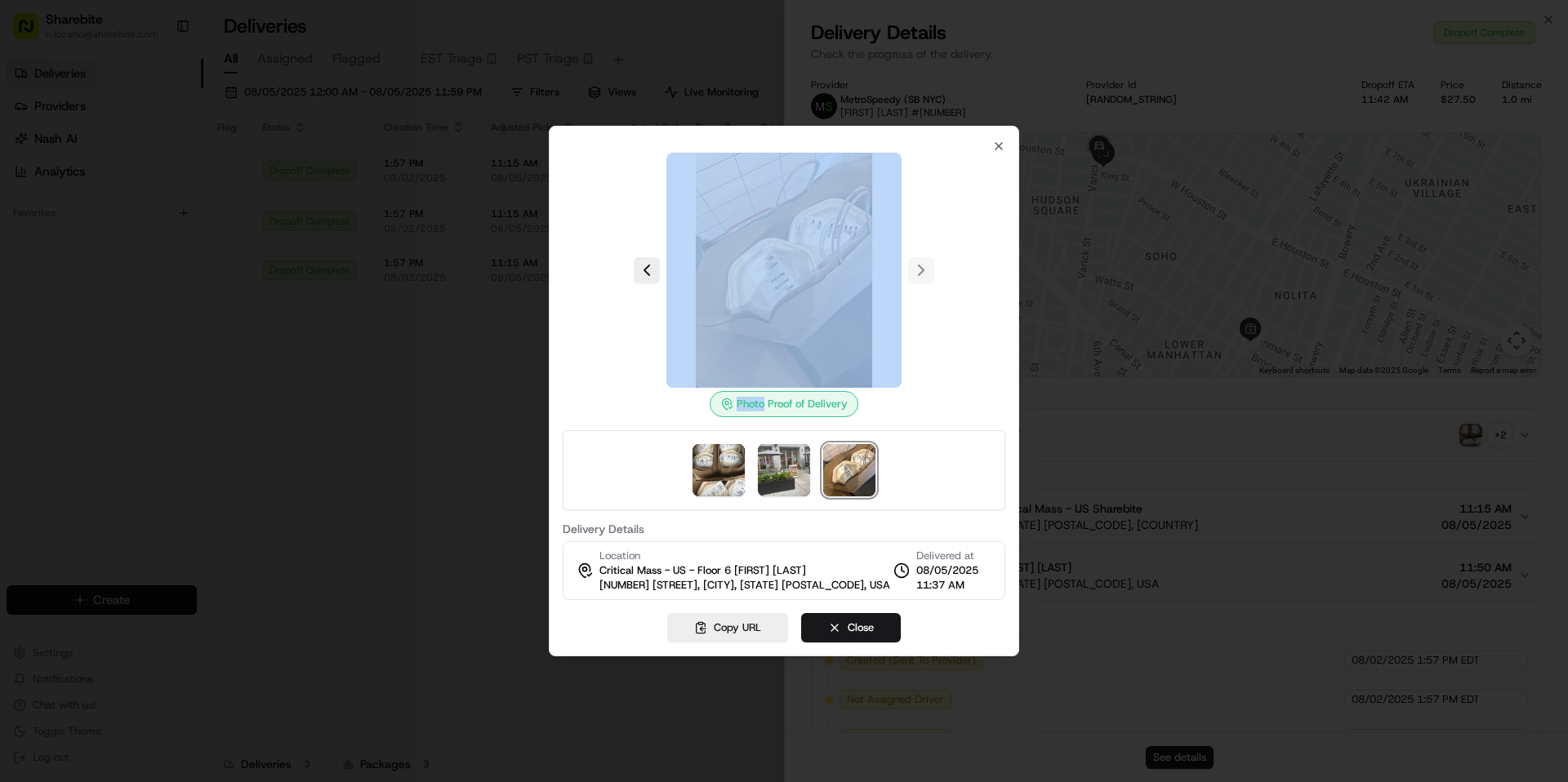 click on "Photo Proof of Delivery Delivery Details Location Critical Mass - US - Floor 6 Mabel Minier 200 Varick St, New York, NY 10014, USA Delivered at 08/05/2025 11:37 AM Copy URL Close Close" at bounding box center [784, 391] 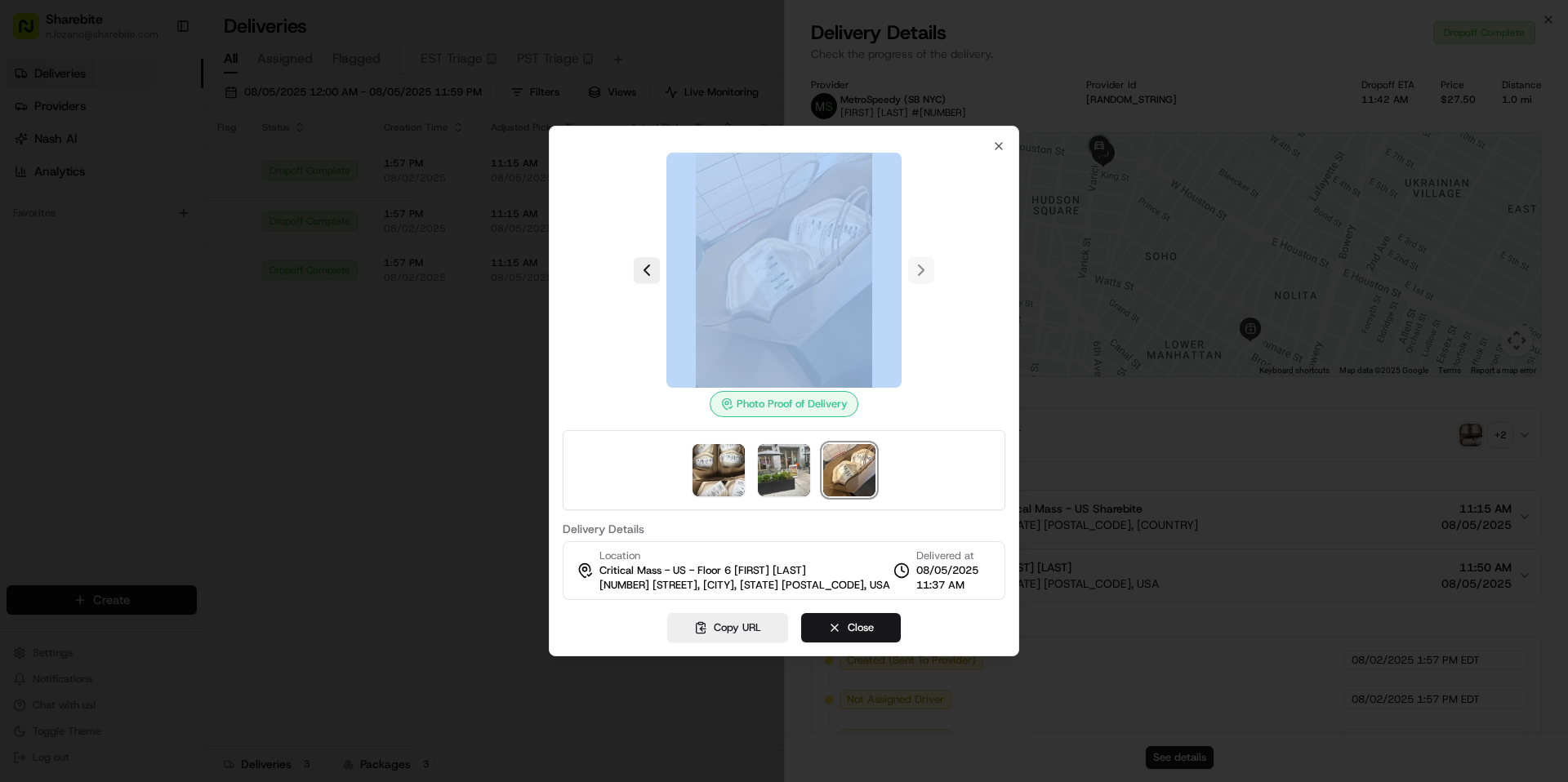 click at bounding box center (784, 391) 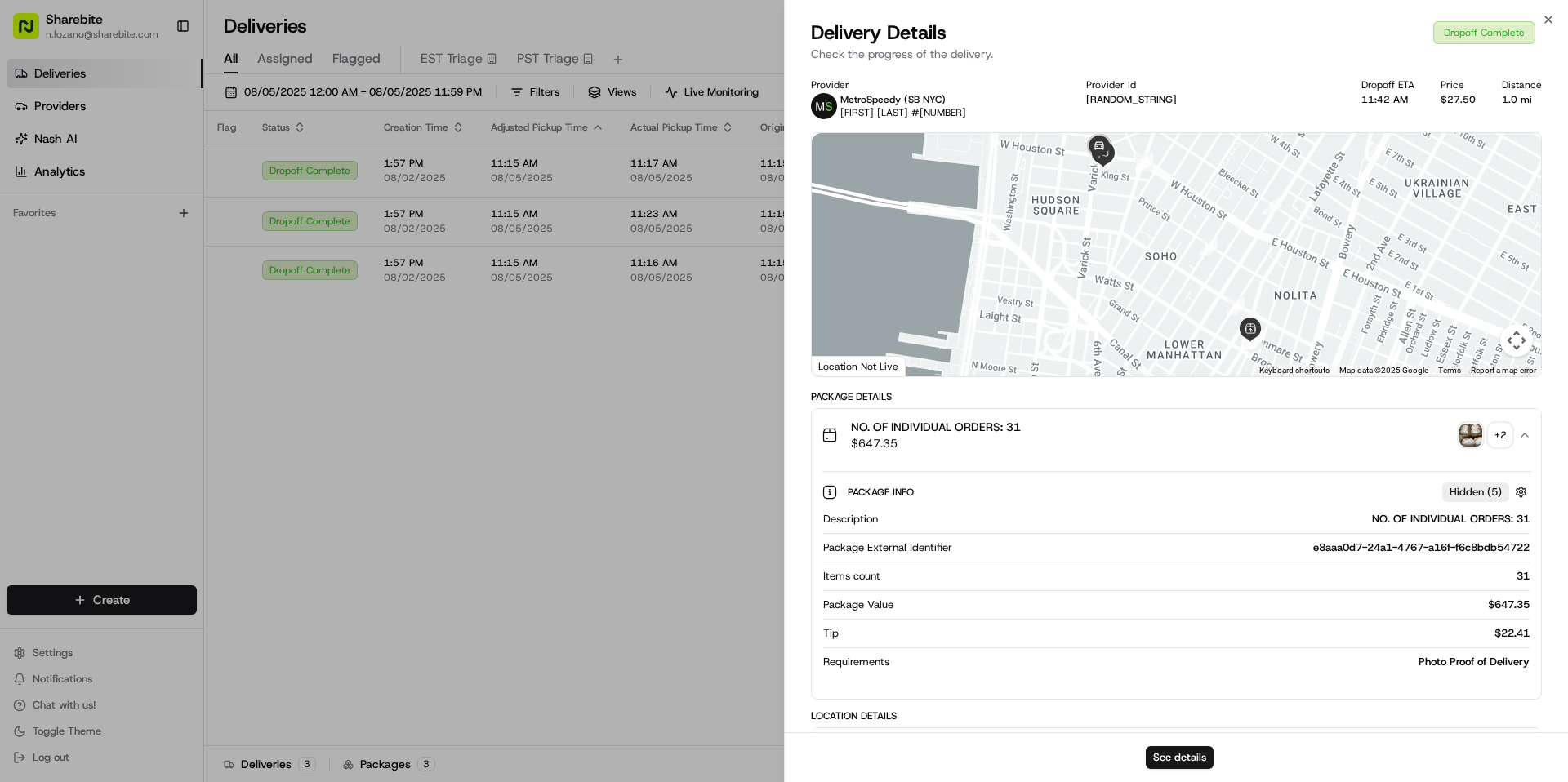 click on "Close Delivery Details Dropoff Complete Check the progress of the delivery. Provider MetroSpeedy (SB NYC) Sahey S #5597 Provider Id WnhXJYBKrdNnV2kI8gL0Qdta g2d5tVwYTXCUsk3WUzgzBSMv Dropoff ETA 11:42 AM Price $27.50 Distance 1.0 mi ← Move left → Move right ↑ Move up ↓ Move down + Zoom in - Zoom out Home Jump left by 75% End Jump right by 75% Page Up Jump up by 75% Page Down Jump down by 75% 3 4 5 6 7 8 9 10 11 12 13 14 15 16 1 2 Keyboard shortcuts Map Data Map data ©2025 Google Map data ©2025 Google 200 m  Click to toggle between metric and imperial units Terms Report a map error Location Not Live Package Details NO. OF INDIVIDUAL ORDERS: 31 $ 647.35 + 2 Package Info Hidden ( 5 ) Description NO. OF INDIVIDUAL ORDERS: 31 Package External Identifier e8aaa0d7-24a1-4767-a16f-f6c8bdb54722 Items count 31 Package Value $ 647.35 Tip $ 22.41 Requirements Photo Proof of Delivery Location Details sweetgreen - Critical Mass Critical Mass - US Sharebite 100 Kenmare St, New York, NY 10012, USA 11:15 AM 11:50 AM" at bounding box center (1176, 391) 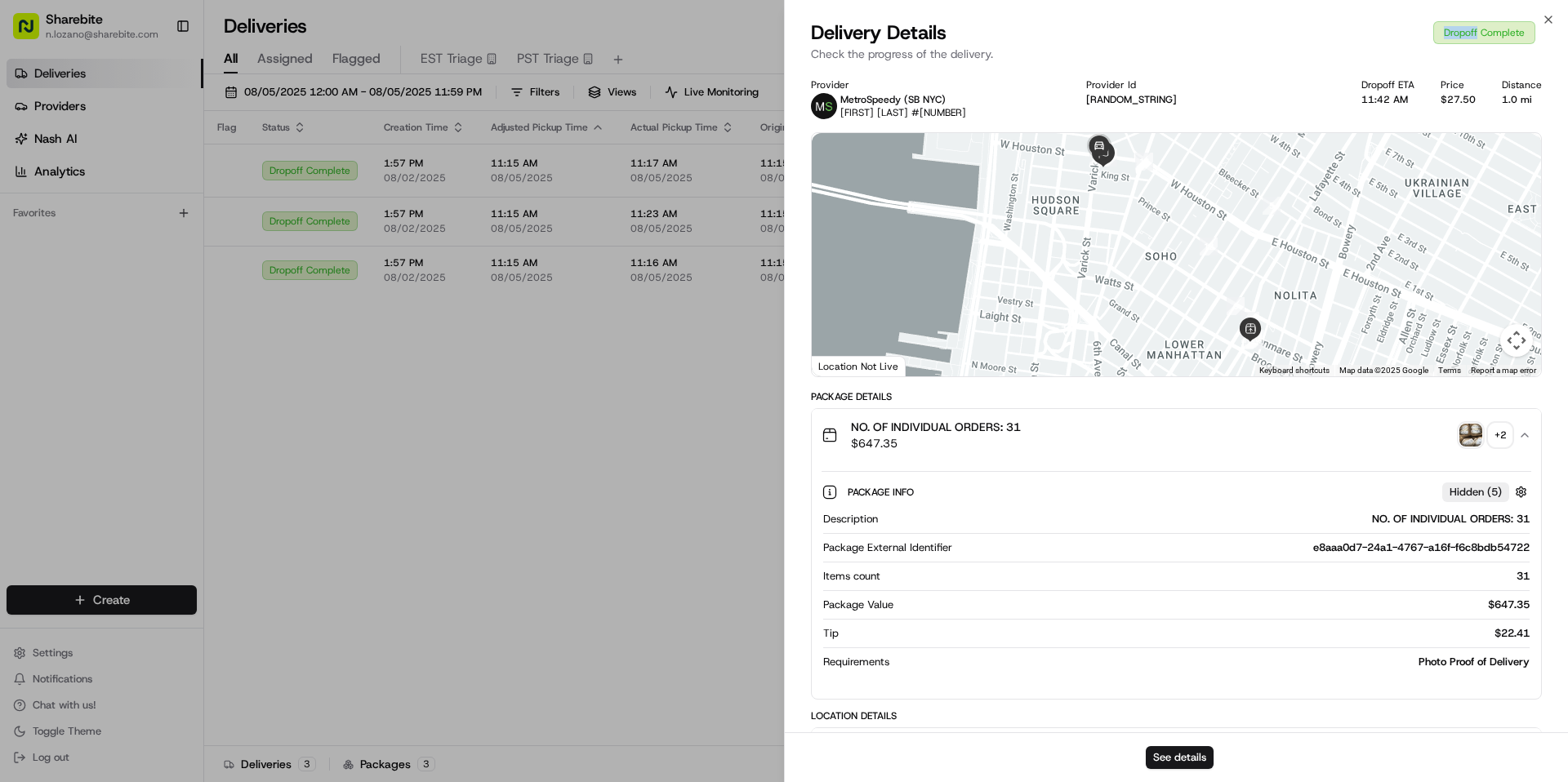 click on "Close Delivery Details Dropoff Complete Check the progress of the delivery. Provider MetroSpeedy (SB NYC) Sahey S #5597 Provider Id WnhXJYBKrdNnV2kI8gL0Qdta g2d5tVwYTXCUsk3WUzgzBSMv Dropoff ETA 11:42 AM Price $27.50 Distance 1.0 mi ← Move left → Move right ↑ Move up ↓ Move down + Zoom in - Zoom out Home Jump left by 75% End Jump right by 75% Page Up Jump up by 75% Page Down Jump down by 75% 3 4 5 6 7 8 9 10 11 12 13 14 15 16 1 2 Keyboard shortcuts Map Data Map data ©2025 Google Map data ©2025 Google 200 m  Click to toggle between metric and imperial units Terms Report a map error Location Not Live Package Details NO. OF INDIVIDUAL ORDERS: 31 $ 647.35 + 2 Package Info Hidden ( 5 ) Description NO. OF INDIVIDUAL ORDERS: 31 Package External Identifier e8aaa0d7-24a1-4767-a16f-f6c8bdb54722 Items count 31 Package Value $ 647.35 Tip $ 22.41 Requirements Photo Proof of Delivery Location Details sweetgreen - Critical Mass Critical Mass - US Sharebite 100 Kenmare St, New York, NY 10012, USA 11:15 AM 11:50 AM" at bounding box center (1176, 391) 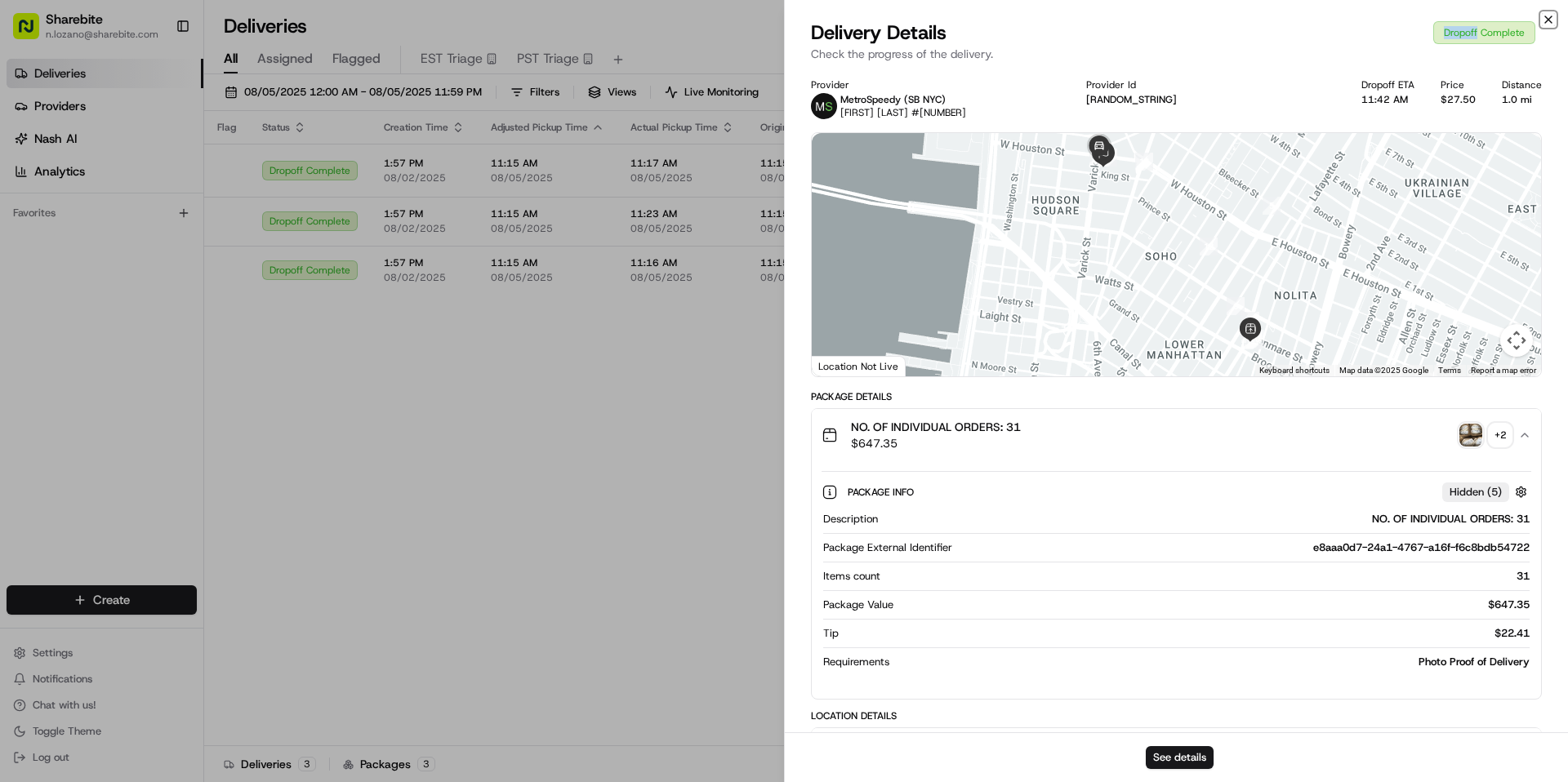 click 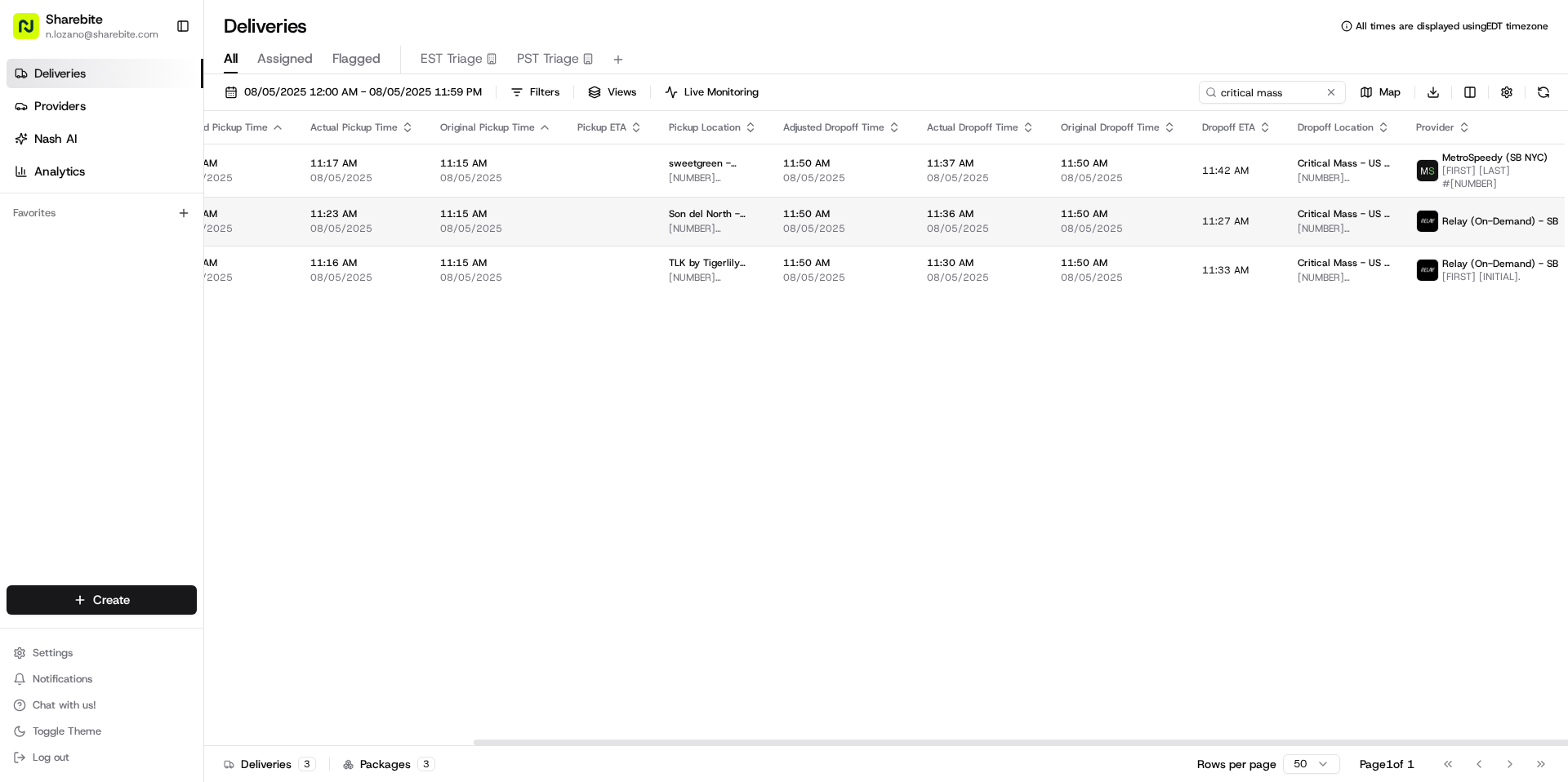 scroll, scrollTop: 0, scrollLeft: 51, axis: horizontal 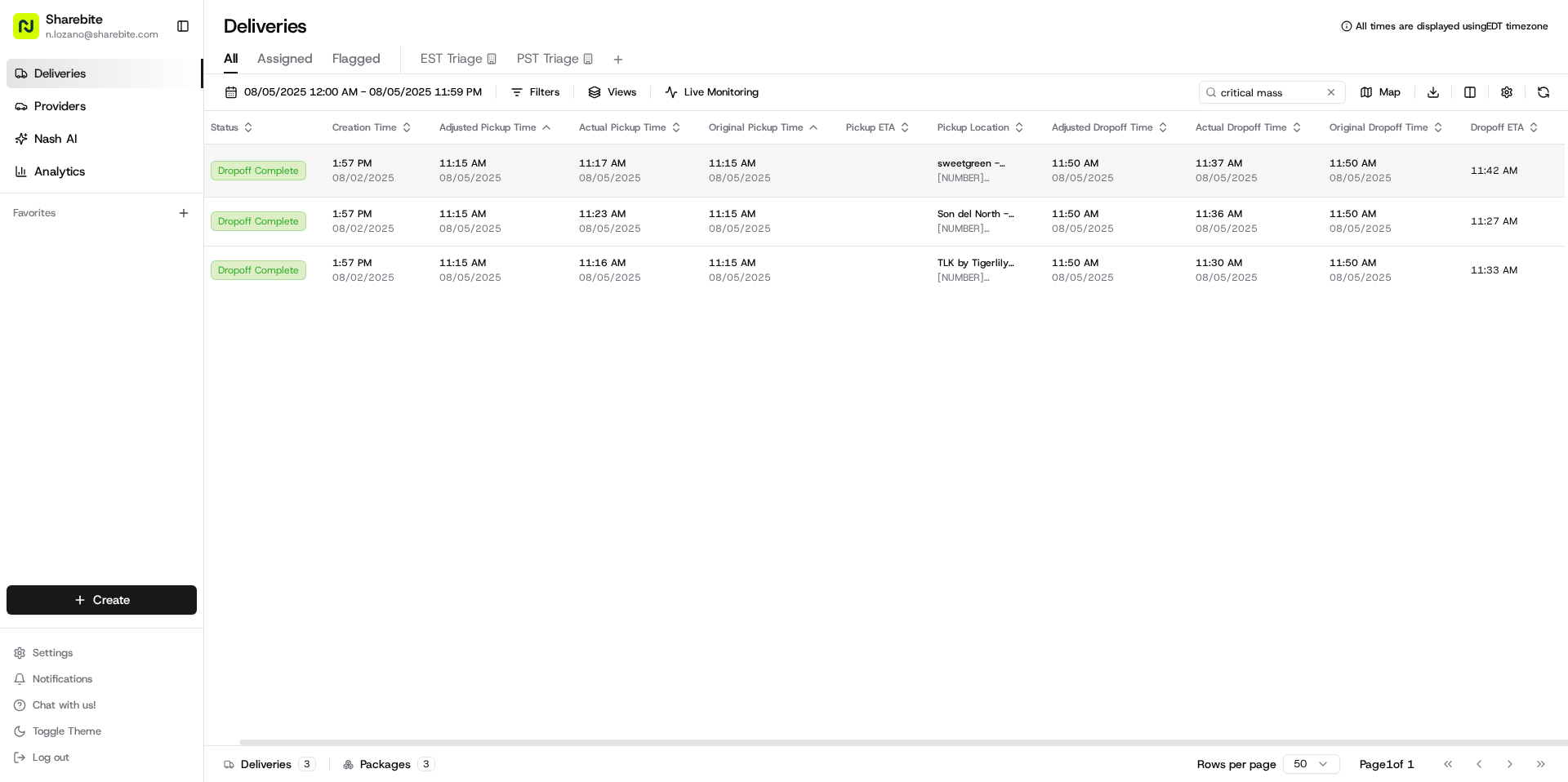 click at bounding box center (879, 170) 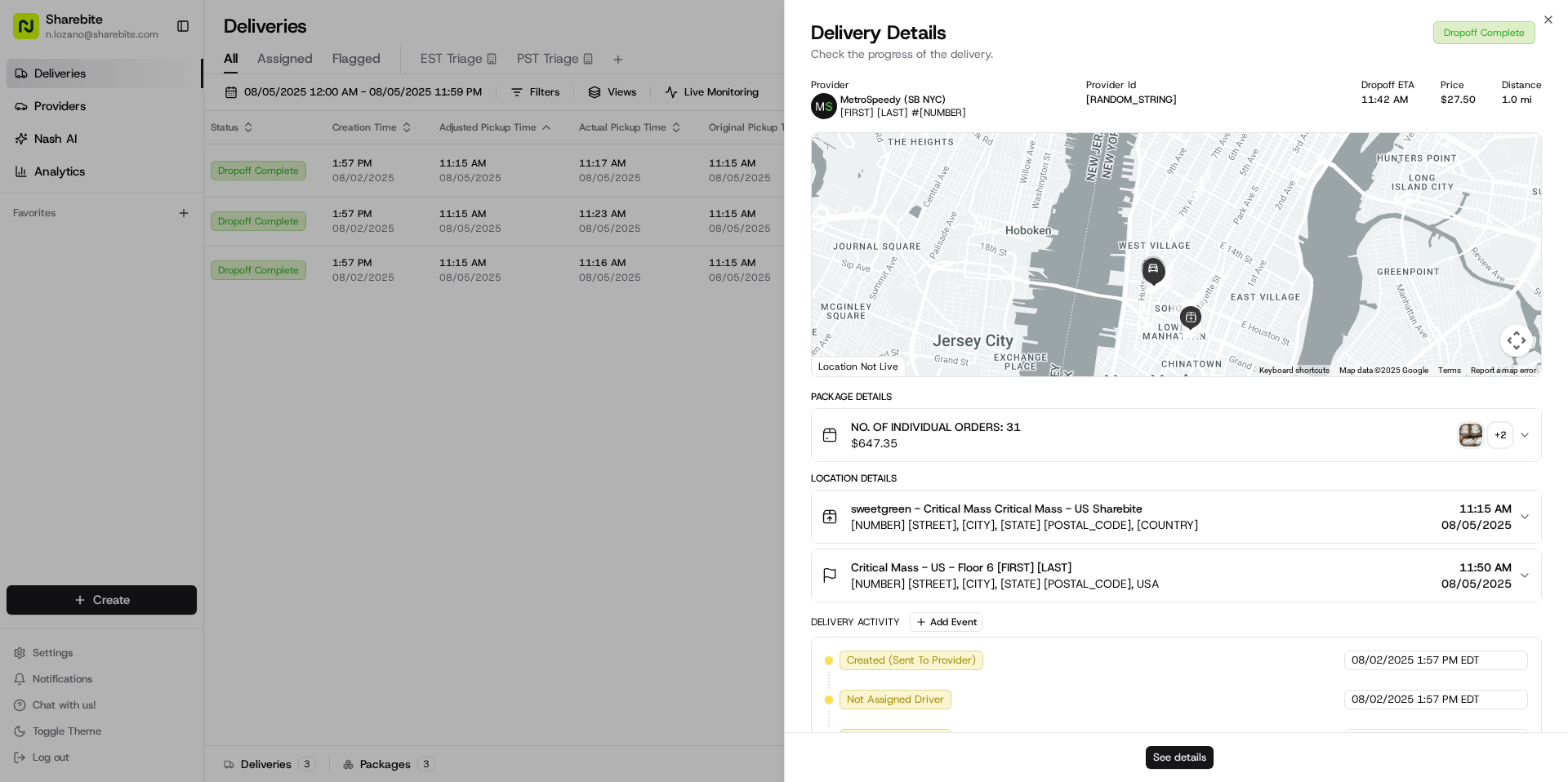 click on "See details" at bounding box center (1179, 758) 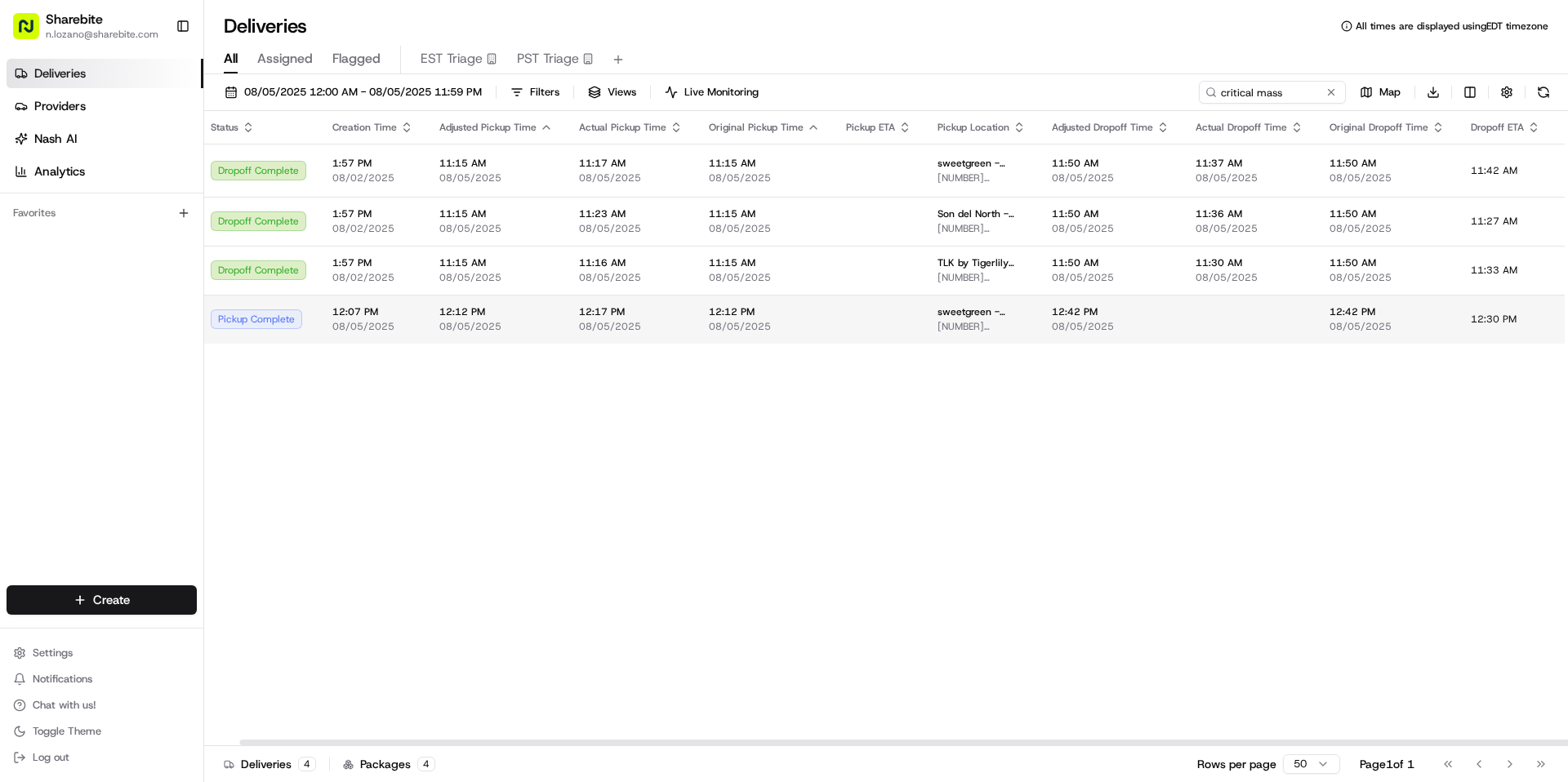 click on "12:17 PM" at bounding box center [630, 312] 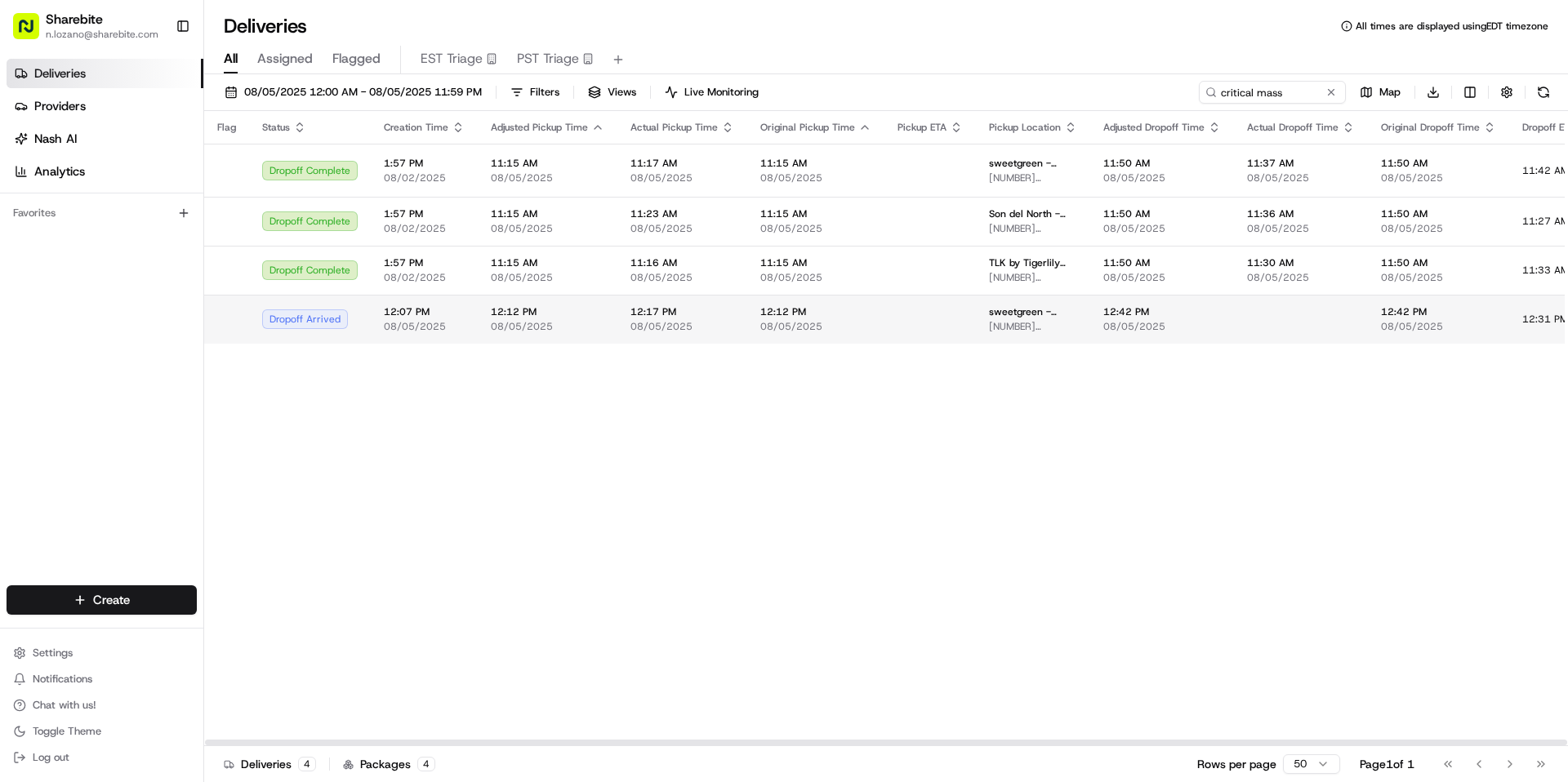 click on "08/05/2025" at bounding box center (547, 327) 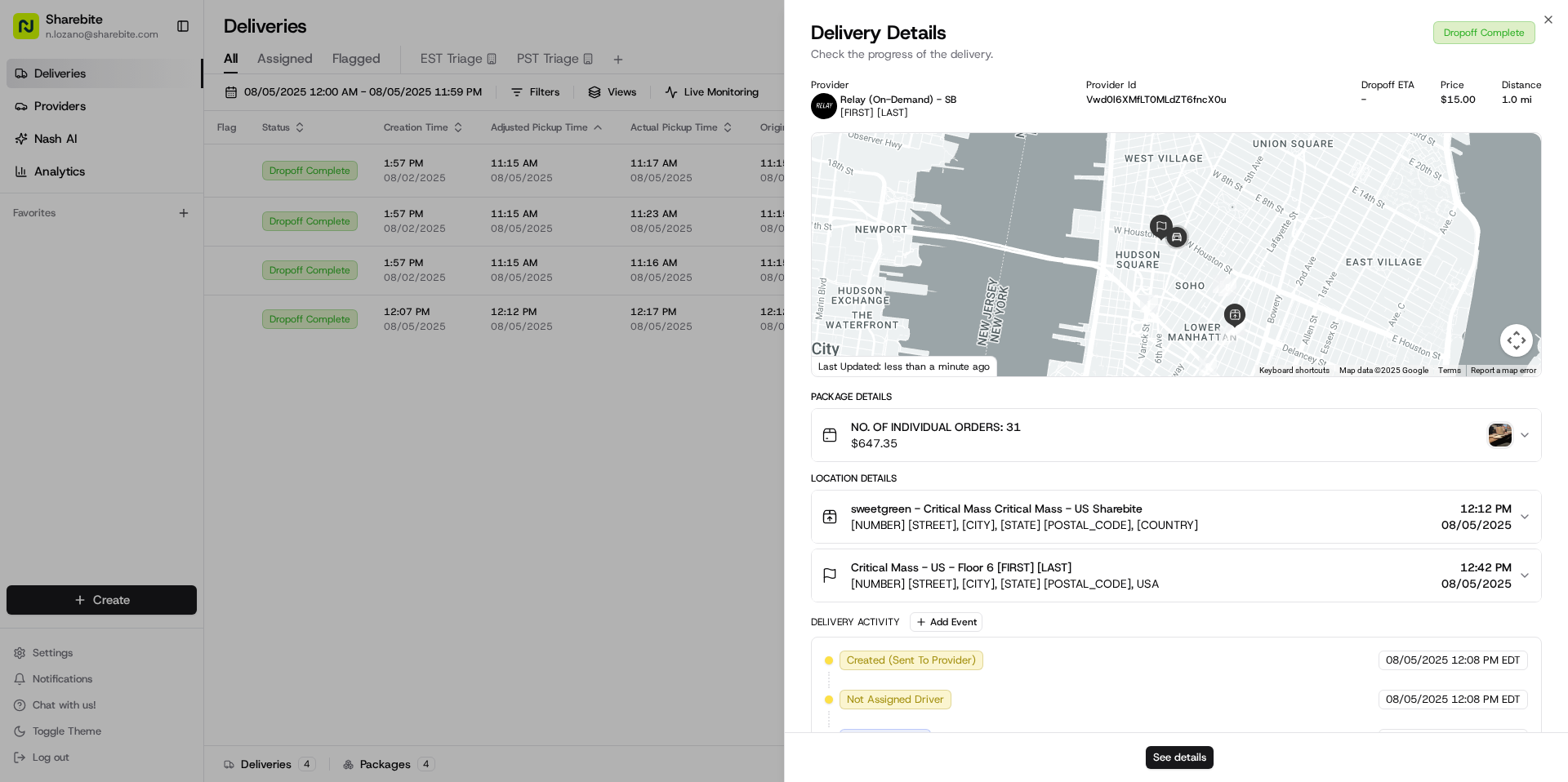 click at bounding box center (1500, 435) 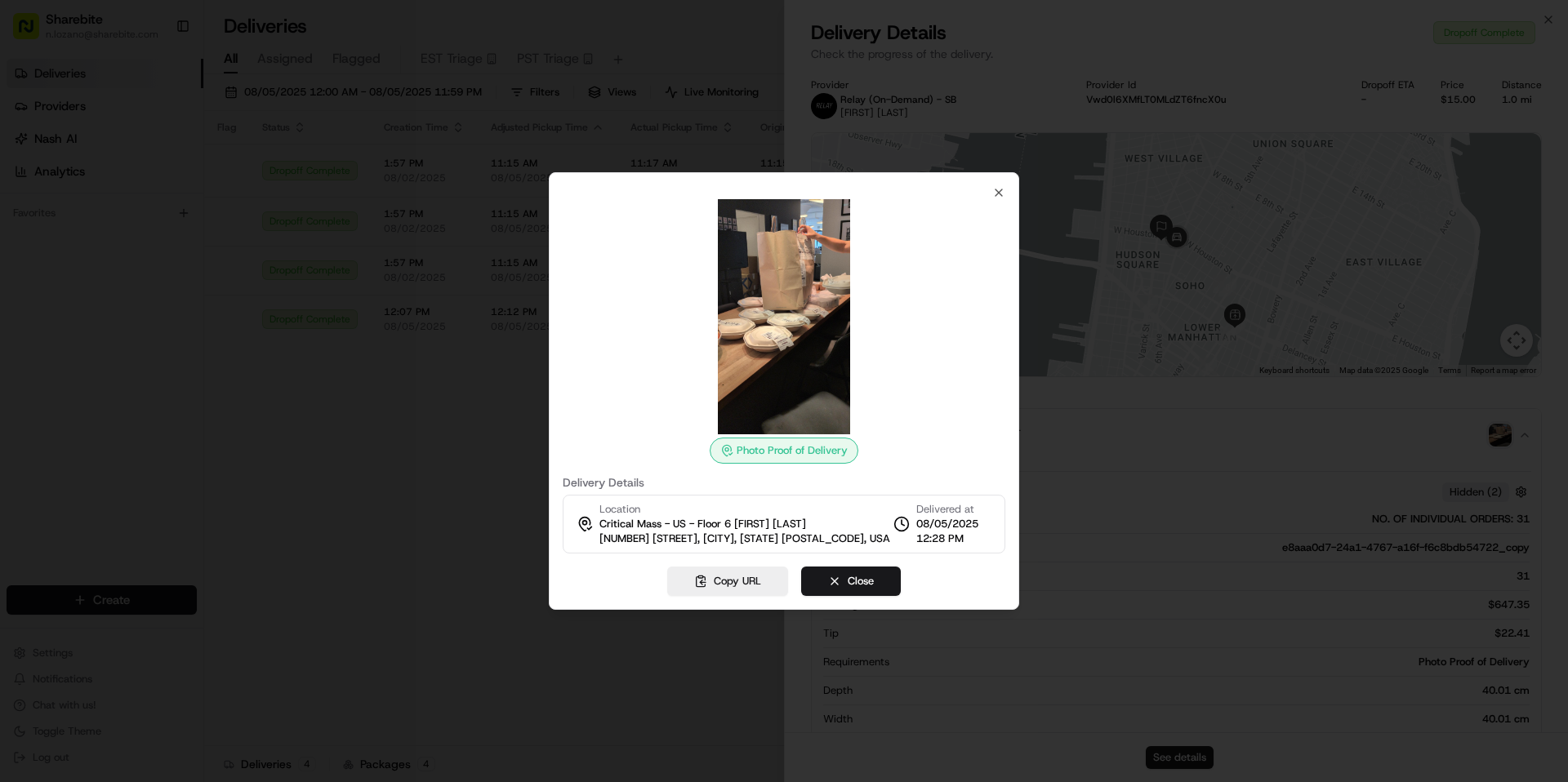 click at bounding box center [784, 317] 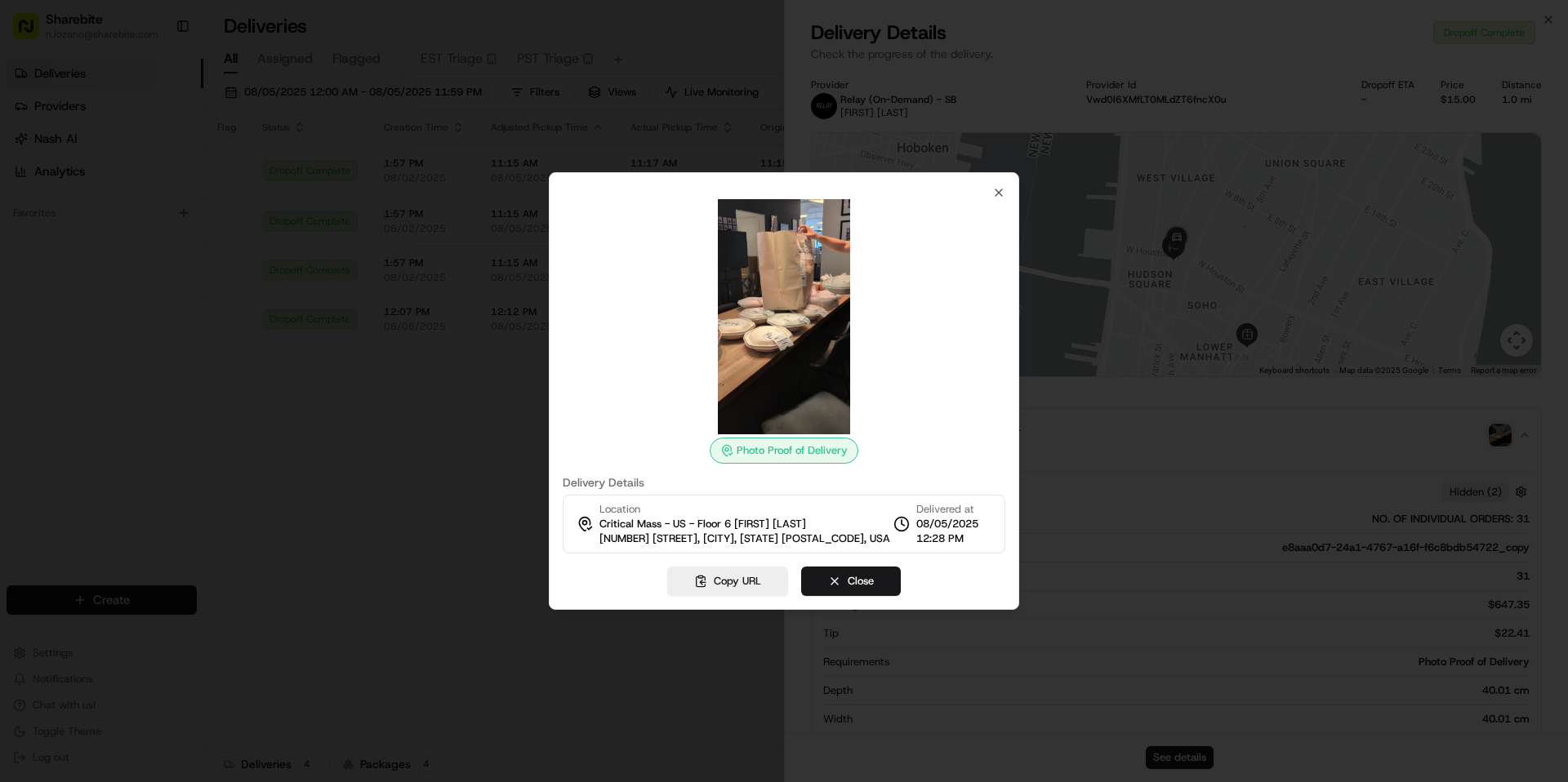 click on "Photo Proof of Delivery Delivery Details Location Critical Mass - US - Floor 6 Mabel Minier 200 Varick St, New York, NY 10014, USA Delivered at 08/05/2025 12:28 PM" at bounding box center [784, 370] 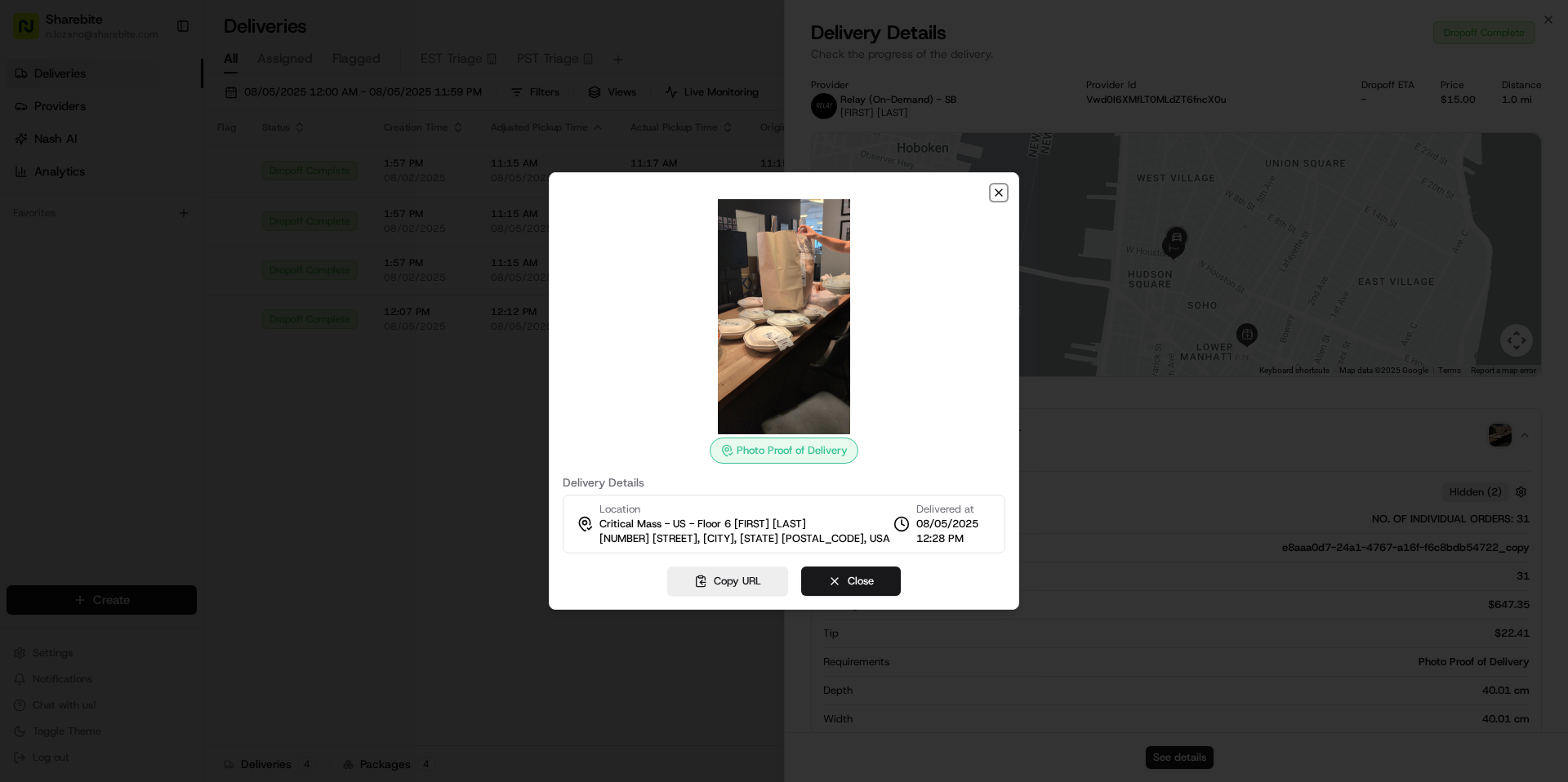 click 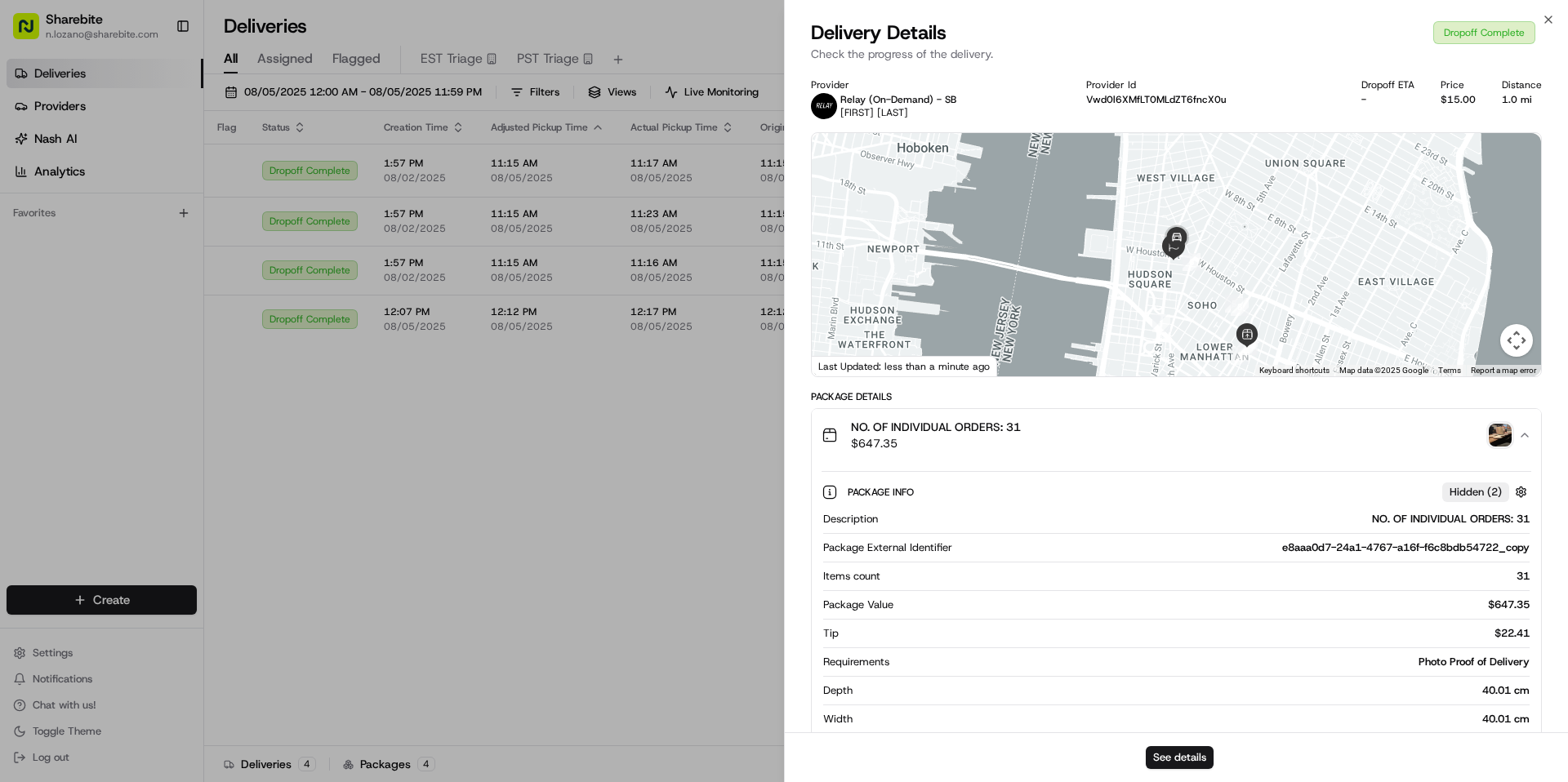 click at bounding box center (1500, 435) 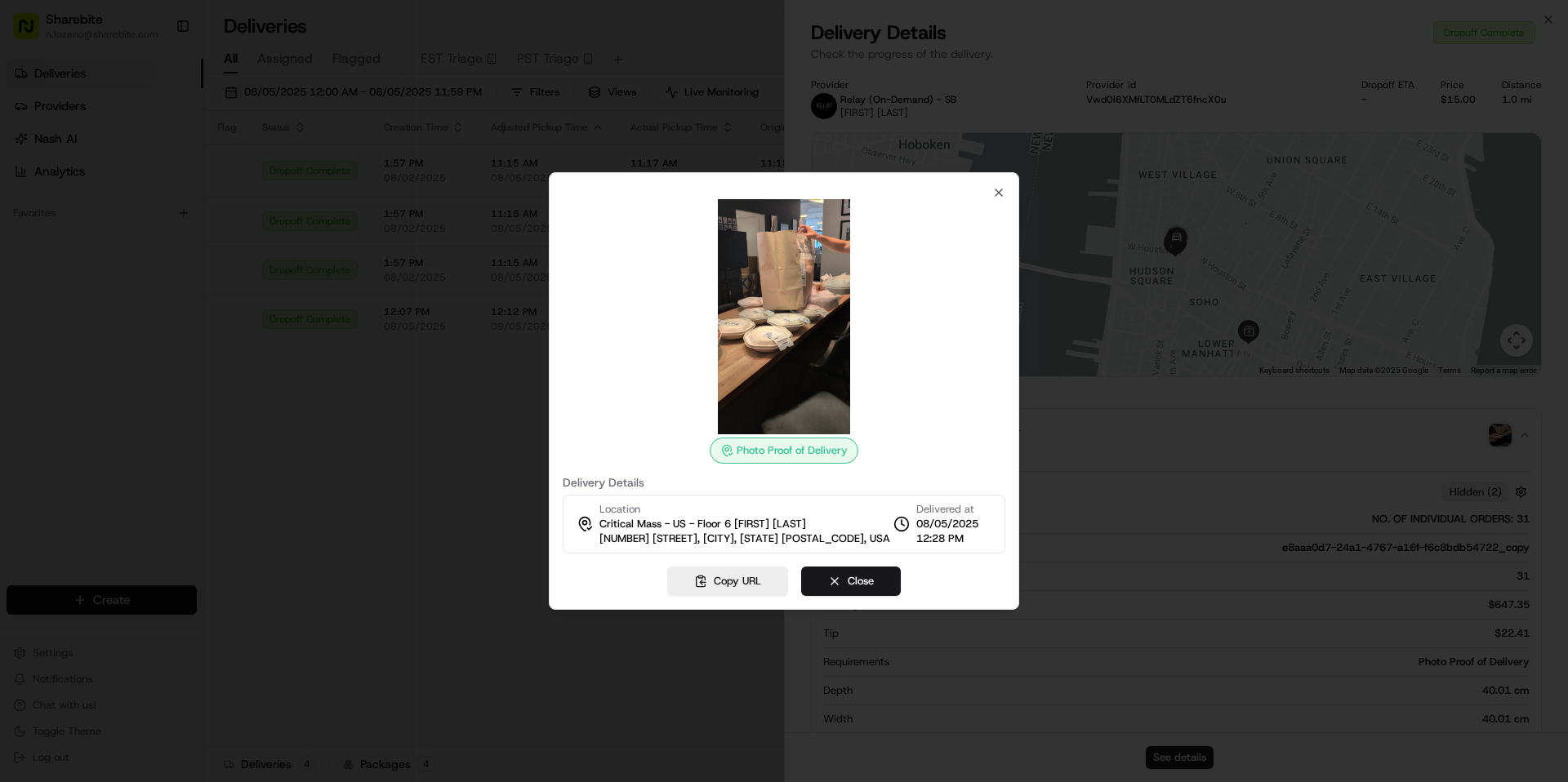 click at bounding box center [784, 391] 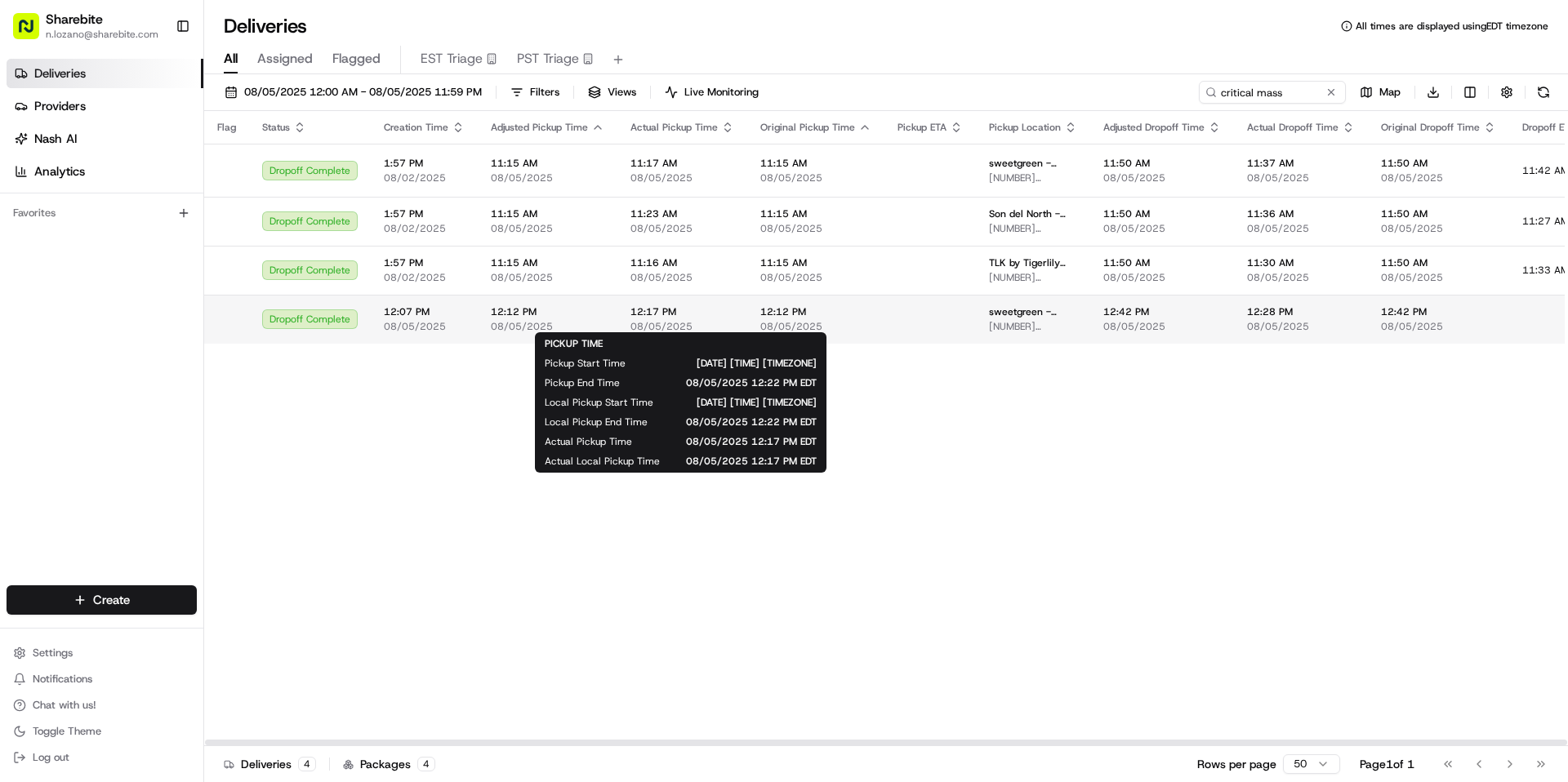 click on "08/05/2025" at bounding box center [682, 327] 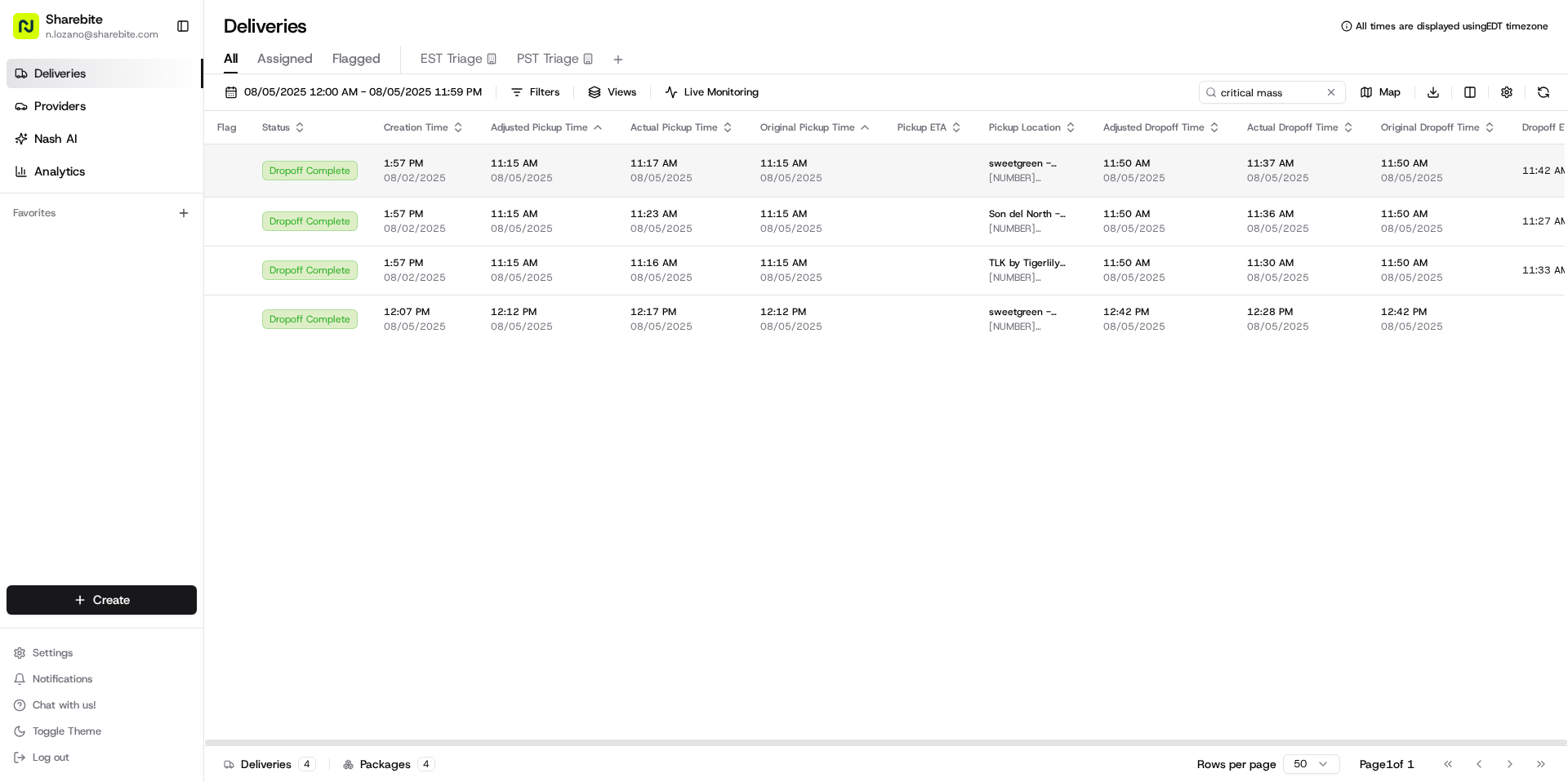 click on "11:15 AM 08/05/2025" at bounding box center (816, 170) 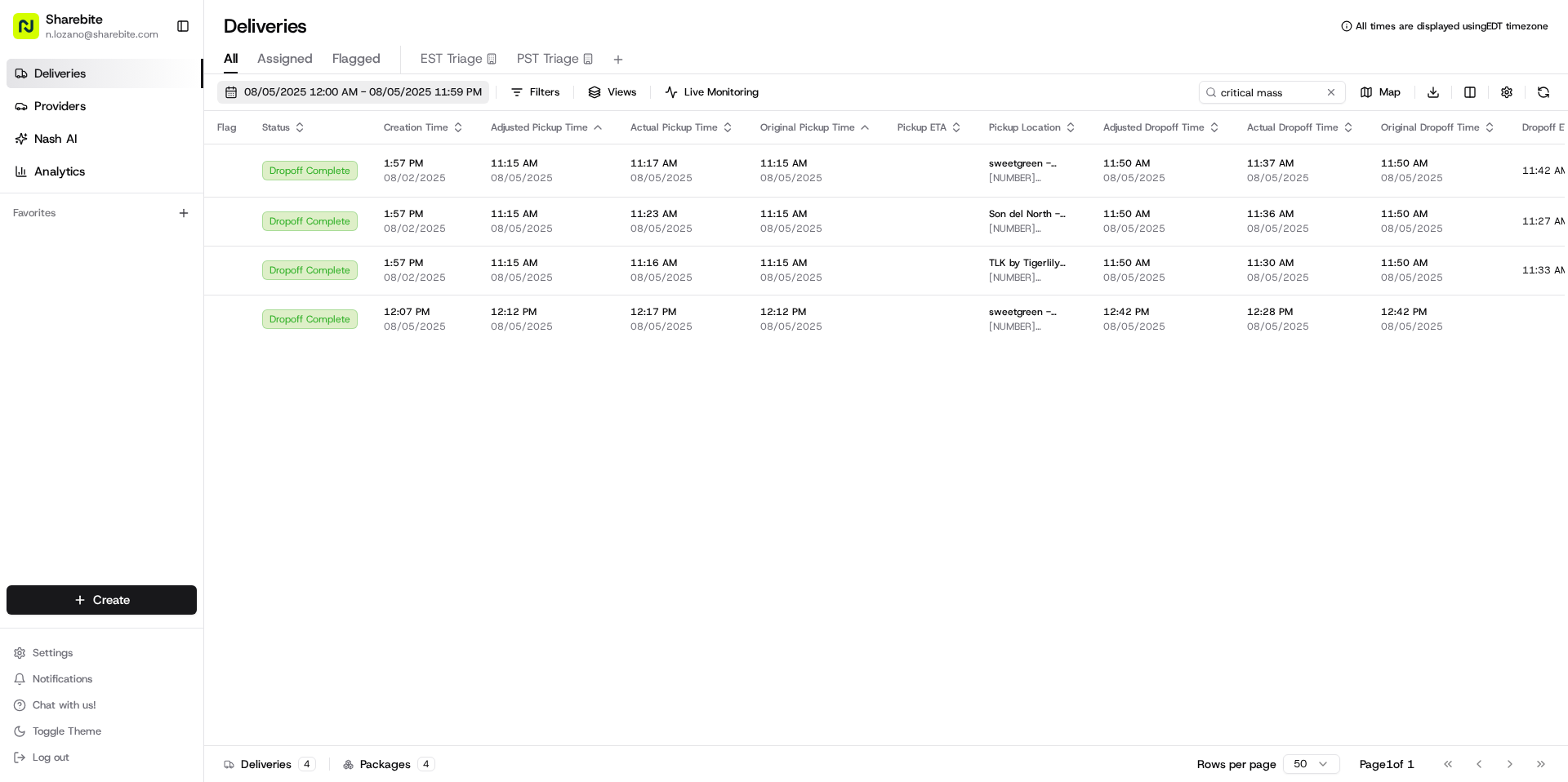 click on "08/05/2025 12:00 AM - 08/05/2025 11:59 PM" at bounding box center [363, 92] 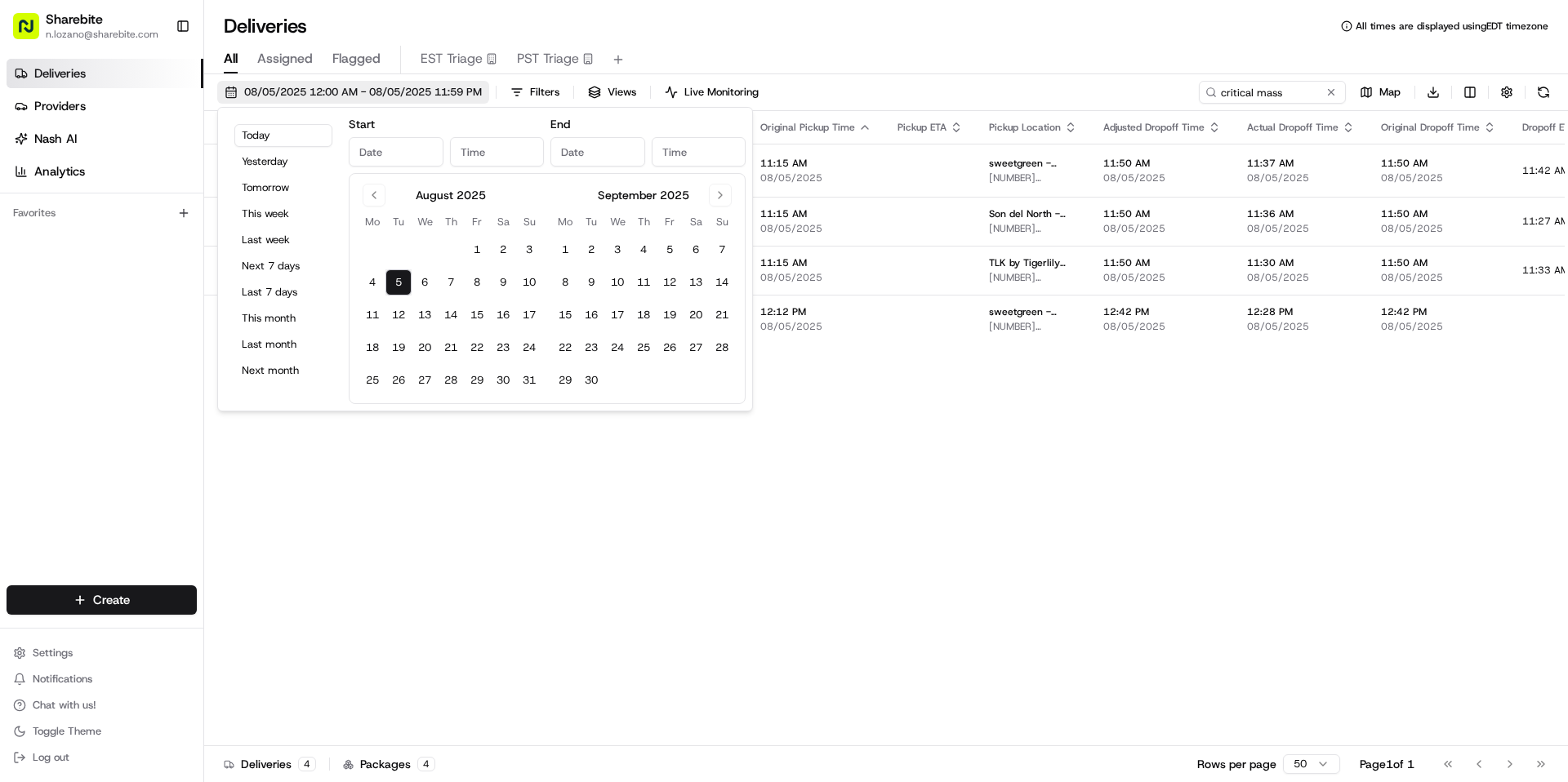 type on "Aug 5, 2025" 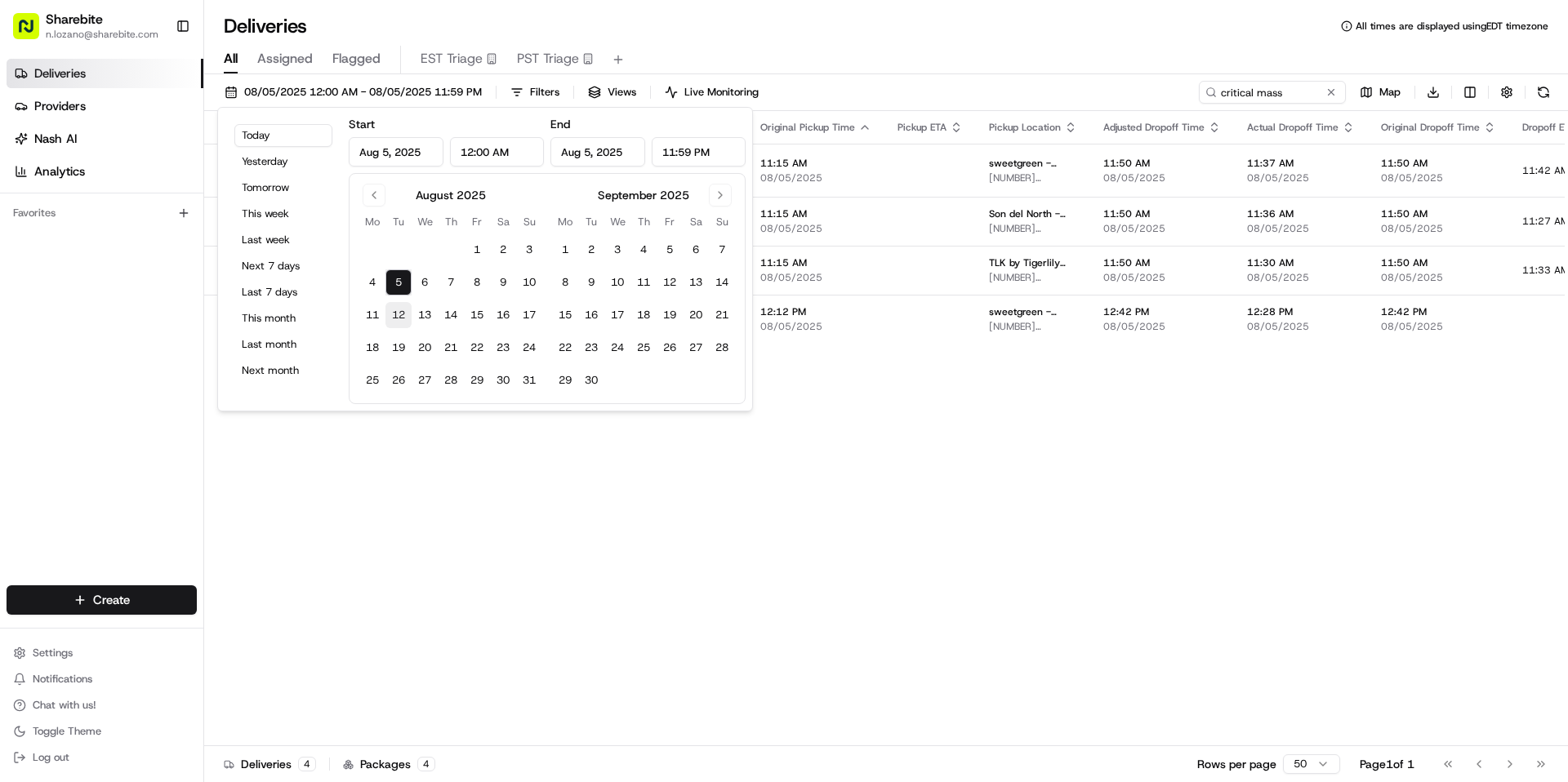 click on "12" at bounding box center (399, 315) 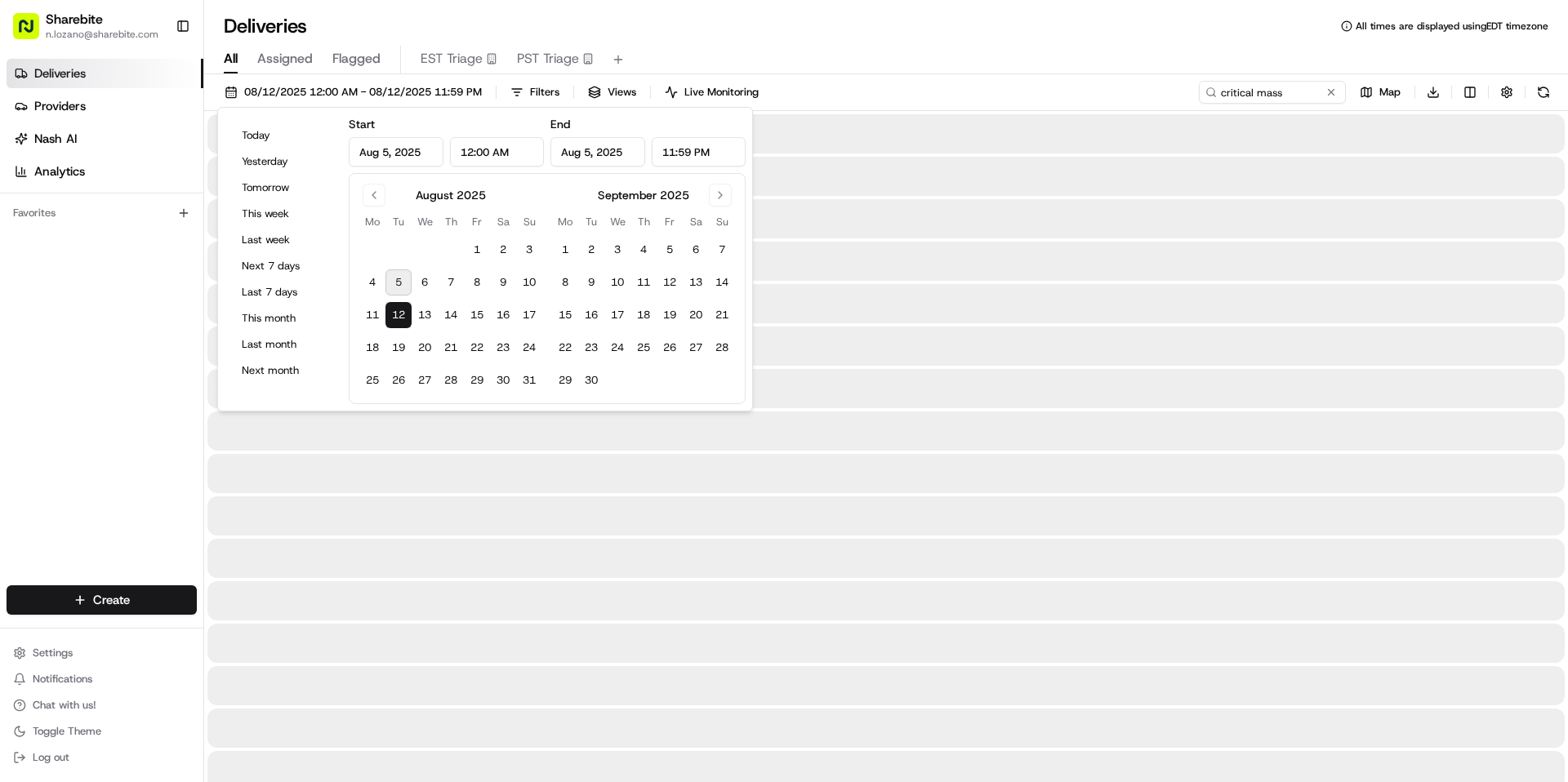 type on "Aug 12, 2025" 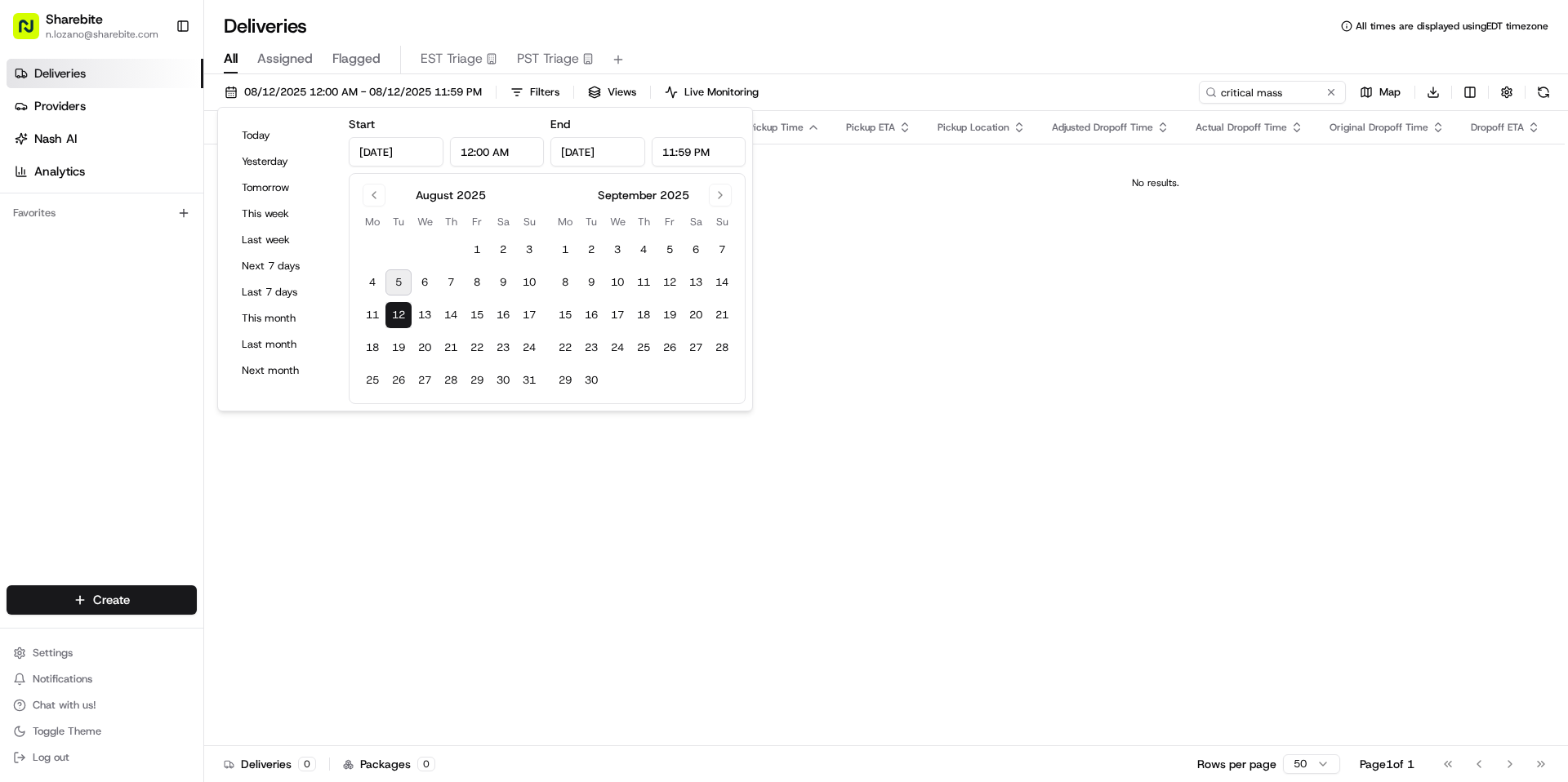 click on "All Assigned Flagged EST Triage  PST Triage" at bounding box center [886, 60] 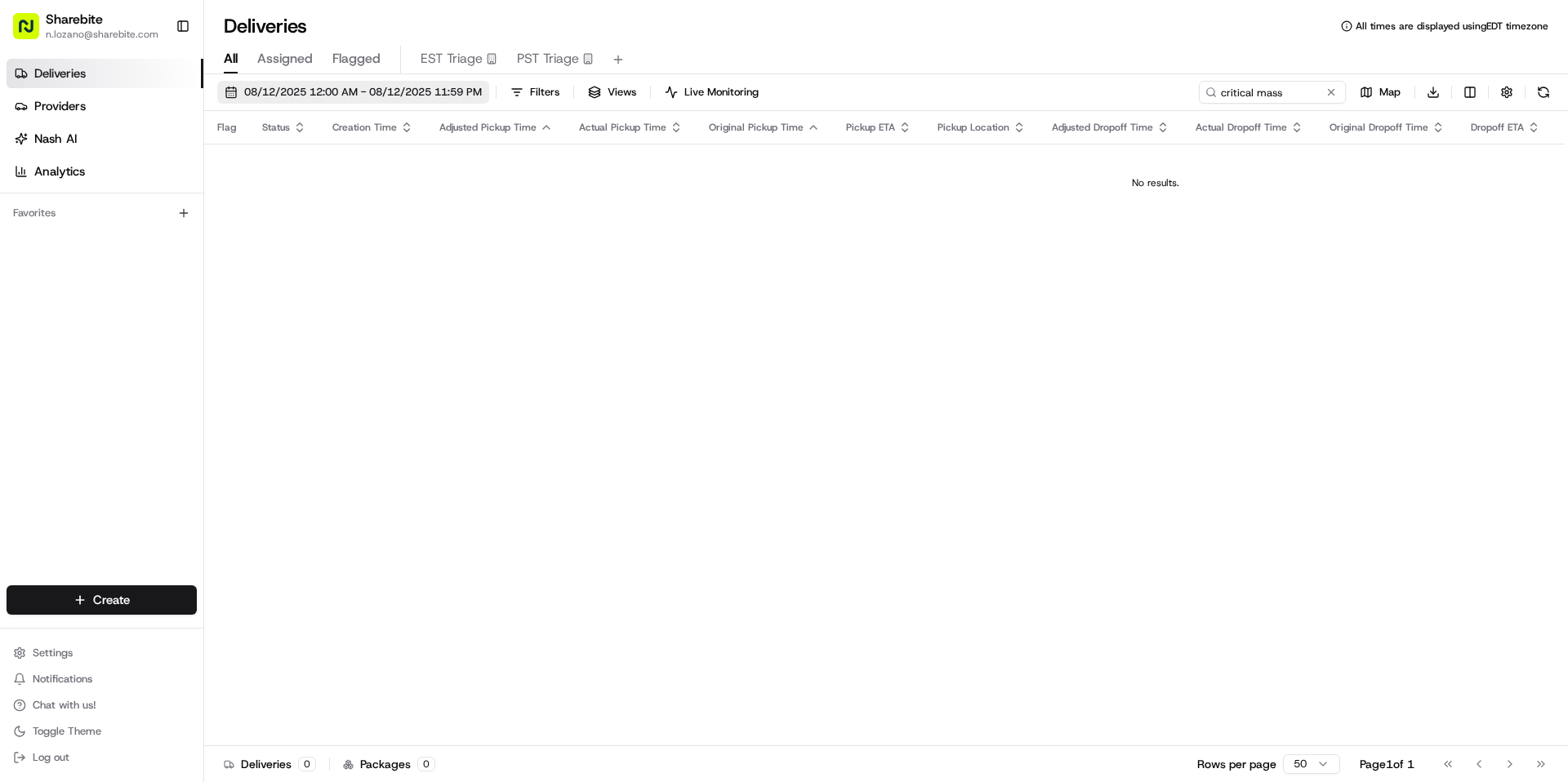 click on "08/12/2025 12:00 AM - 08/12/2025 11:59 PM" at bounding box center (353, 92) 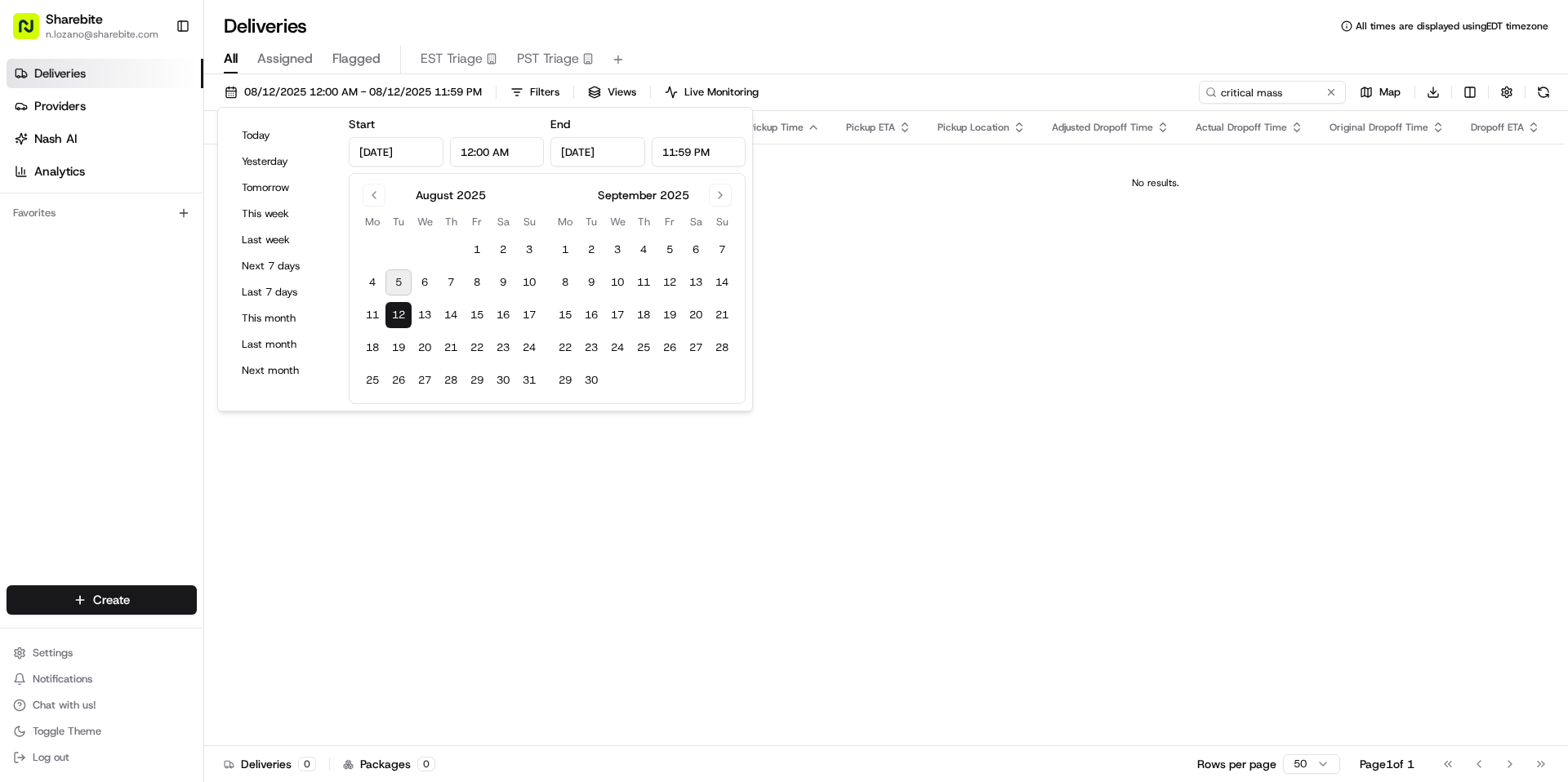 click on "5" at bounding box center (399, 282) 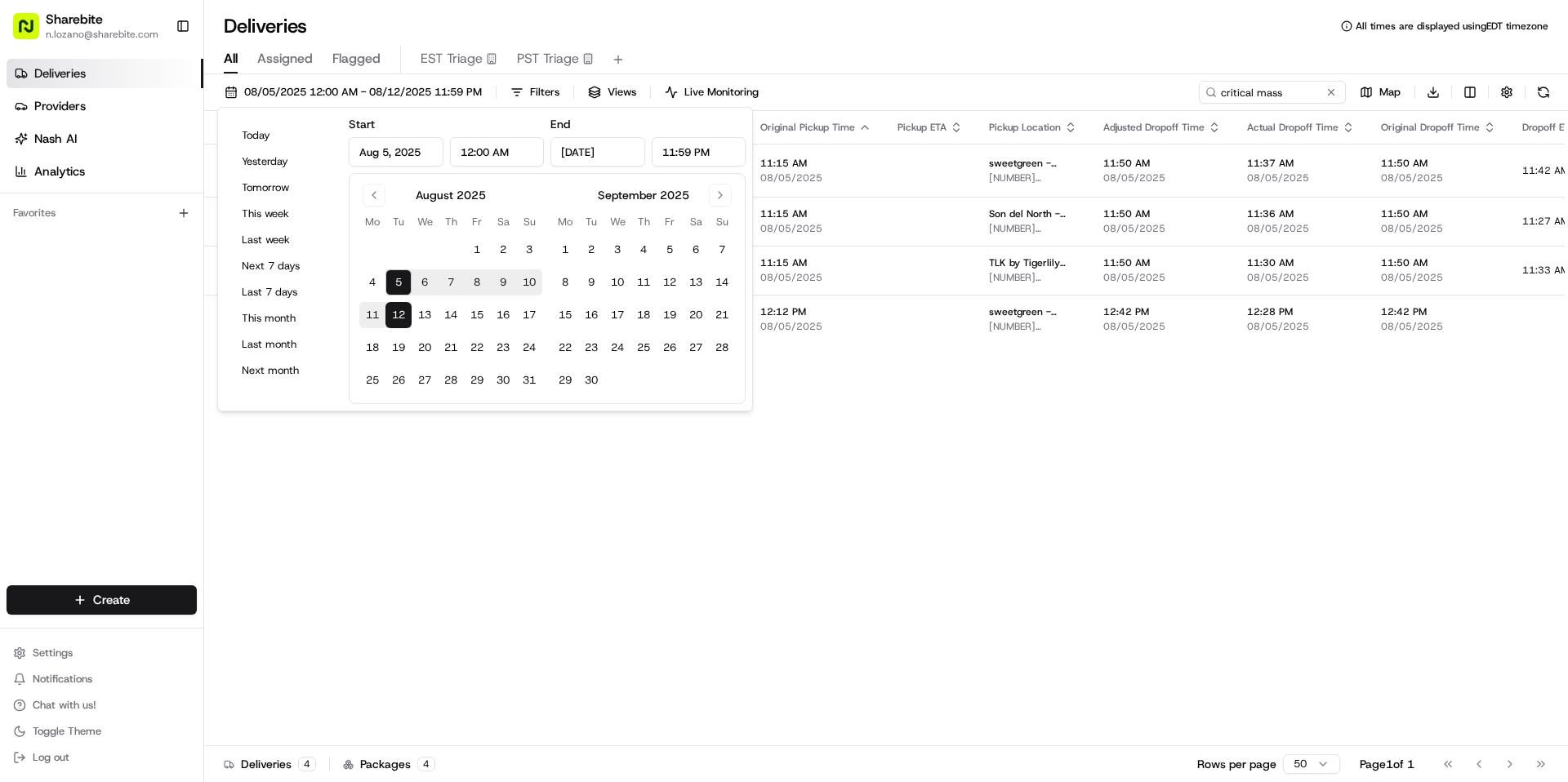 click on "08/05/2025 12:00 AM - 08/12/2025 11:59 PM Filters Views Live Monitoring critical mass Map Download" at bounding box center [886, 96] 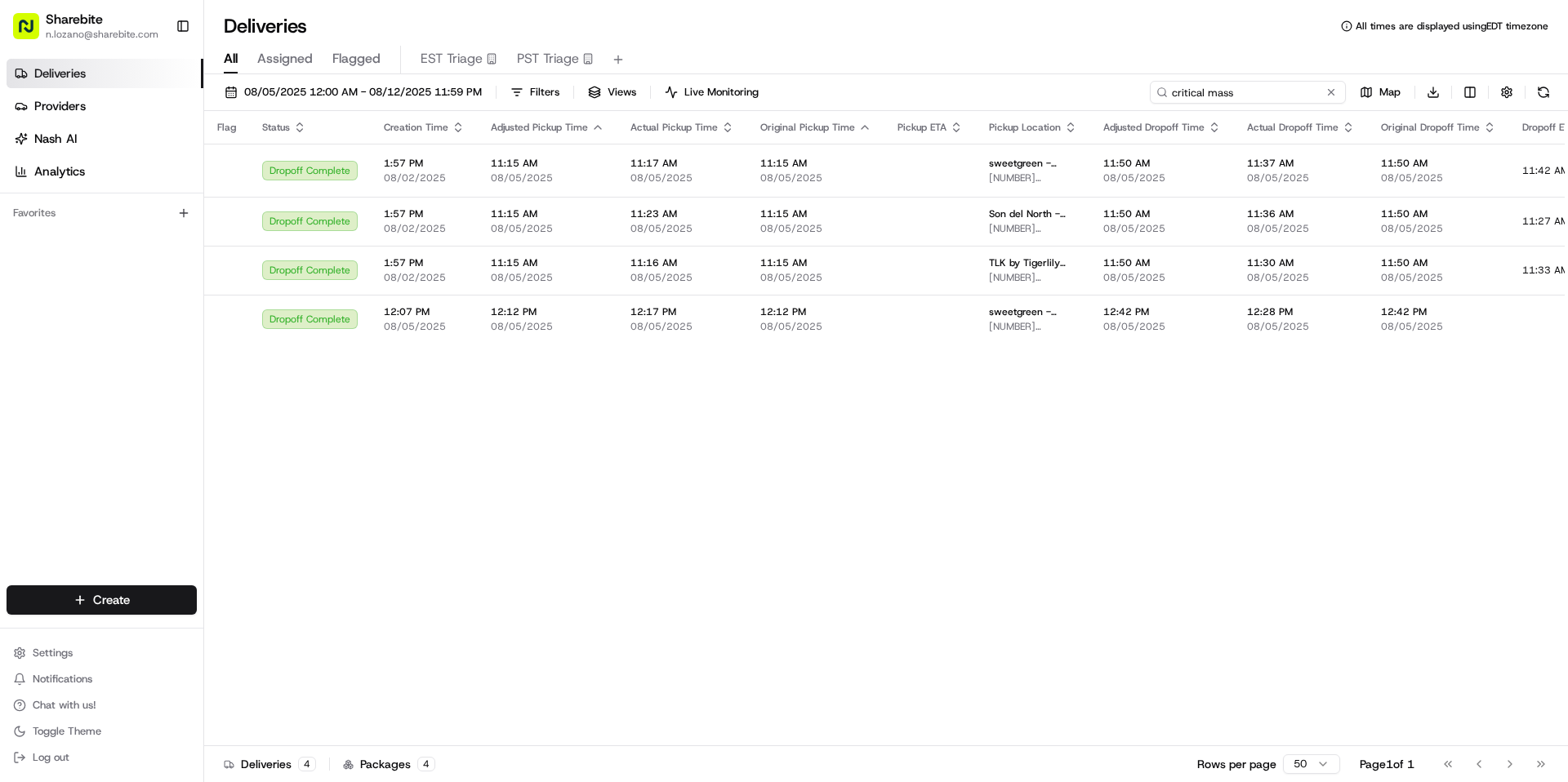 click on "critical mass" at bounding box center (1248, 92) 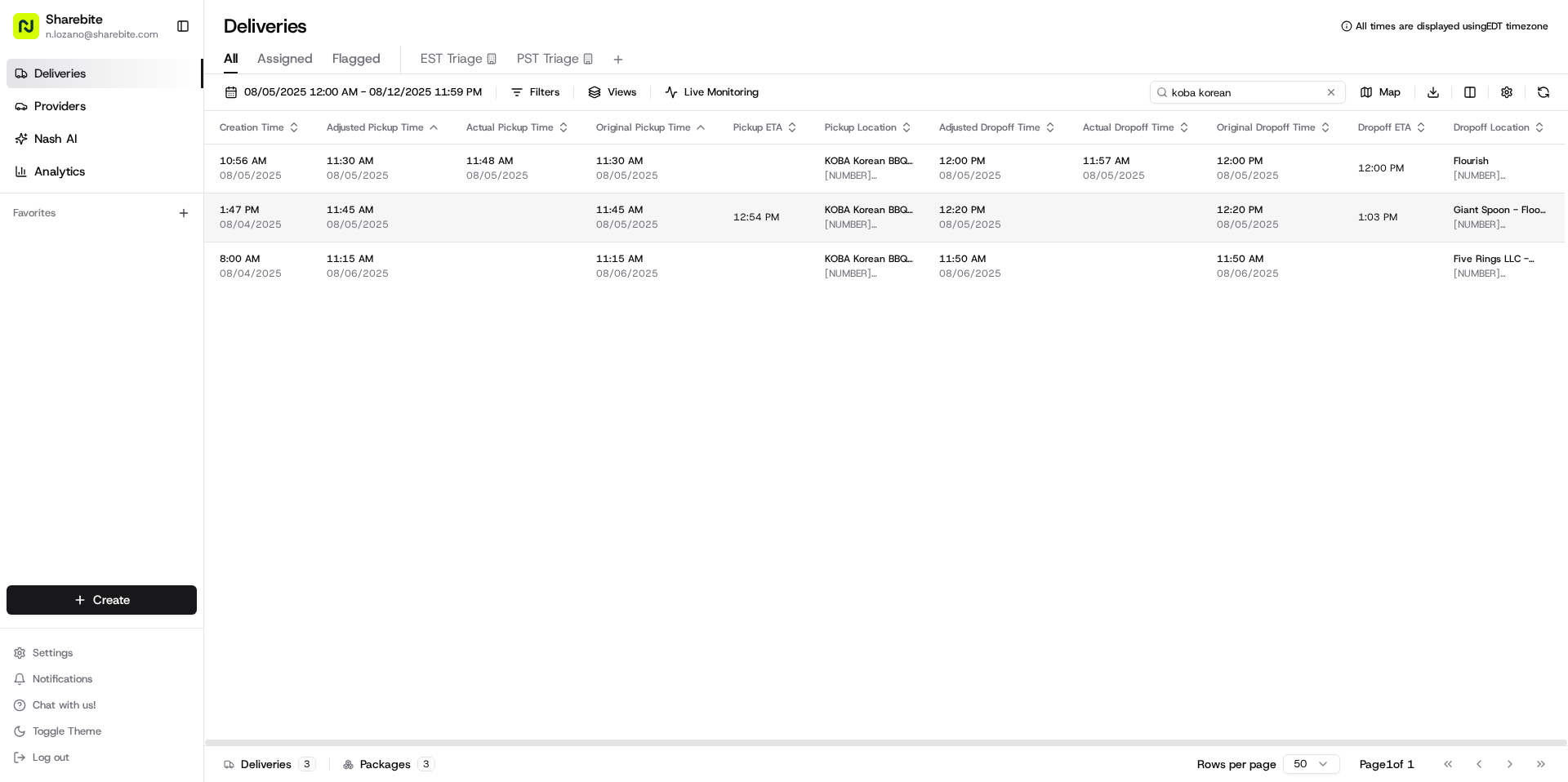 scroll, scrollTop: 0, scrollLeft: 0, axis: both 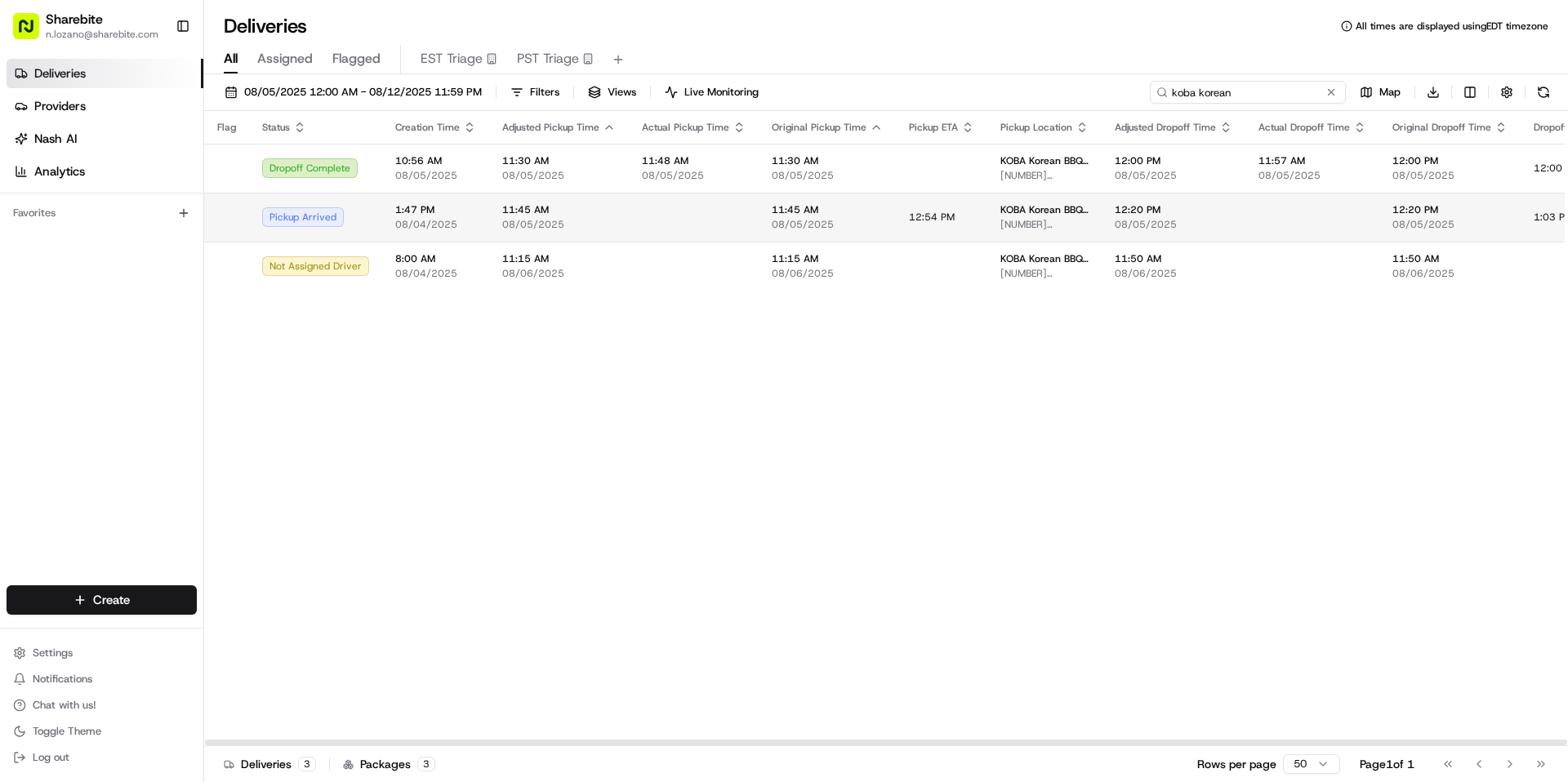 type on "koba korean" 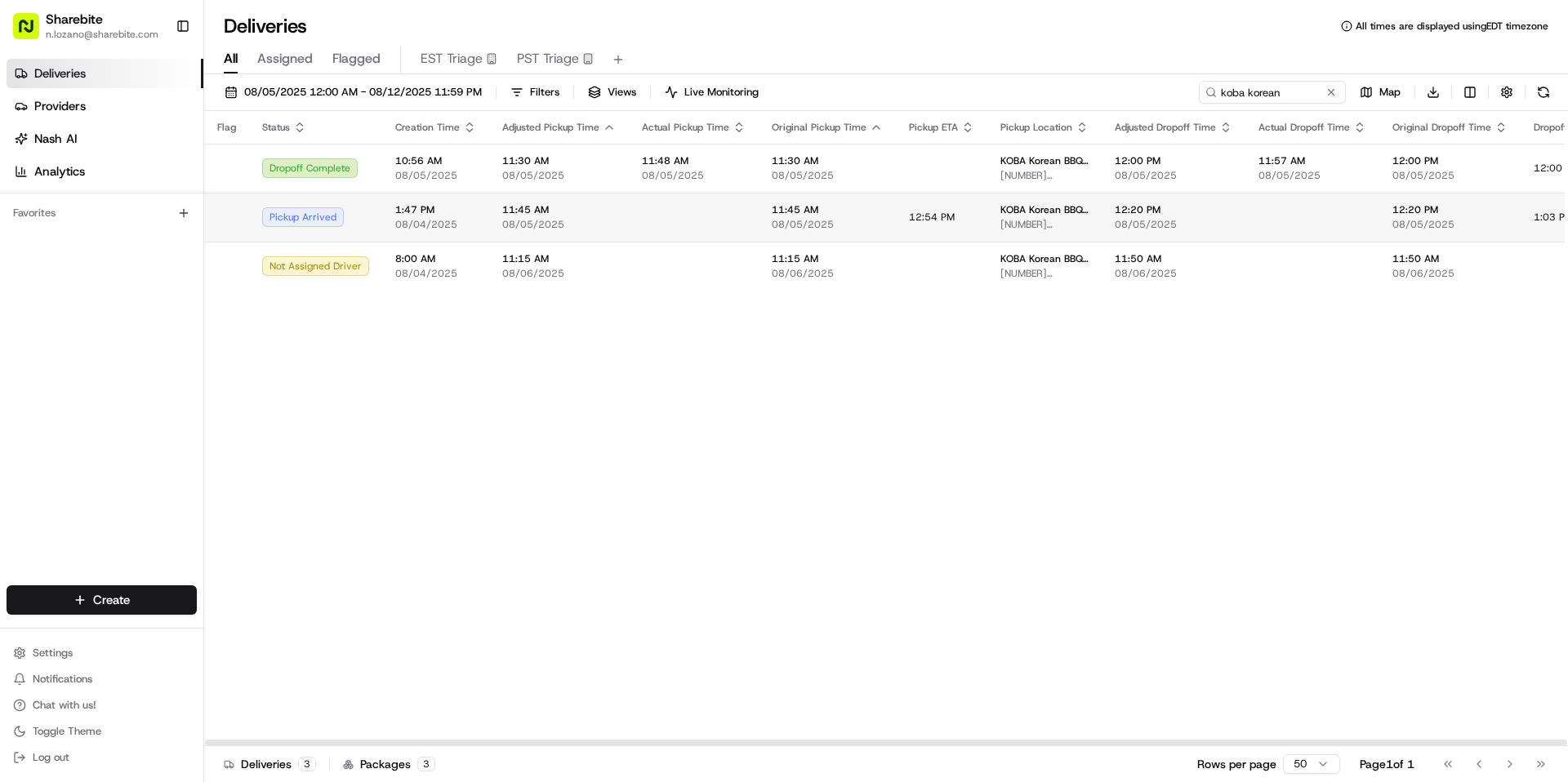 click on "08/05/2025" at bounding box center (559, 224) 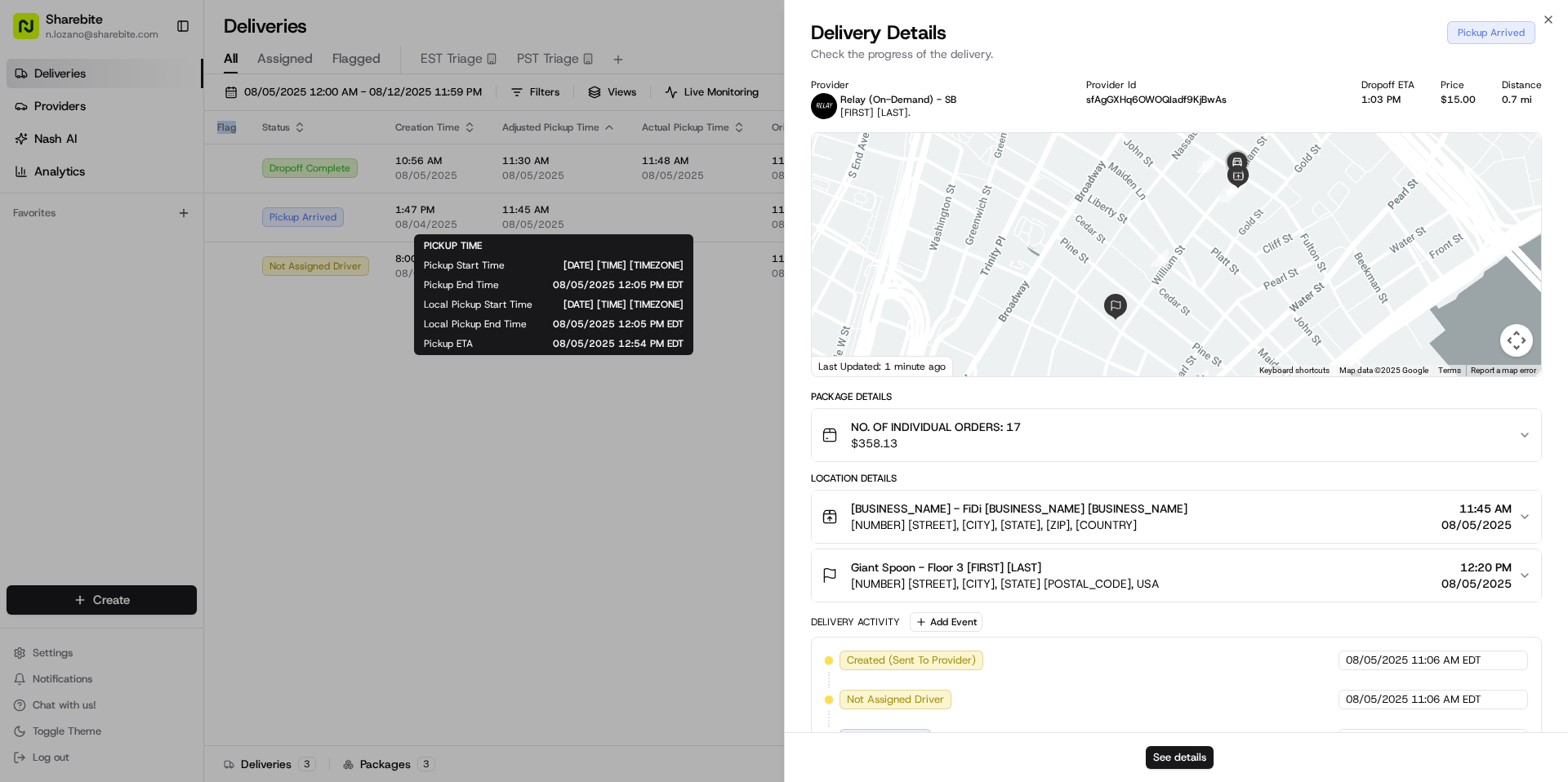 click on "Flag Status Creation Time Adjusted Pickup Time Actual Pickup Time Original Pickup Time Pickup ETA Pickup Location Adjusted Dropoff Time Actual Dropoff Time Original Dropoff Time Dropoff ETA Dropoff Location Provider Driving Distance Merchant Reference Id Tag Action Dropoff Complete 10:56 AM 08/05/2025 11:30 AM 08/05/2025 11:48 AM 08/05/2025 11:30 AM 08/05/2025 KOBA Korean BBQ - Murray Hill 460 Park Ave S, New York, NY 10016, USA 12:00 PM 08/05/2025 11:57 AM 08/05/2025 12:00 PM 08/05/2025 12:00 PM Flourish 2 Park Ave, New York, NY 10016, USA Relay (On-Demand) - SB Abel R. 0.4 mi Pickup Arrived 1:47 PM 08/04/2025 11:45 AM 08/05/2025 11:45 AM 08/05/2025 12:54 PM KOBA Korean BBQ - FiDi 136 William St, New York, NY 10038, USA 12:20 PM 08/05/2025 12:20 PM 08/05/2025 1:03 PM Giant Spoon - Floor 3 44 Wall St, New York, NY 10005, USA Relay (On-Demand) - SB Luis B. 0.7 mi Not Assigned Driver 8:00 AM 08/04/2025 11:15 AM 08/06/2025 11:15 AM 08/06/2025 KOBA Korean BBQ - FiDi 136 William St, New York, NY 10038, USA 0.8 mi" at bounding box center (1233, 429) 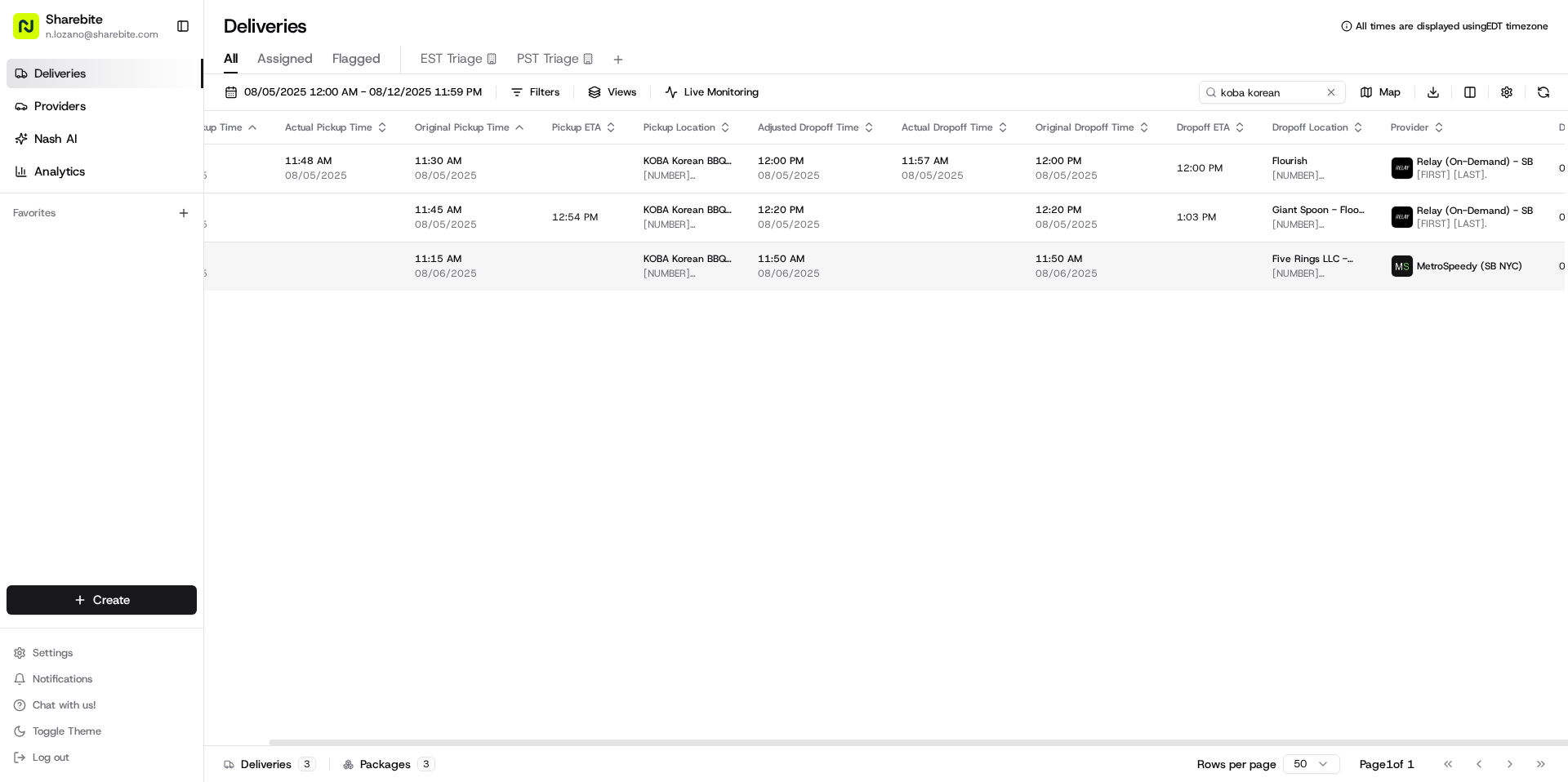 scroll, scrollTop: 0, scrollLeft: 0, axis: both 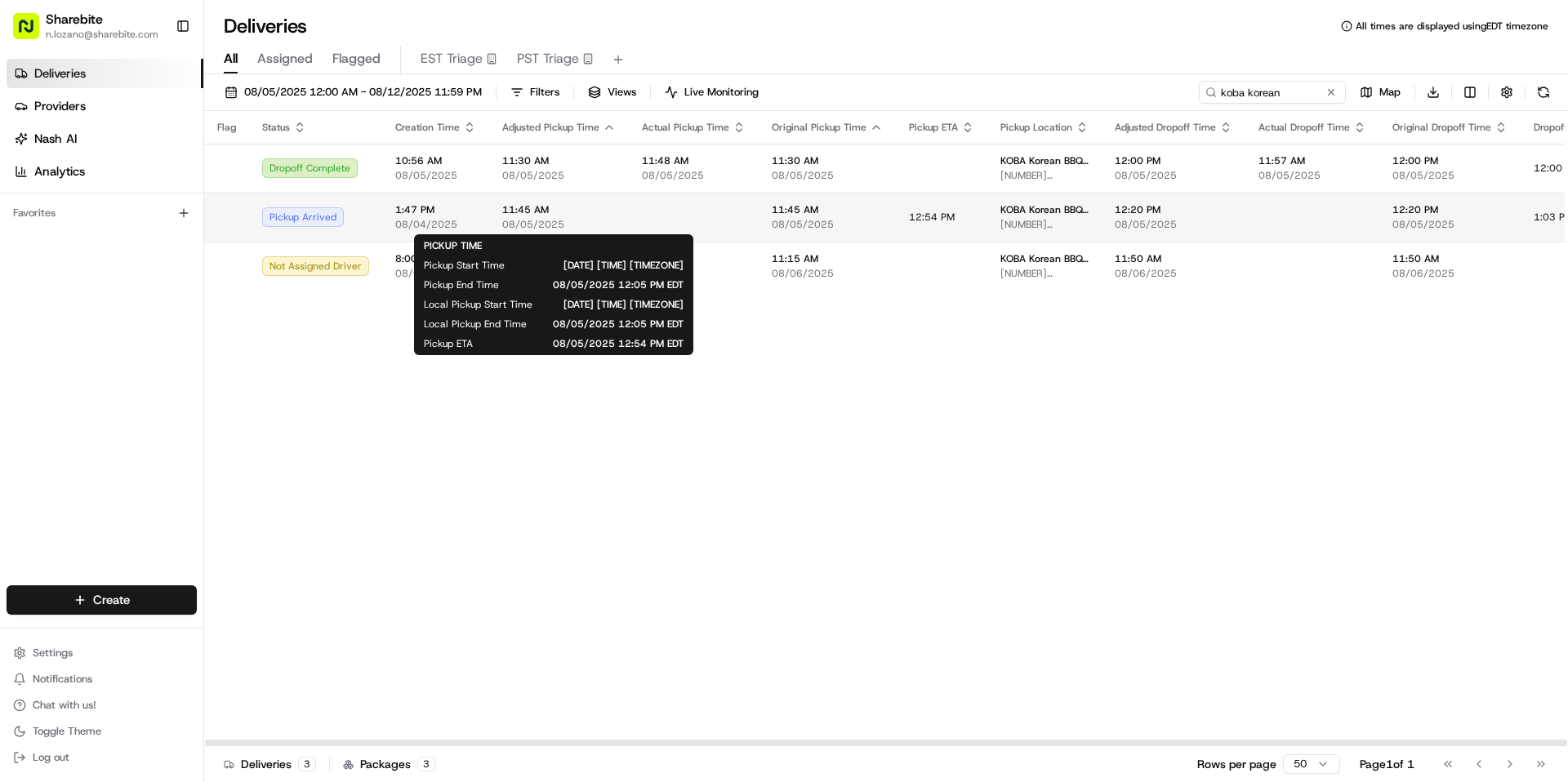 click on "11:45 AM" at bounding box center (559, 210) 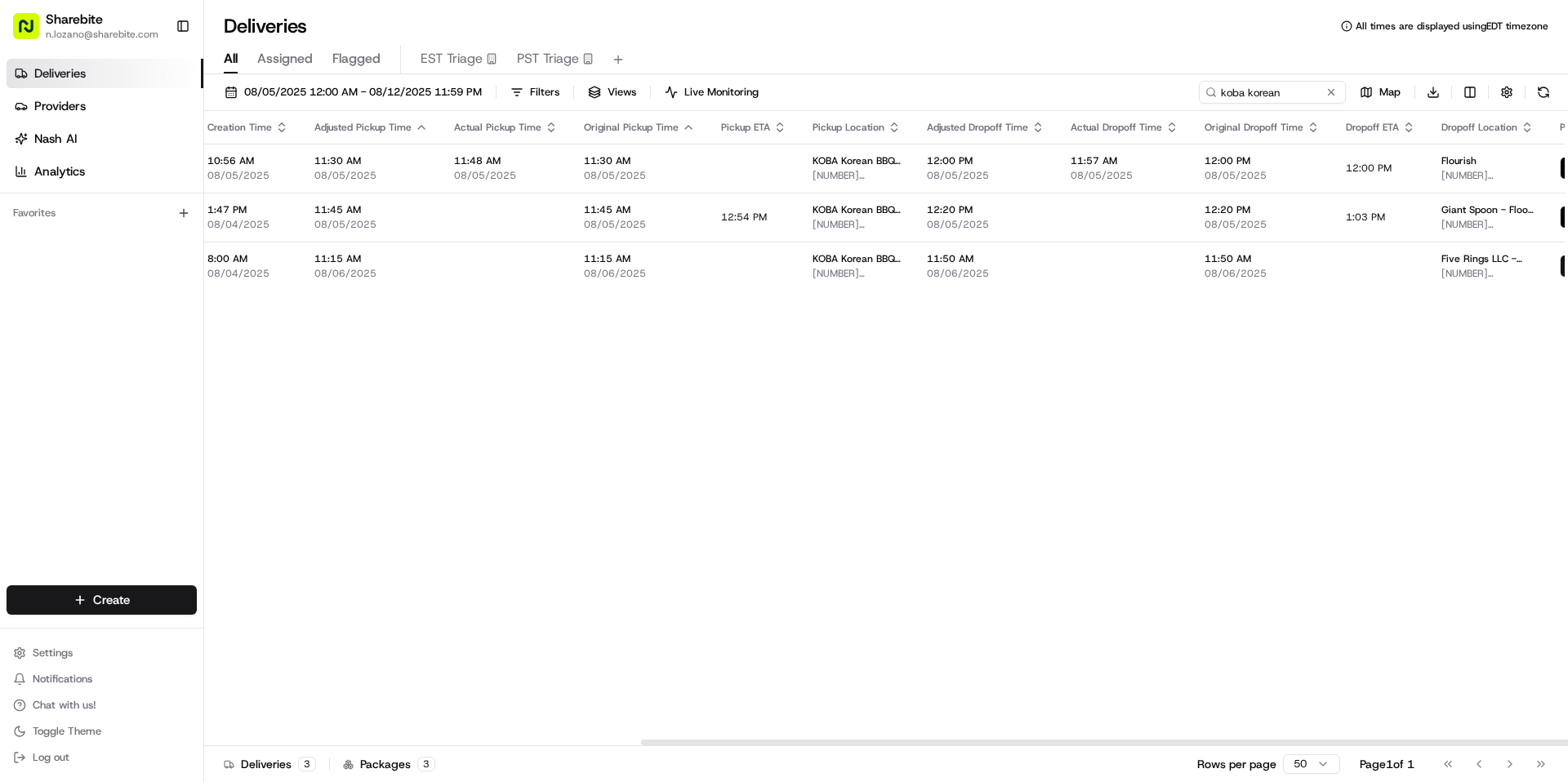 scroll, scrollTop: 0, scrollLeft: 671, axis: horizontal 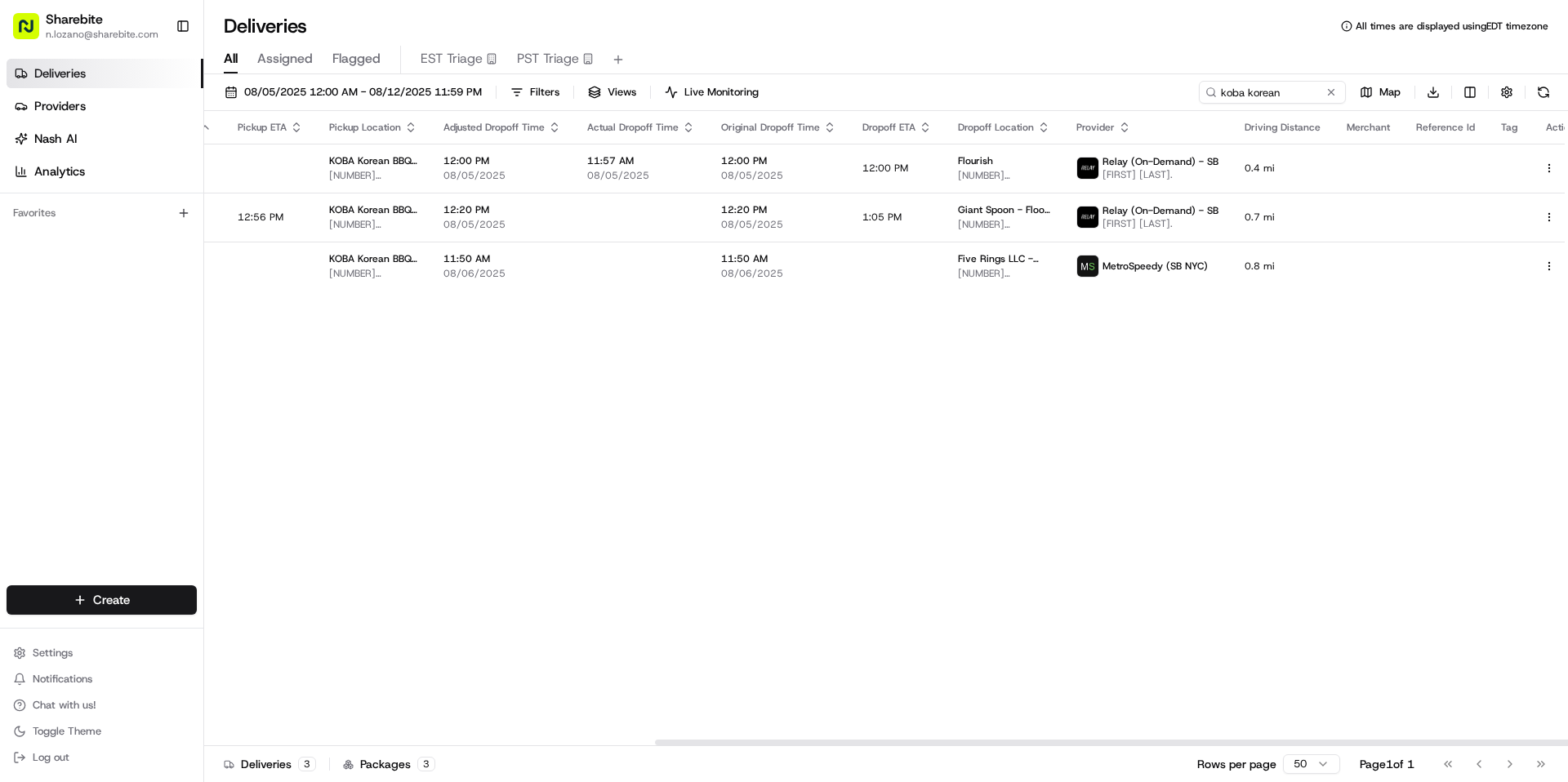click at bounding box center (641, 217) 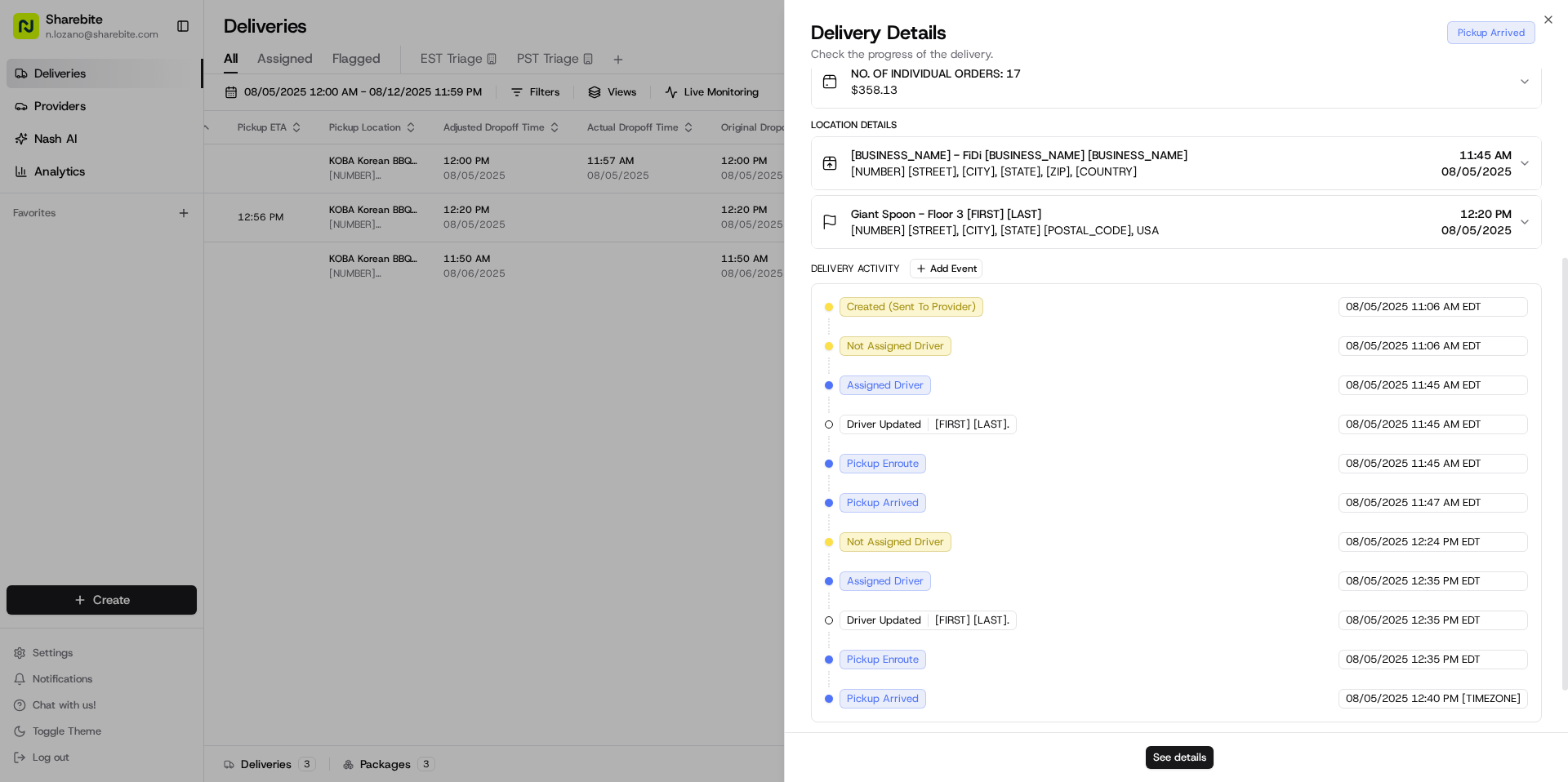 scroll, scrollTop: 0, scrollLeft: 0, axis: both 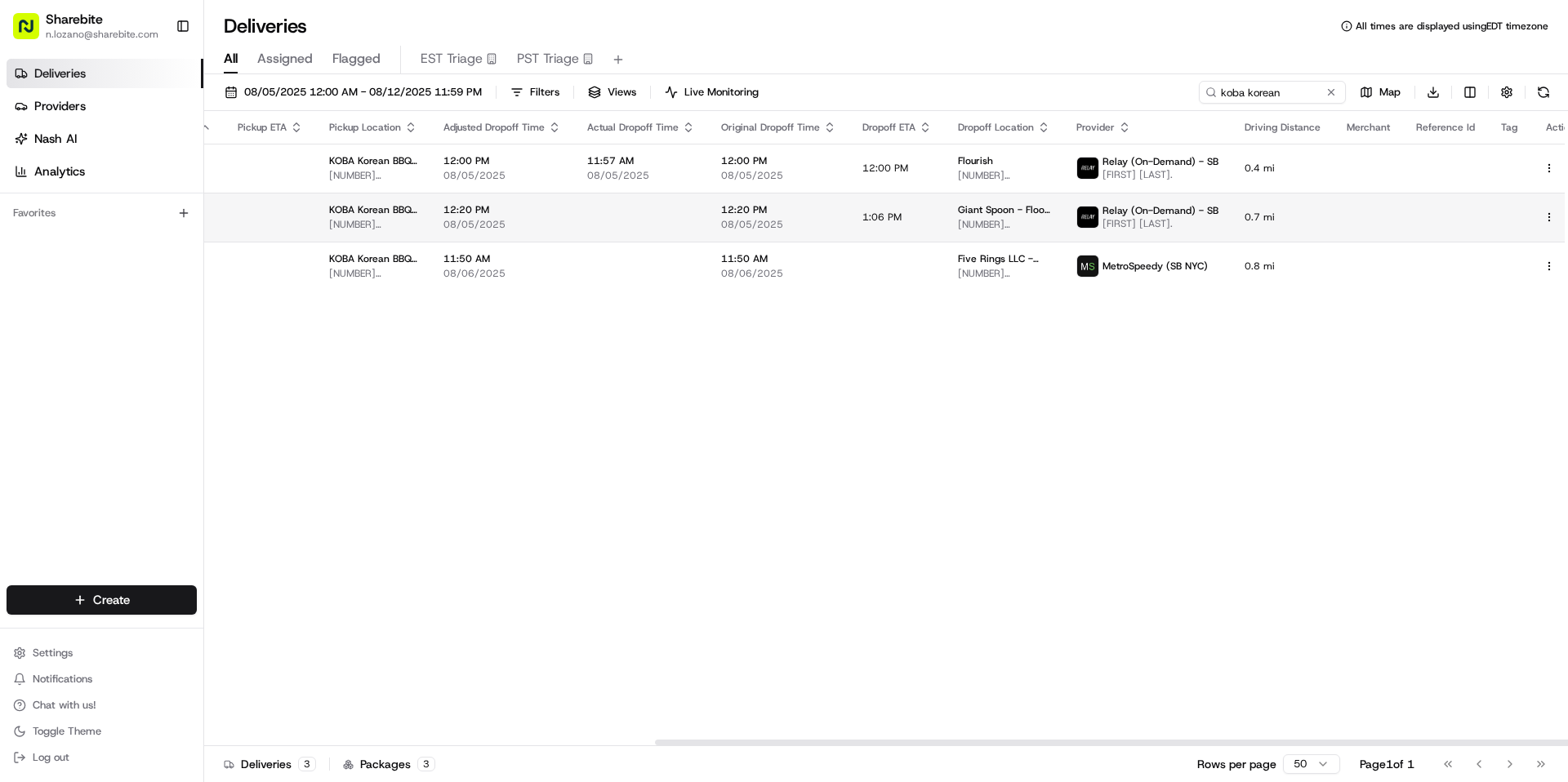 click on "12:20 PM 08/05/2025" at bounding box center [502, 217] 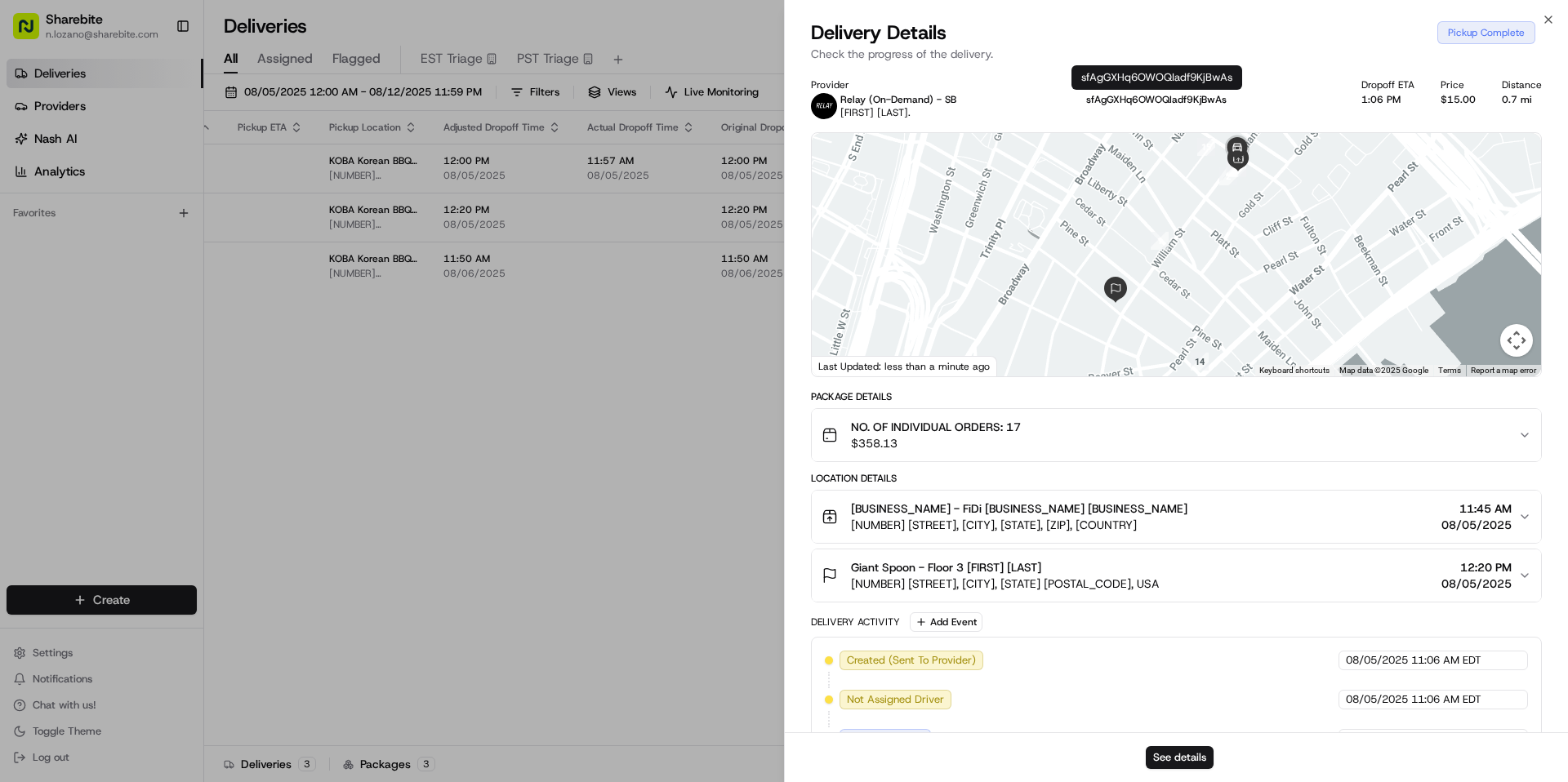 click on "sfAgGXHq6OWOQIadf9KjBwAs" at bounding box center (1156, 100) 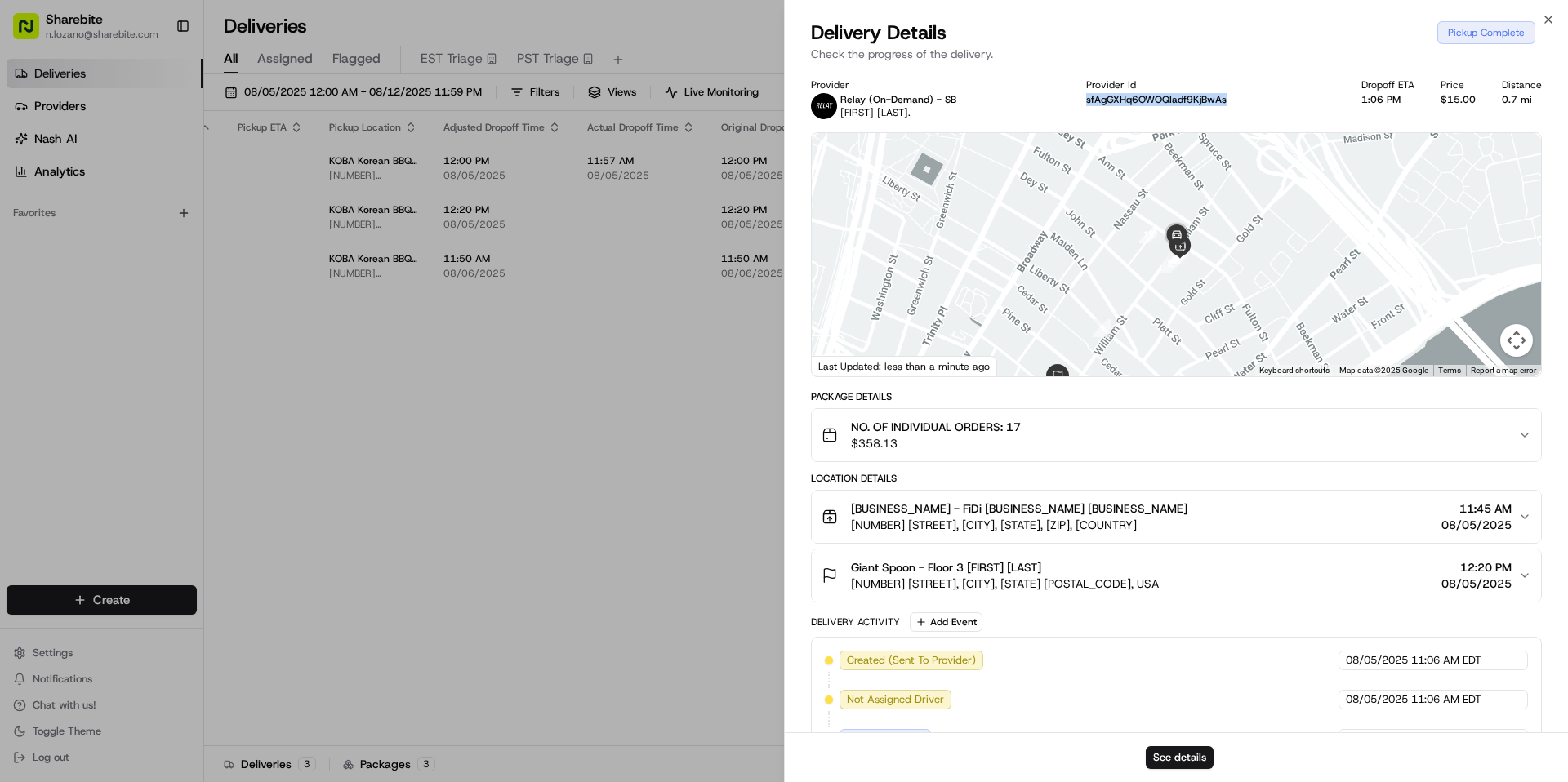 drag, startPoint x: 1084, startPoint y: 96, endPoint x: 1284, endPoint y: 99, distance: 200.0225 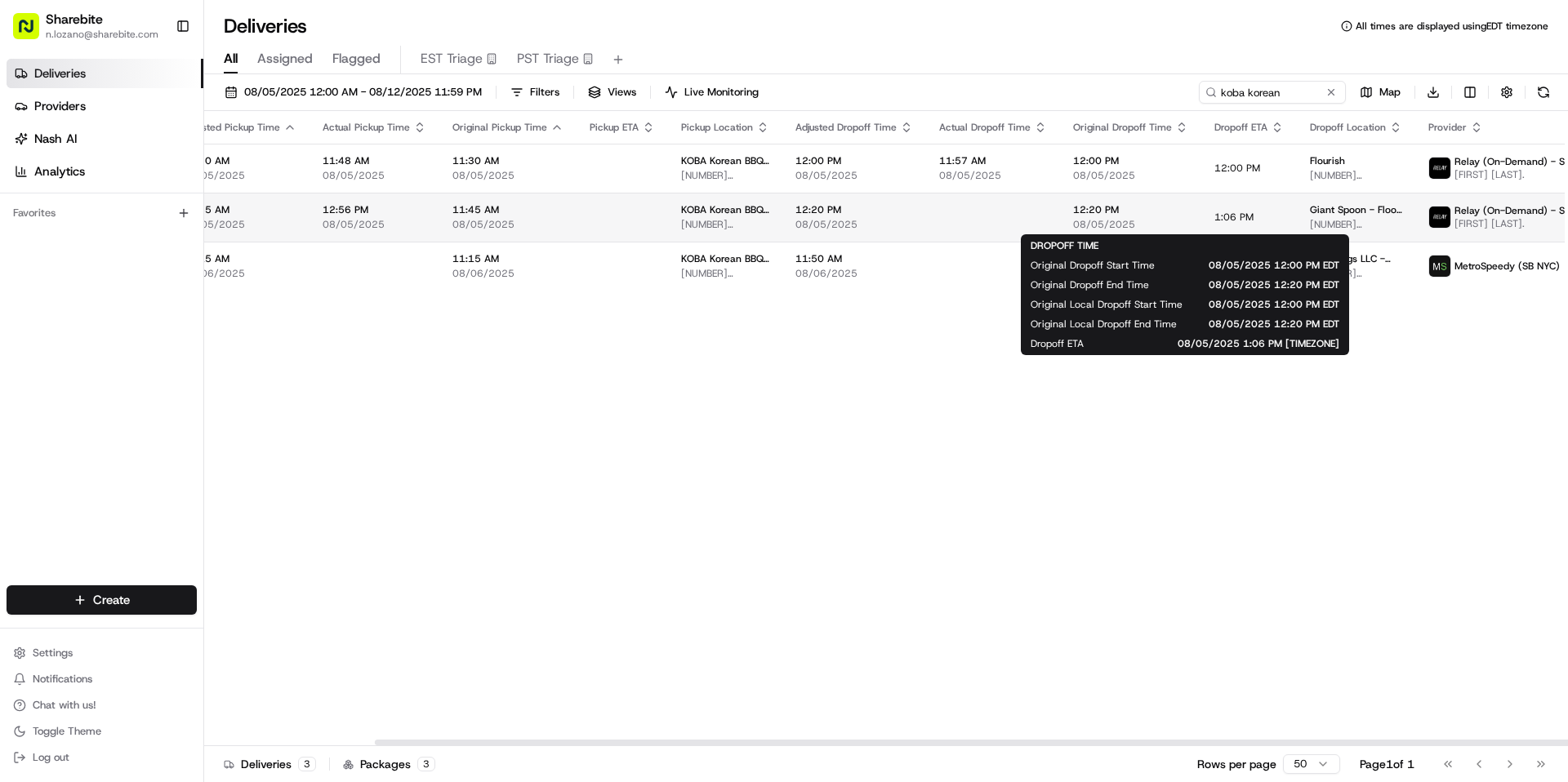 scroll, scrollTop: 0, scrollLeft: 0, axis: both 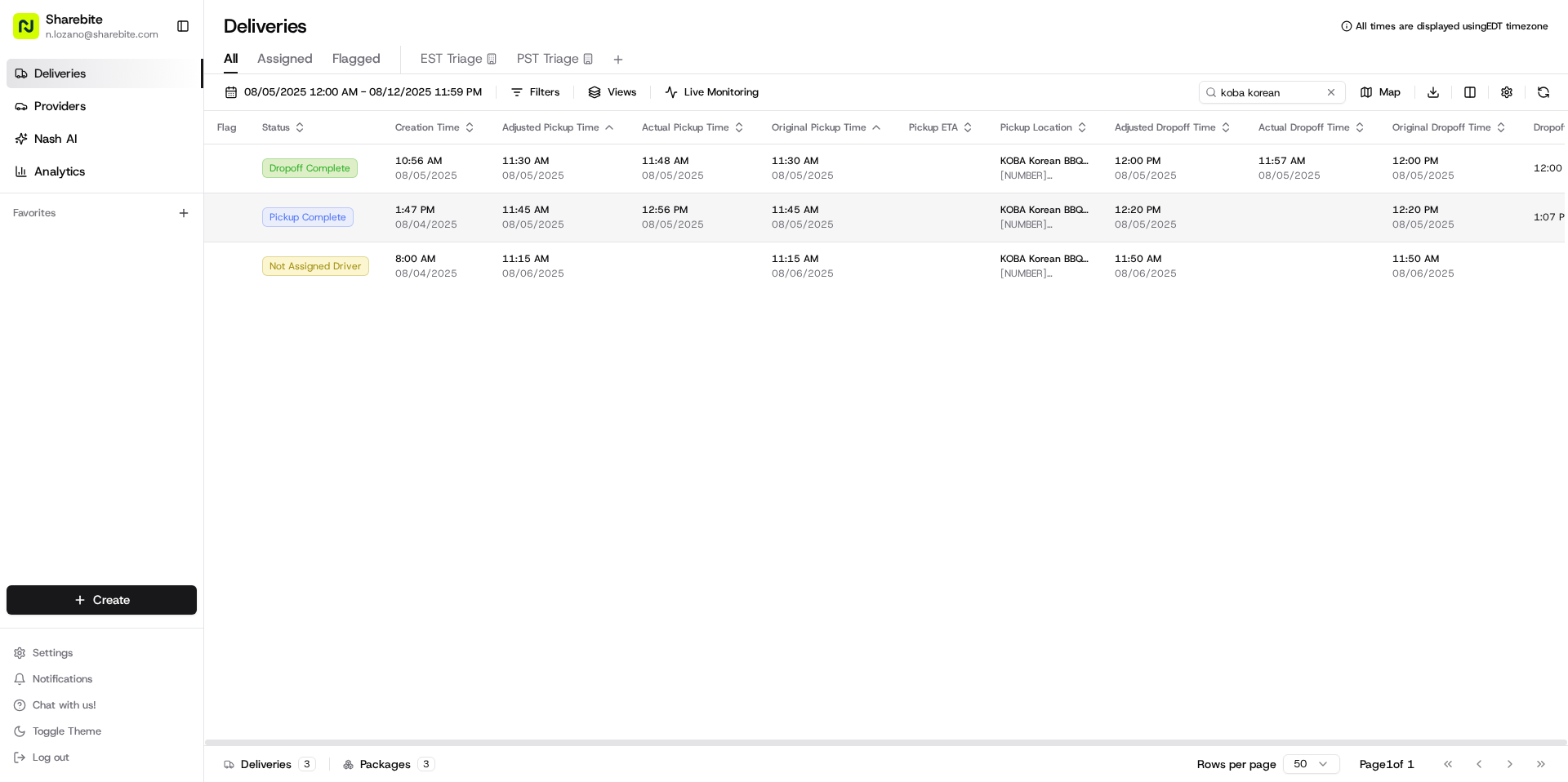 click on "08/05/2025" at bounding box center (693, 224) 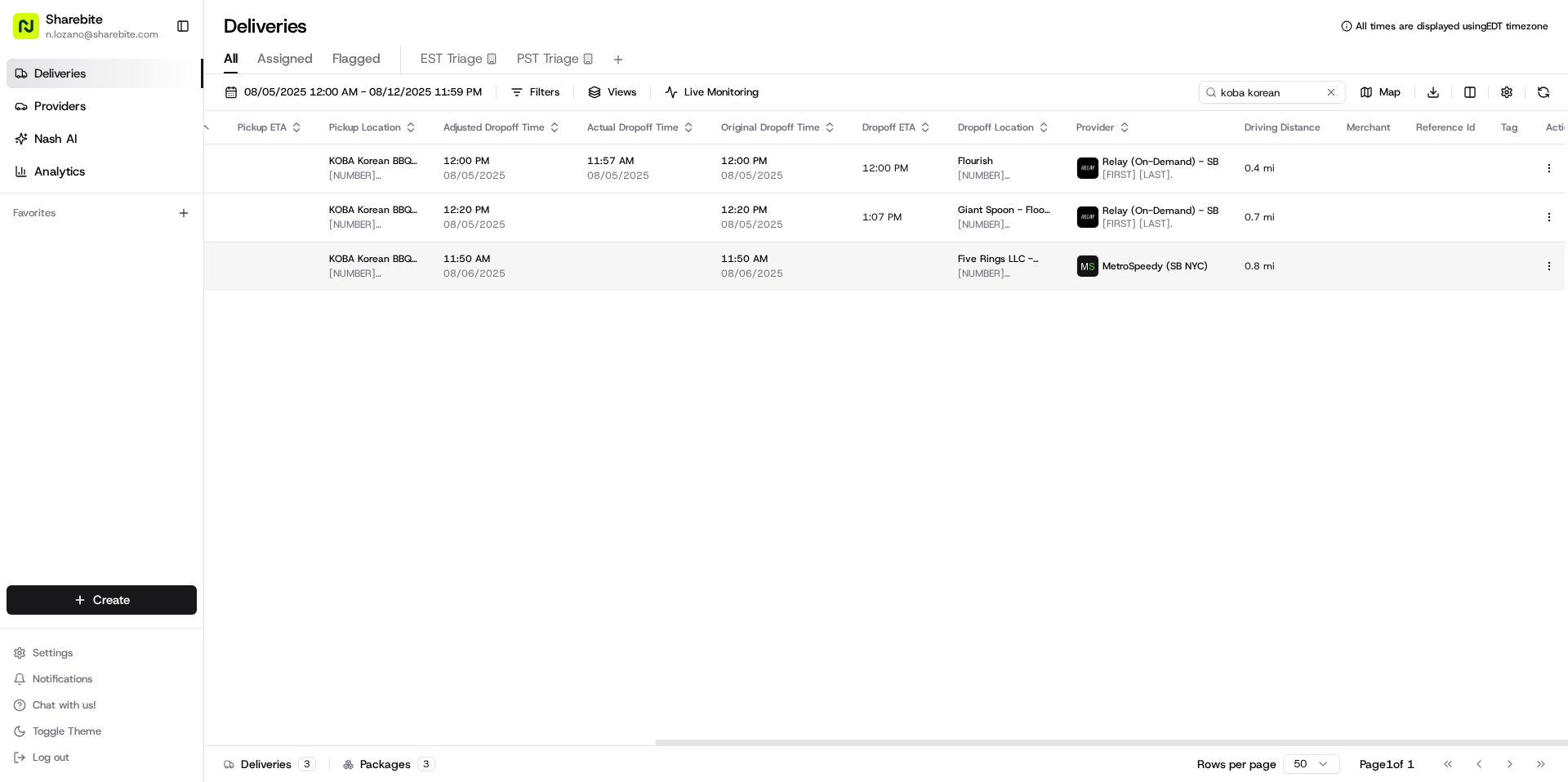 scroll, scrollTop: 0, scrollLeft: 578, axis: horizontal 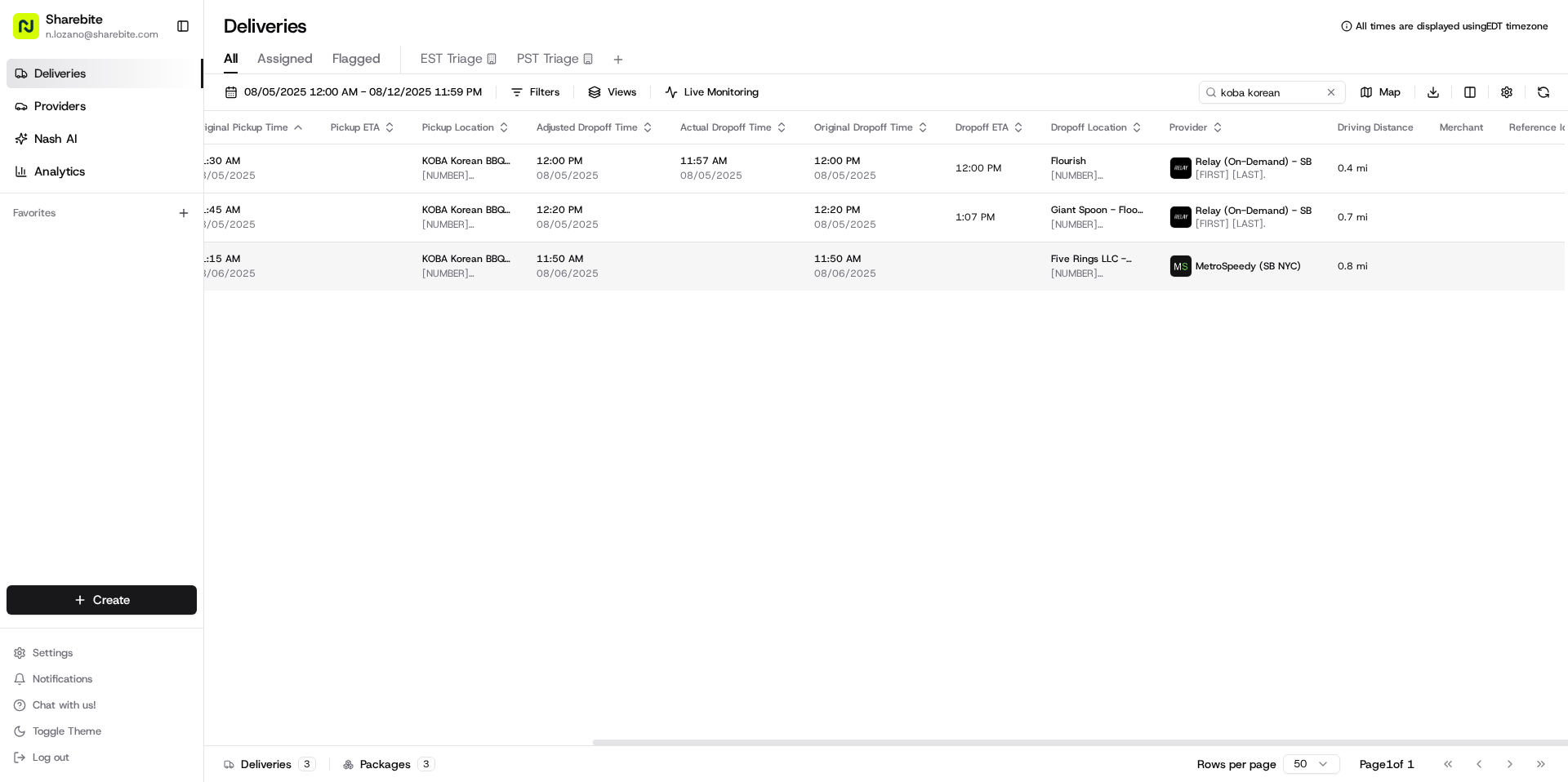 click on "11:50 AM 08/06/2025" at bounding box center [595, 266] 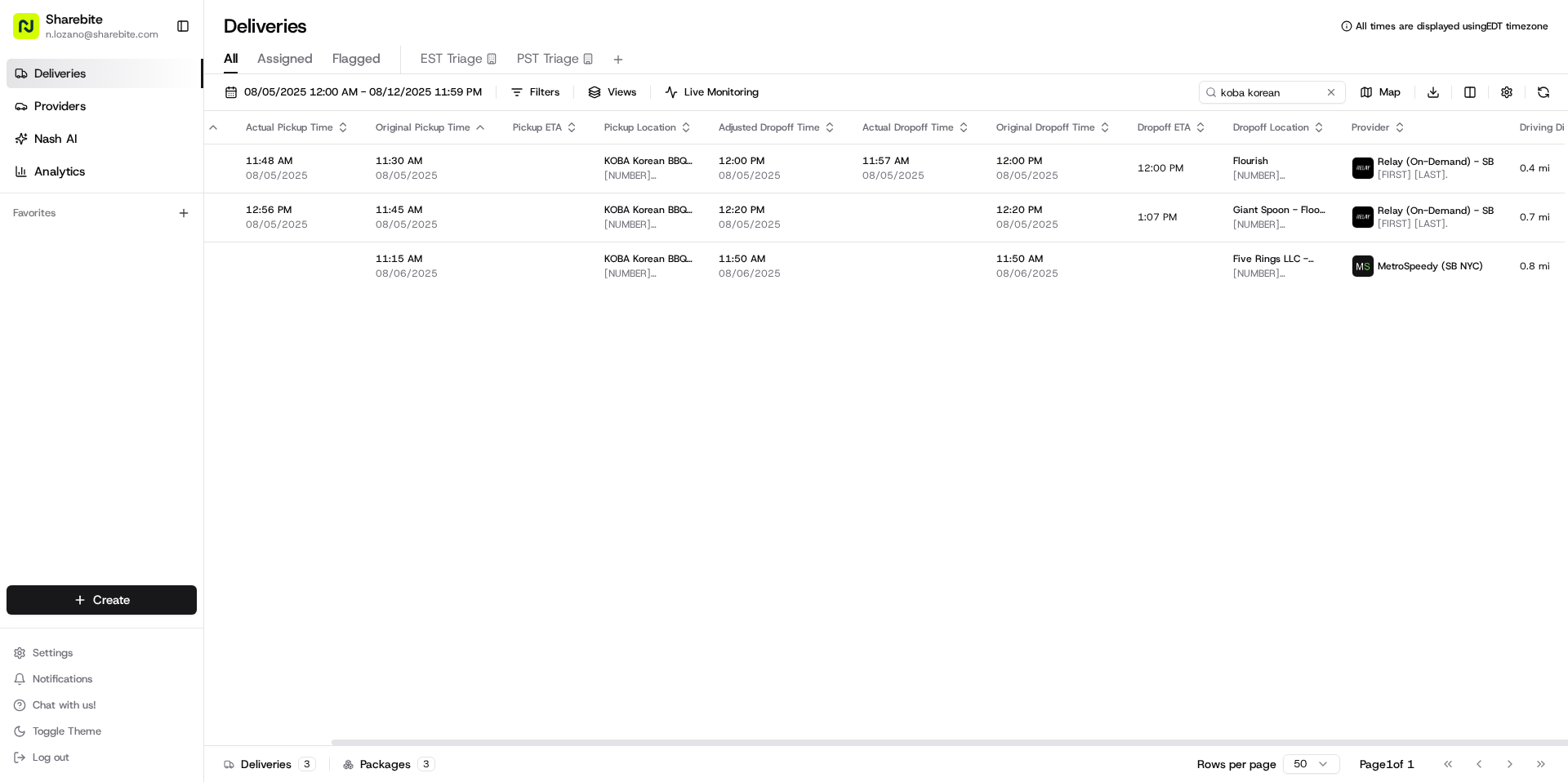 scroll, scrollTop: 0, scrollLeft: 0, axis: both 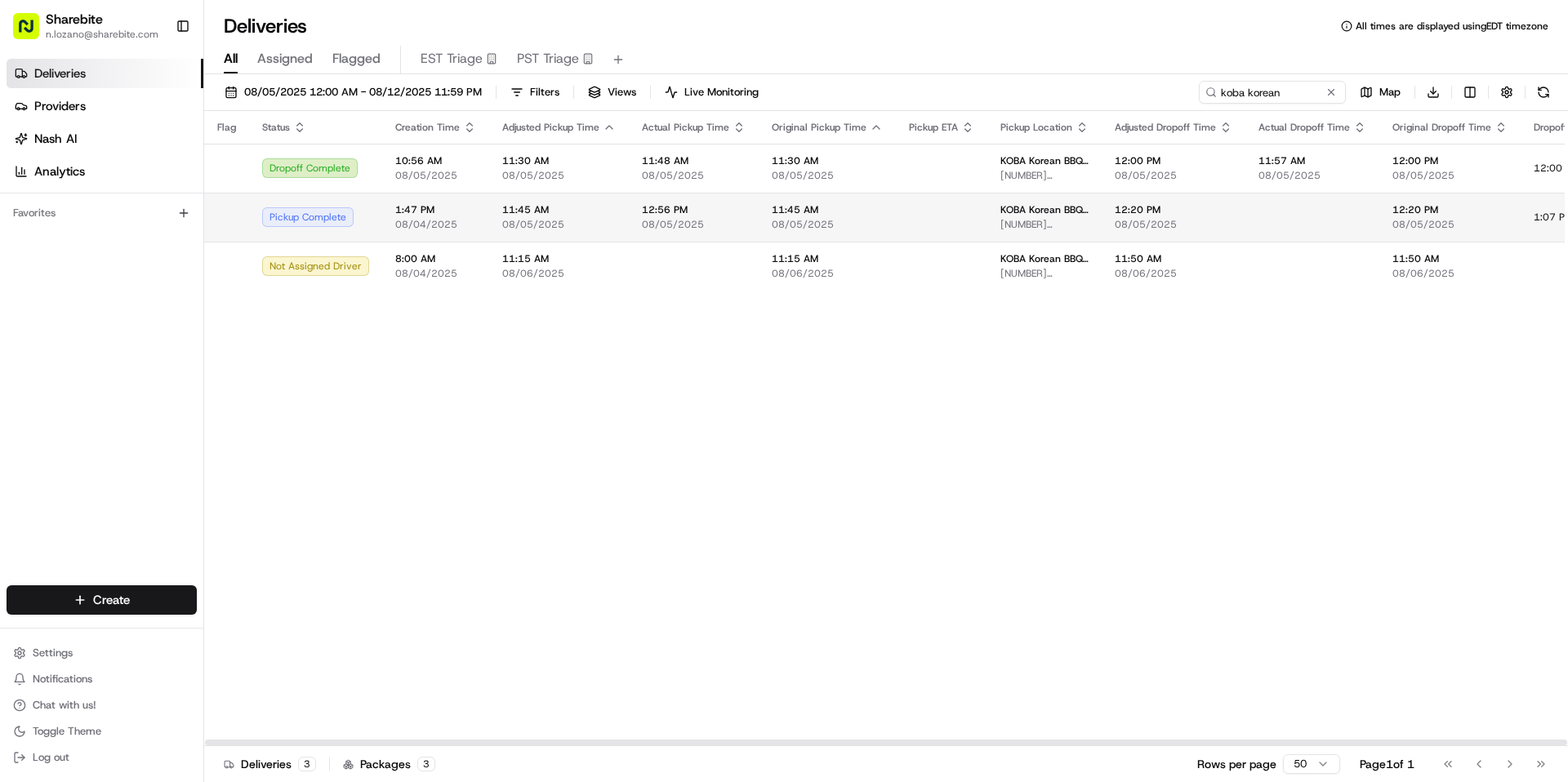 click on "08/05/2025" at bounding box center [1174, 224] 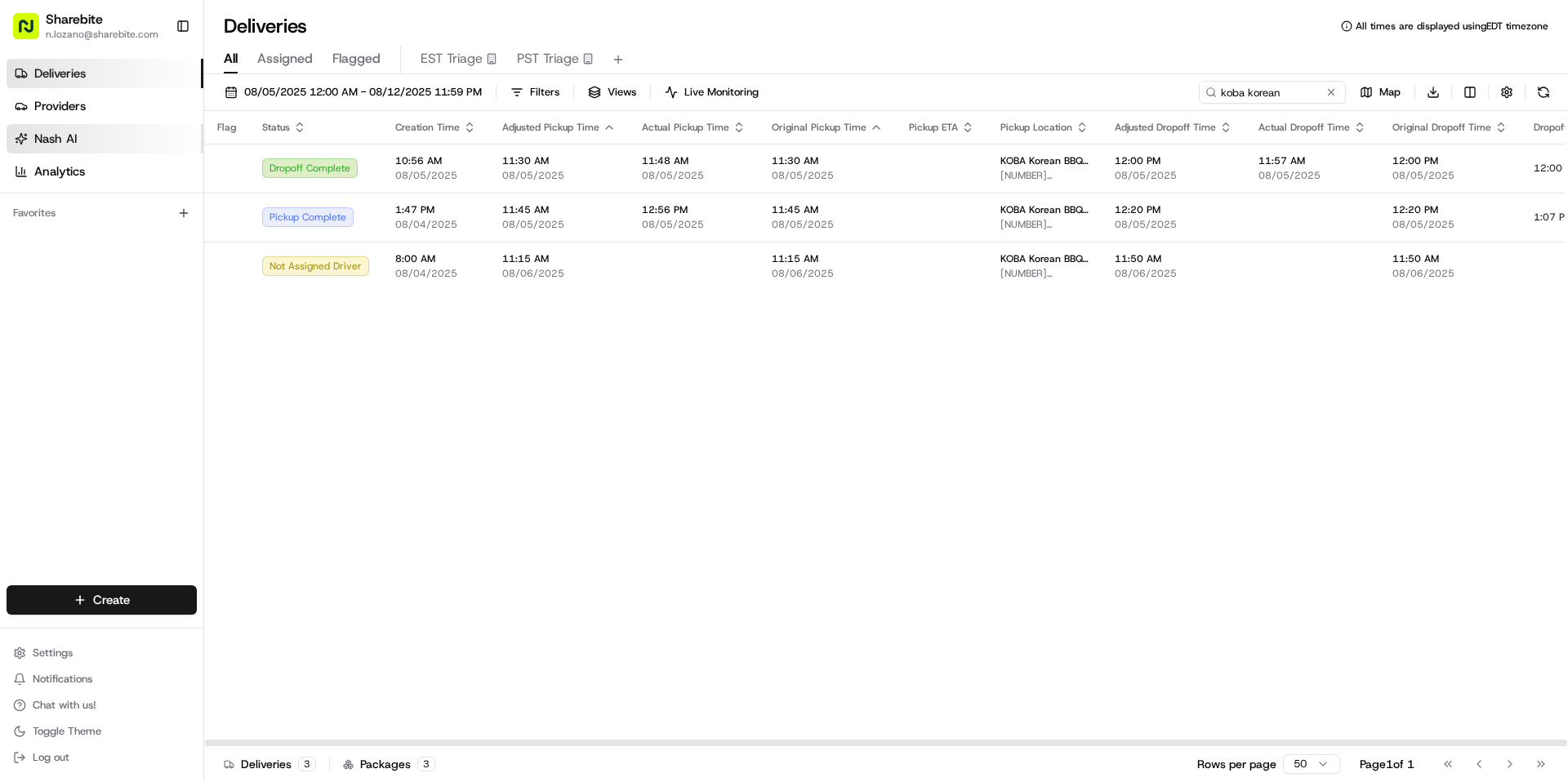click on "Nash AI" at bounding box center (105, 139) 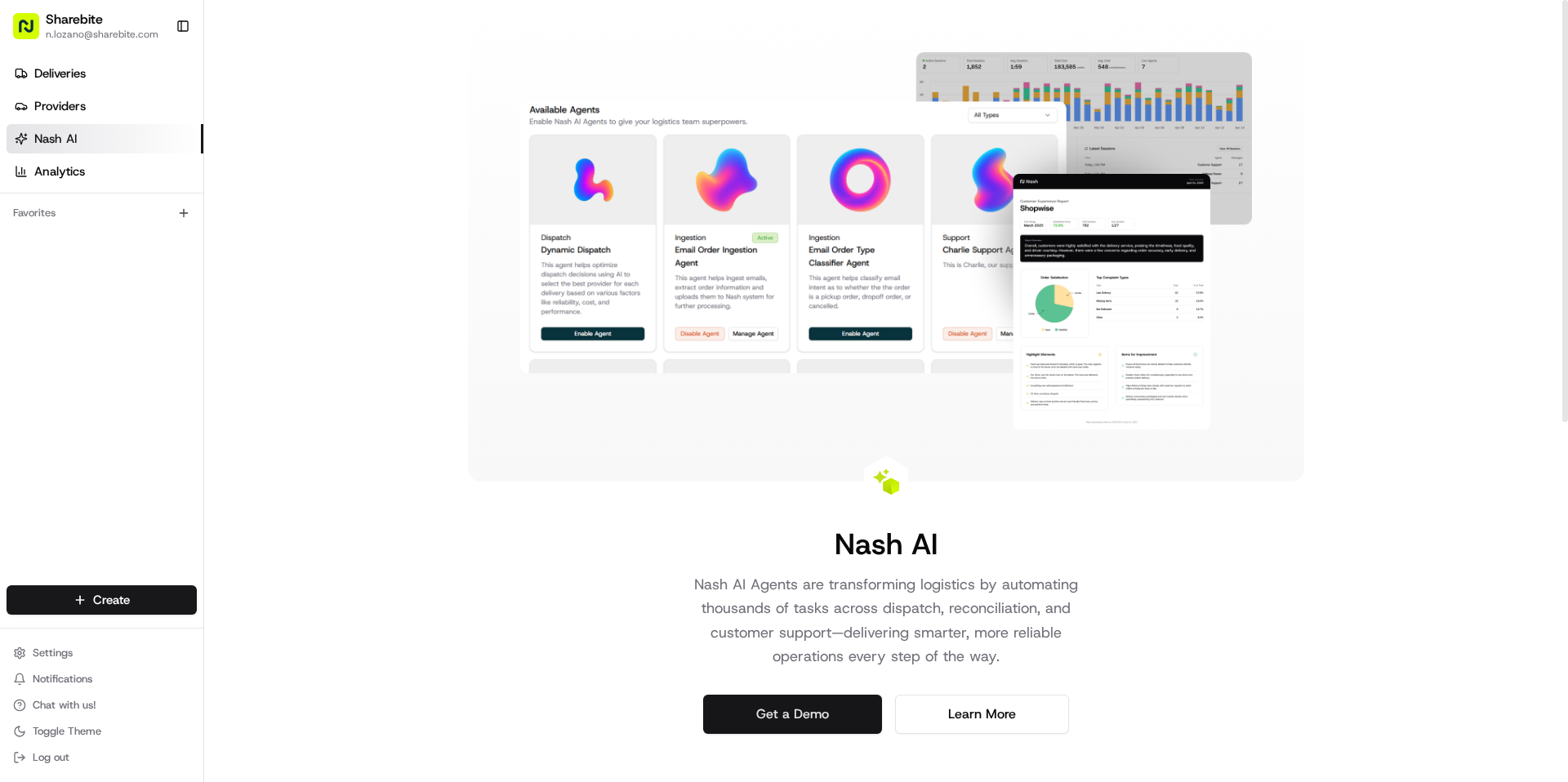 click on "Get a Demo" at bounding box center [792, 714] 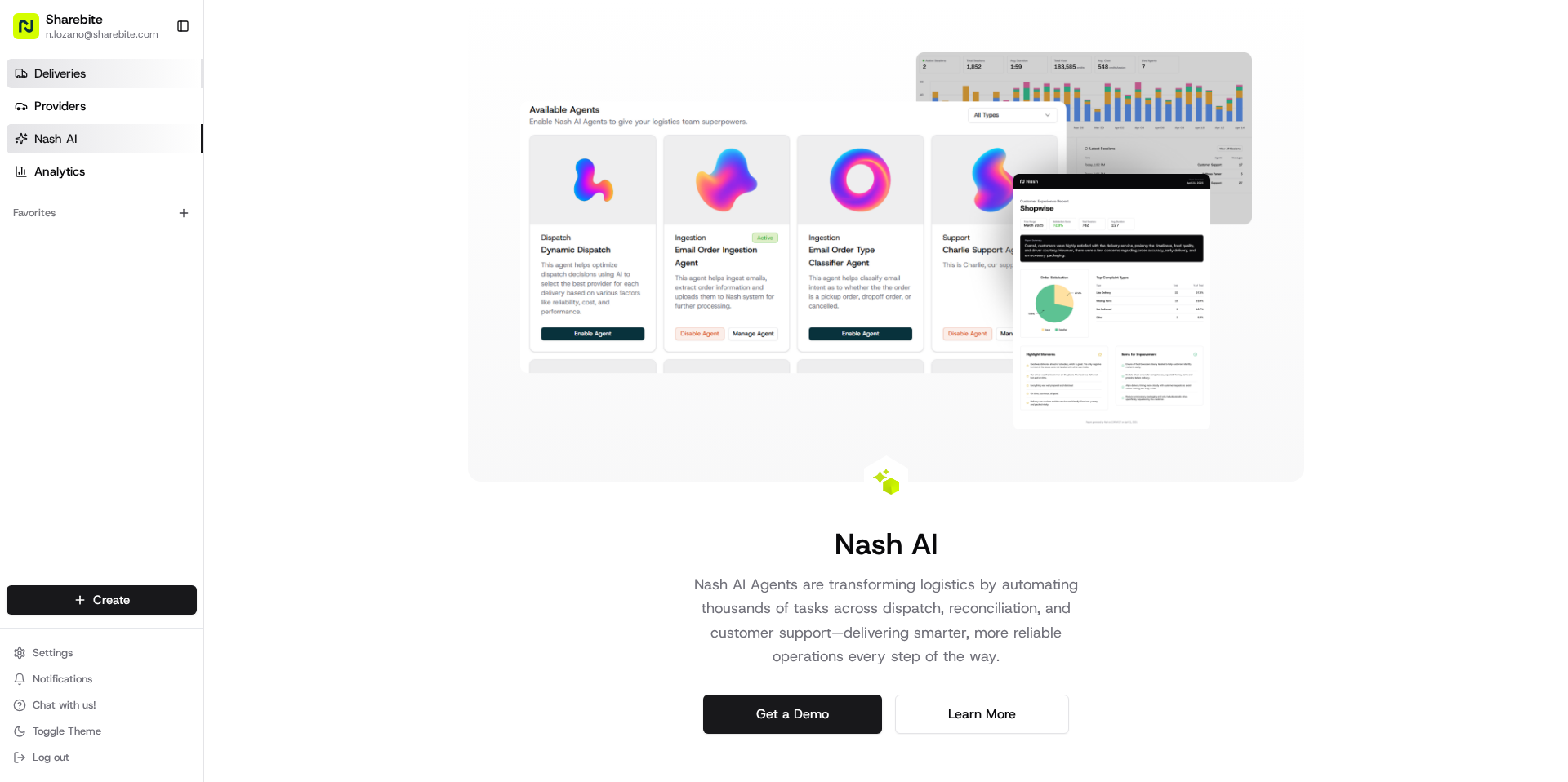 click on "Deliveries" at bounding box center (60, 73) 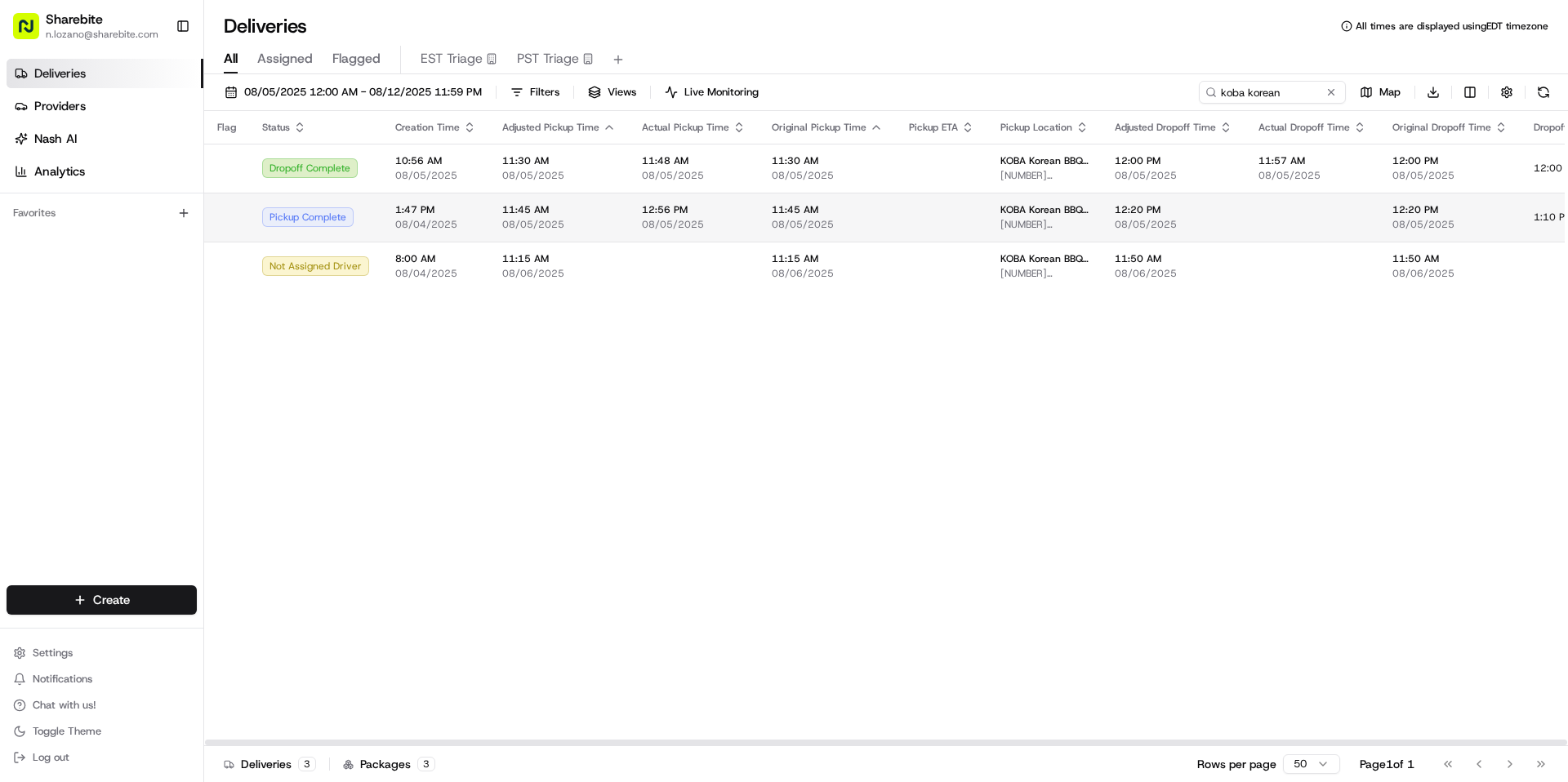 click on "Pickup Complete" at bounding box center [315, 217] 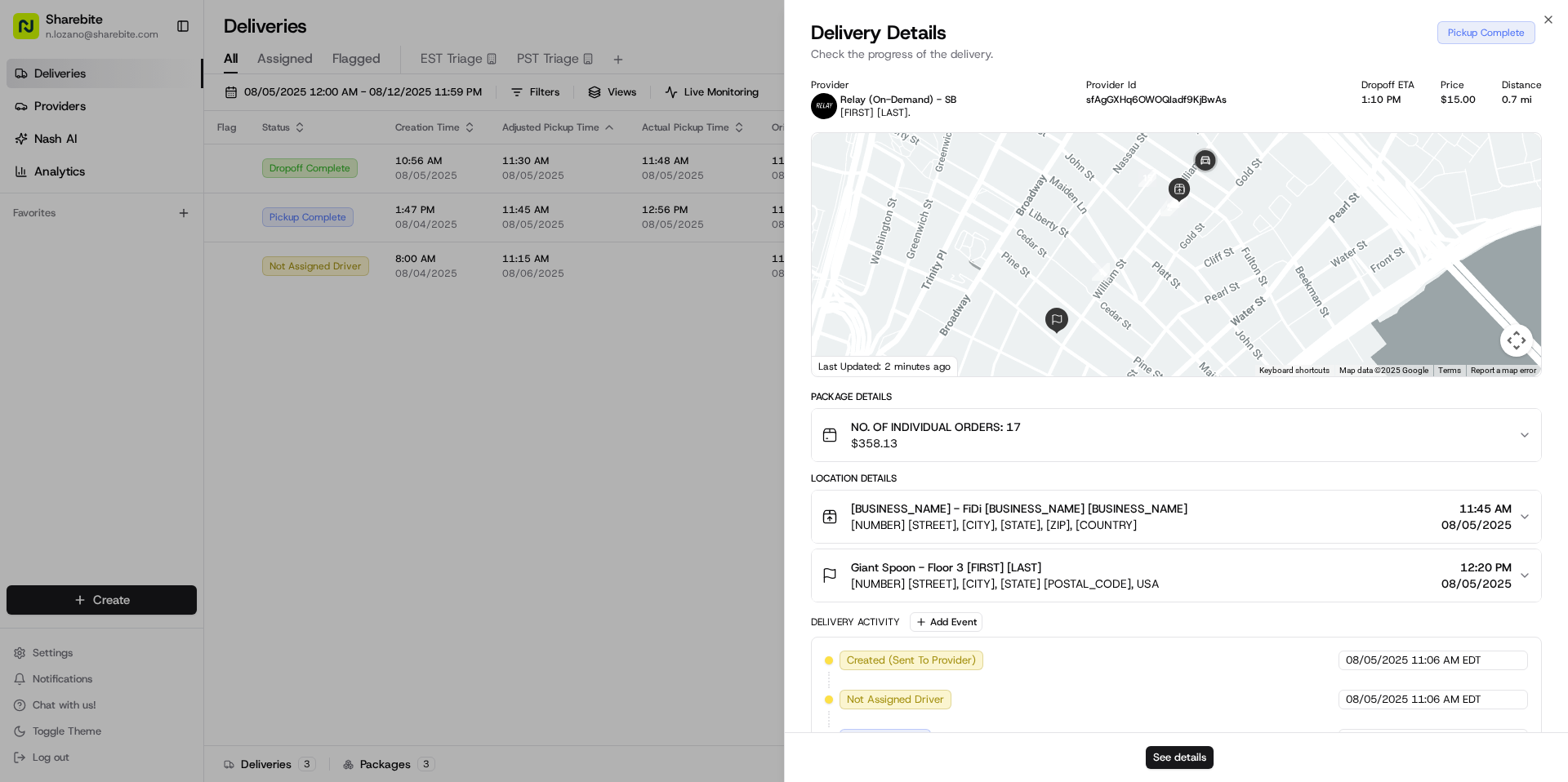 drag, startPoint x: 1210, startPoint y: 229, endPoint x: 1159, endPoint y: 262, distance: 60.74537 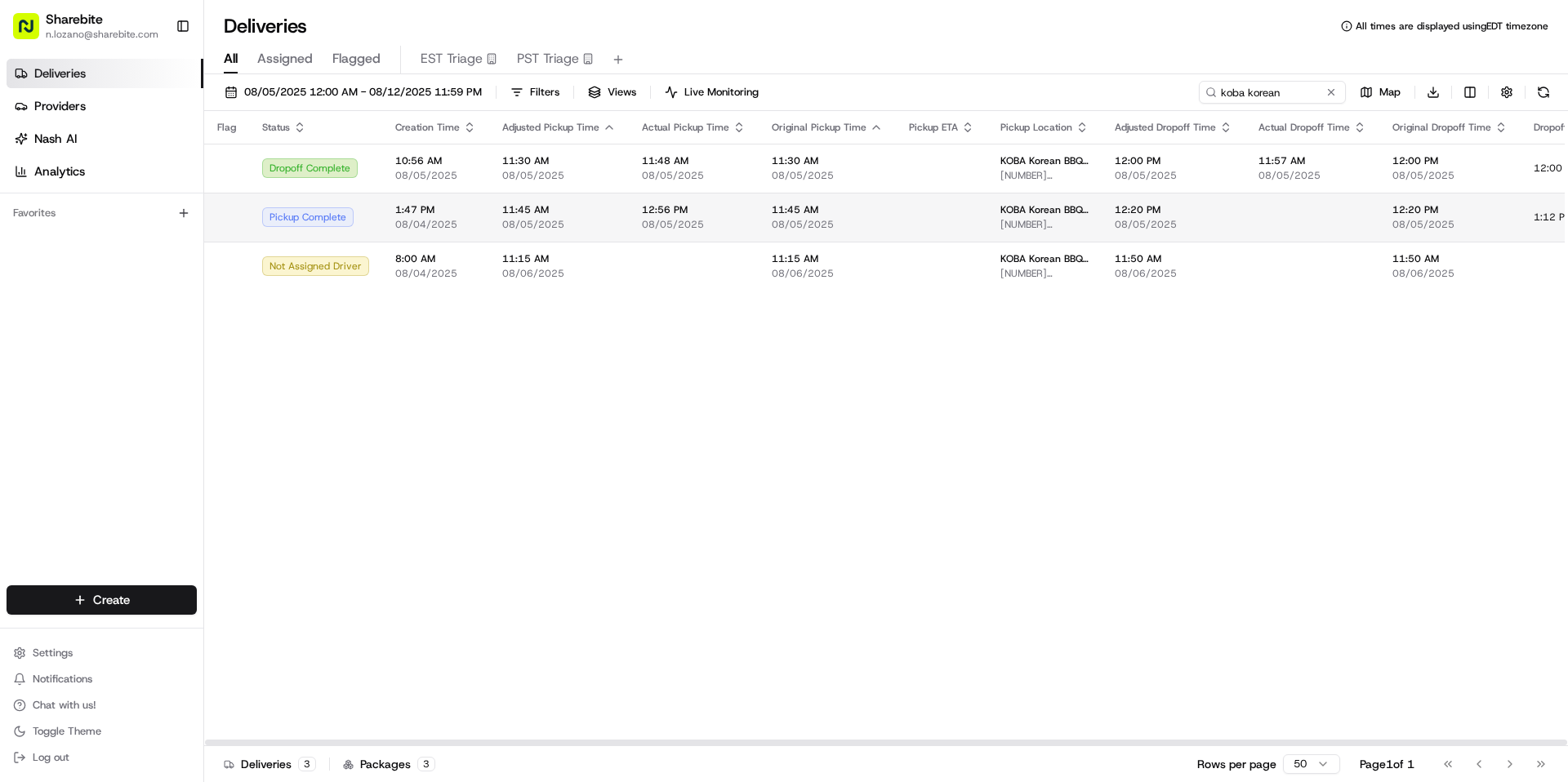 click on "08/05/2025" at bounding box center [559, 224] 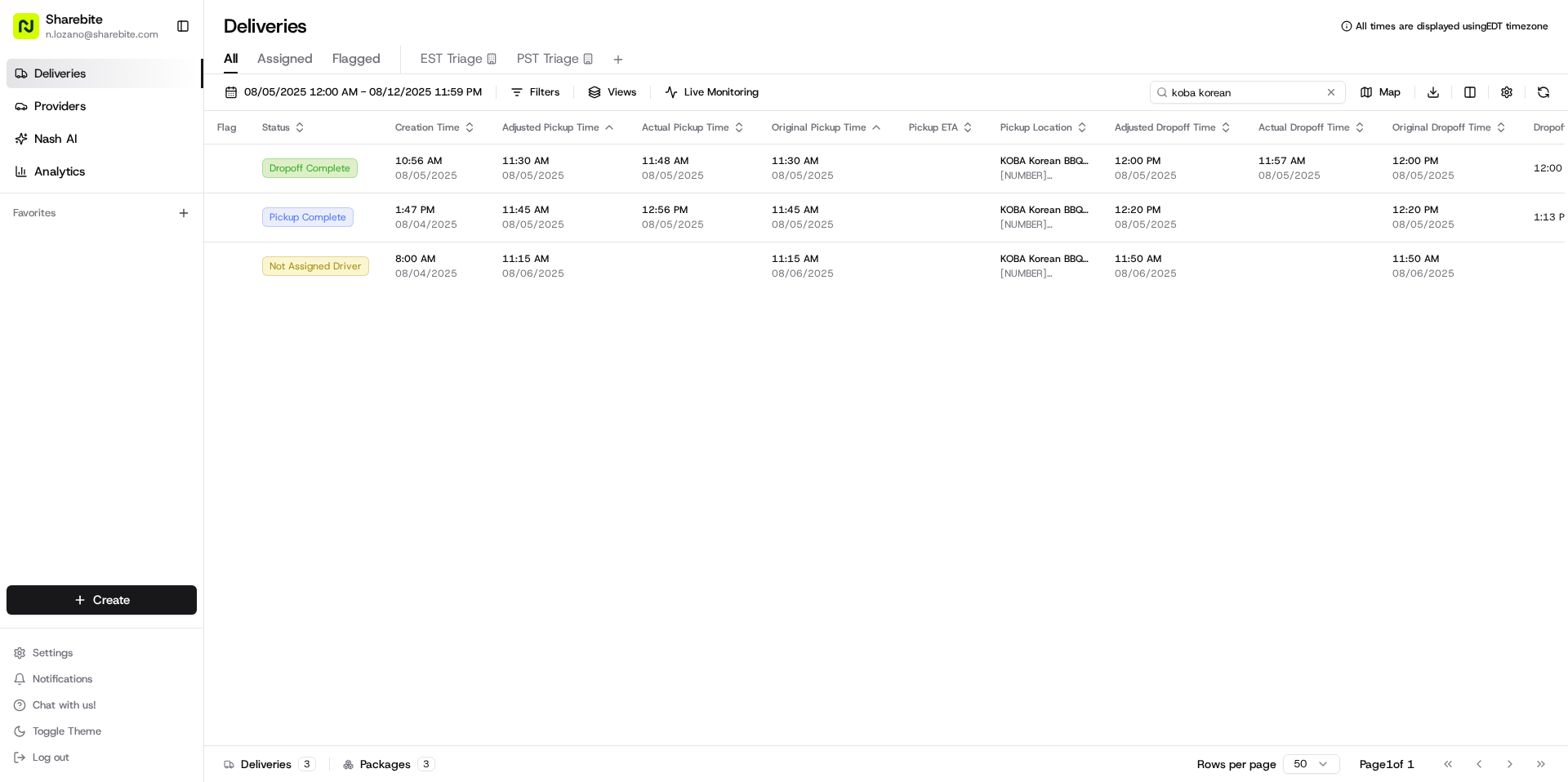 click on "koba korean" at bounding box center [1248, 92] 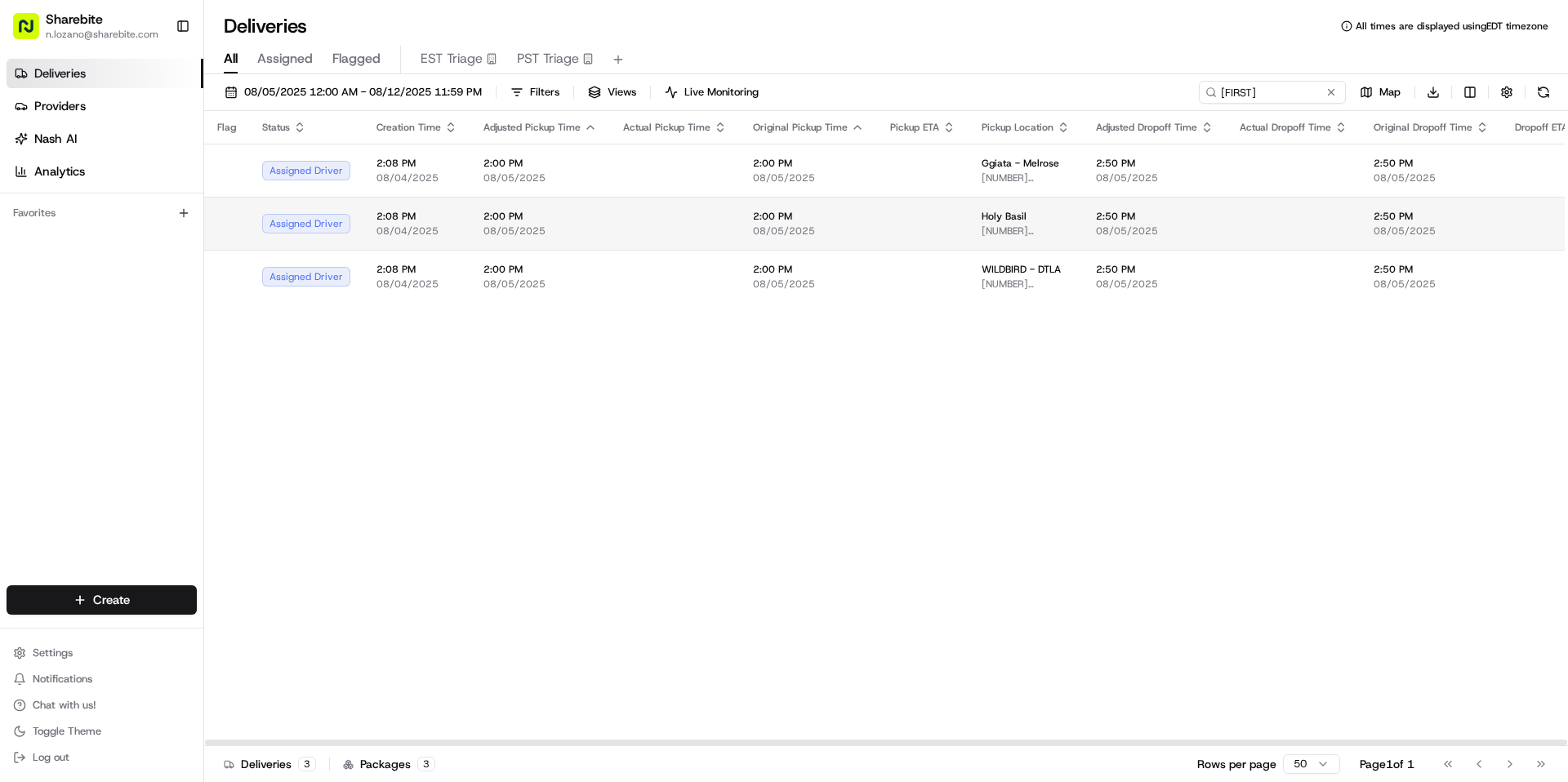 click on "2:00 PM 08/05/2025" at bounding box center (808, 223) 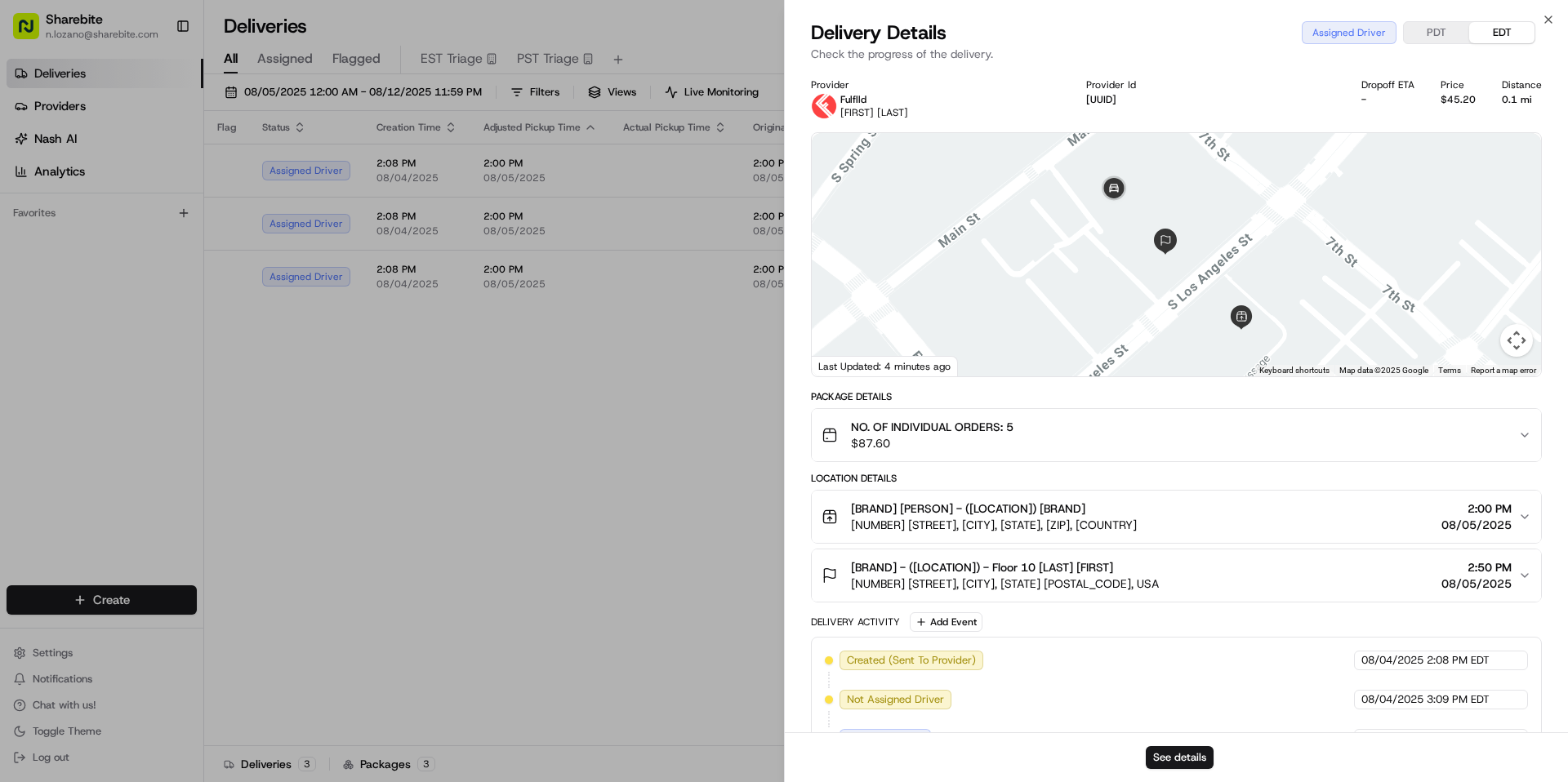 drag, startPoint x: 1105, startPoint y: 301, endPoint x: 1106, endPoint y: 316, distance: 15.033296 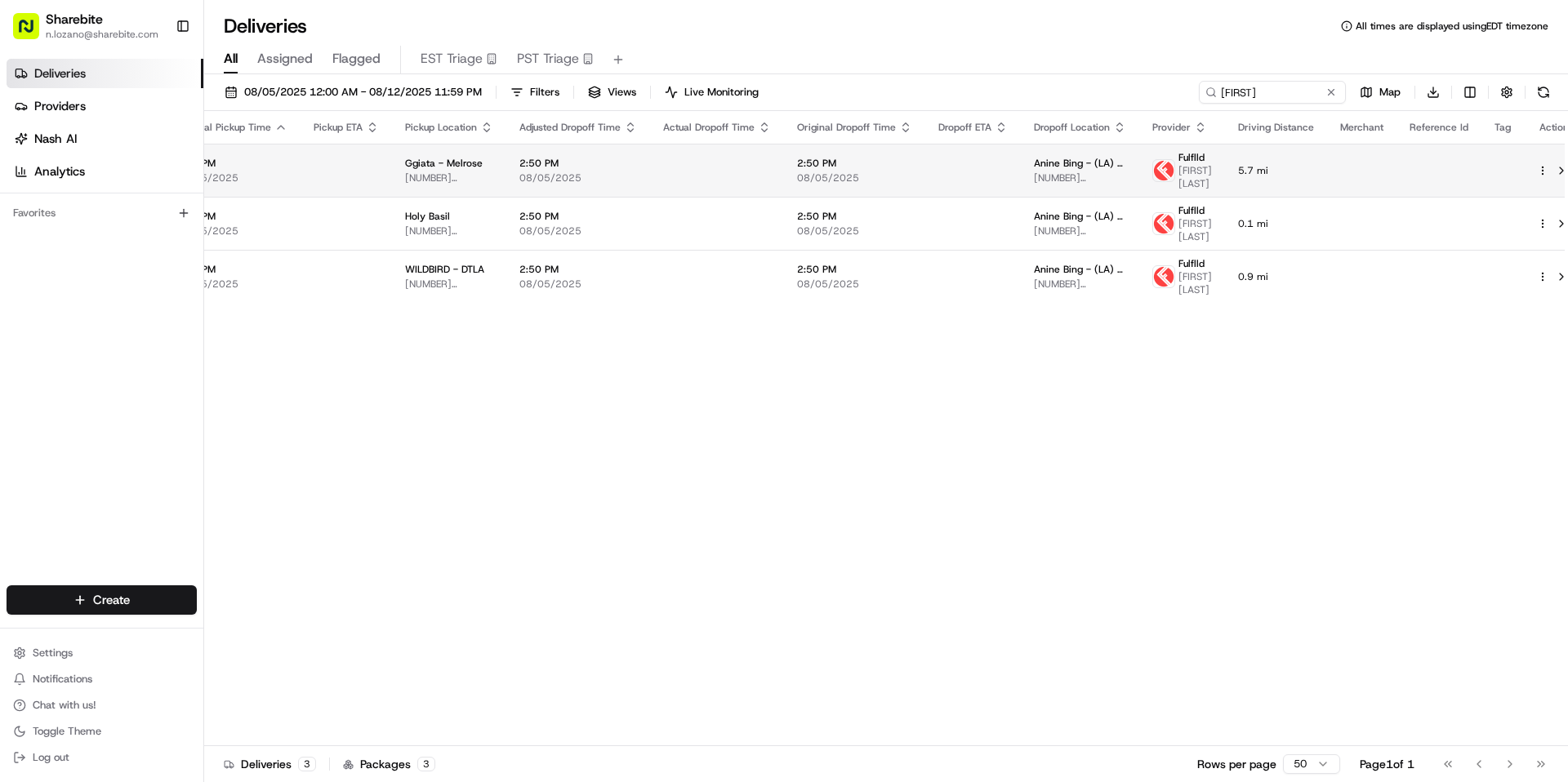 scroll, scrollTop: 0, scrollLeft: 0, axis: both 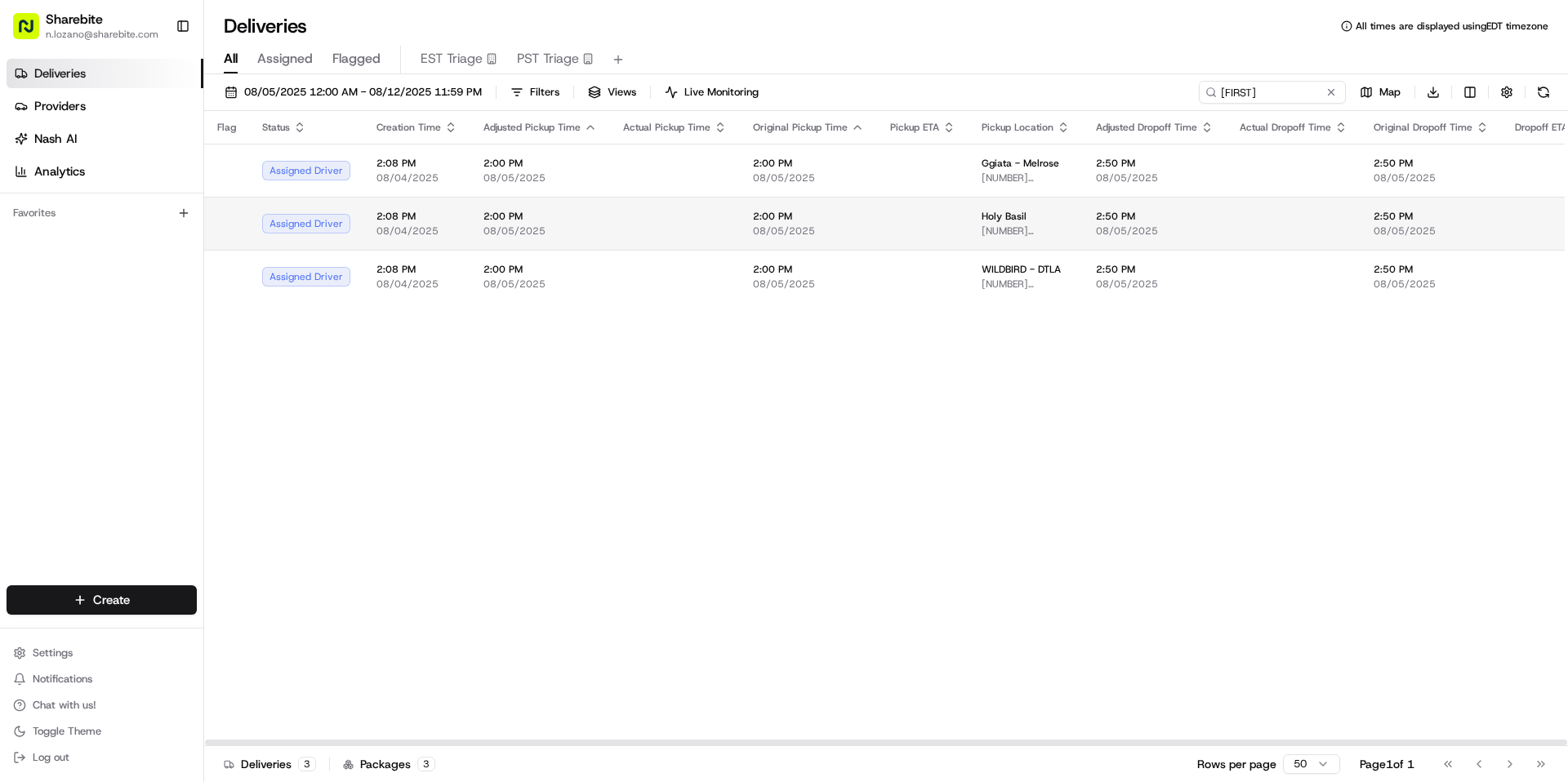 click at bounding box center [675, 223] 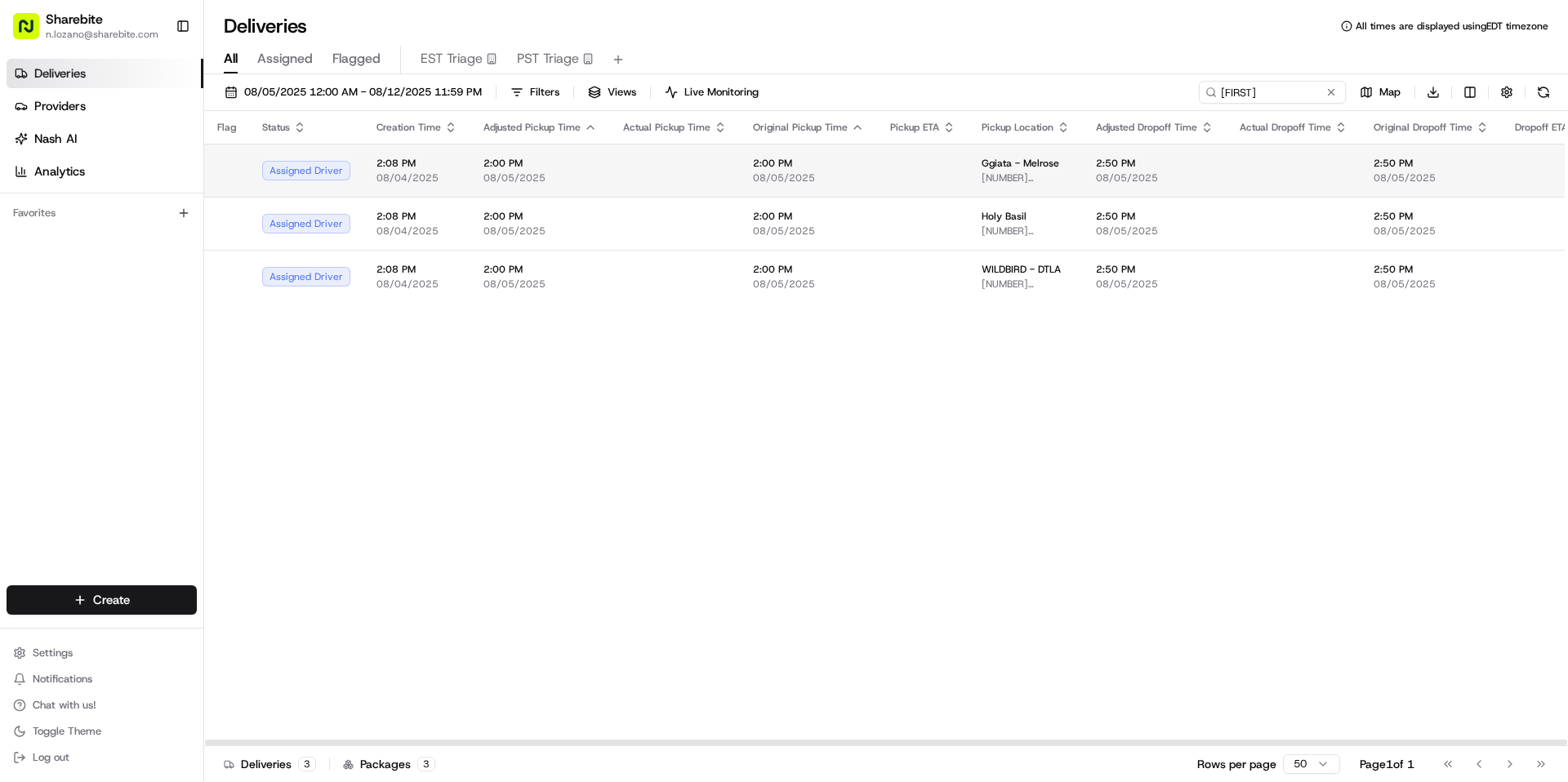 click at bounding box center [675, 170] 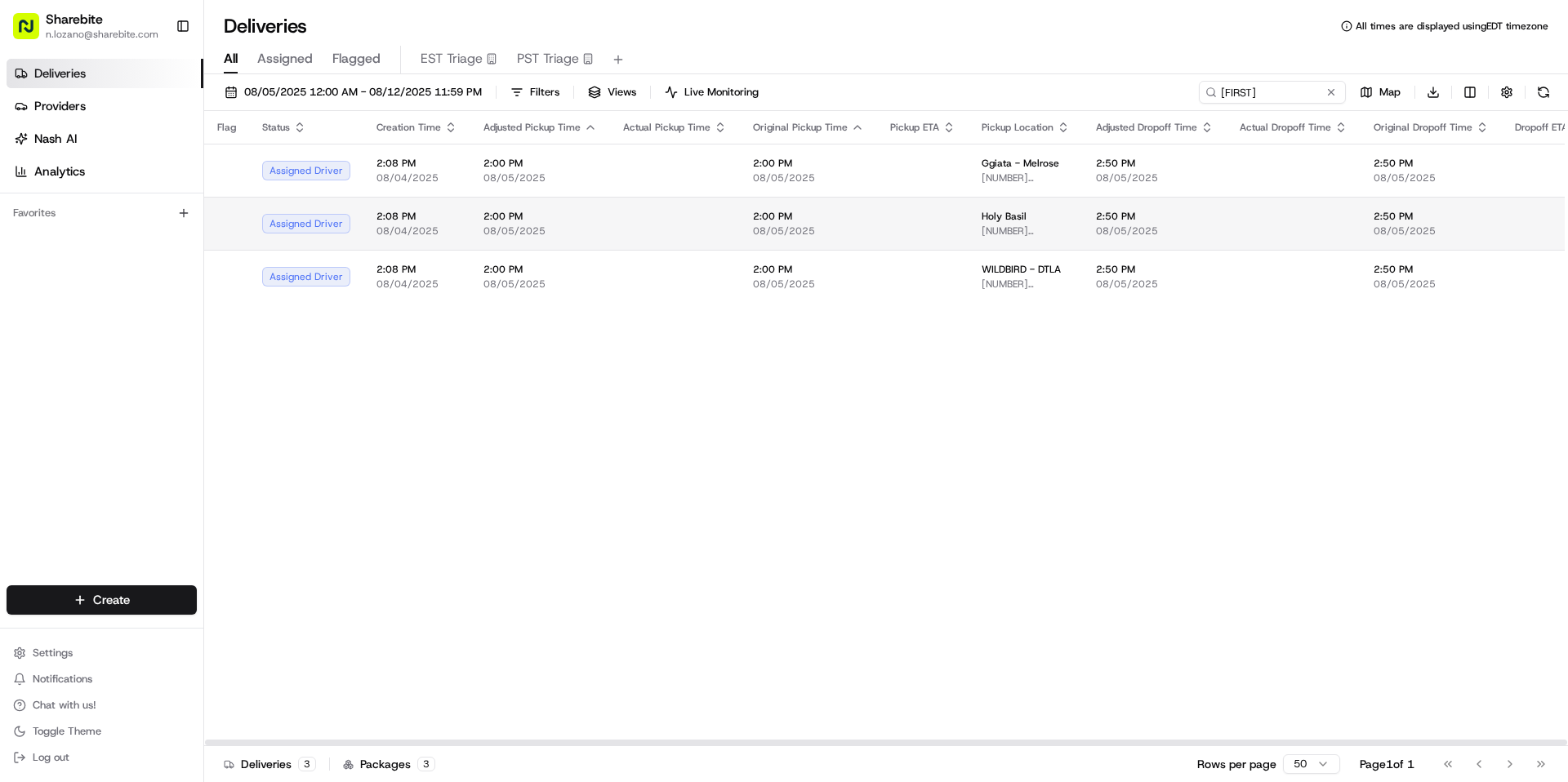 click at bounding box center (675, 223) 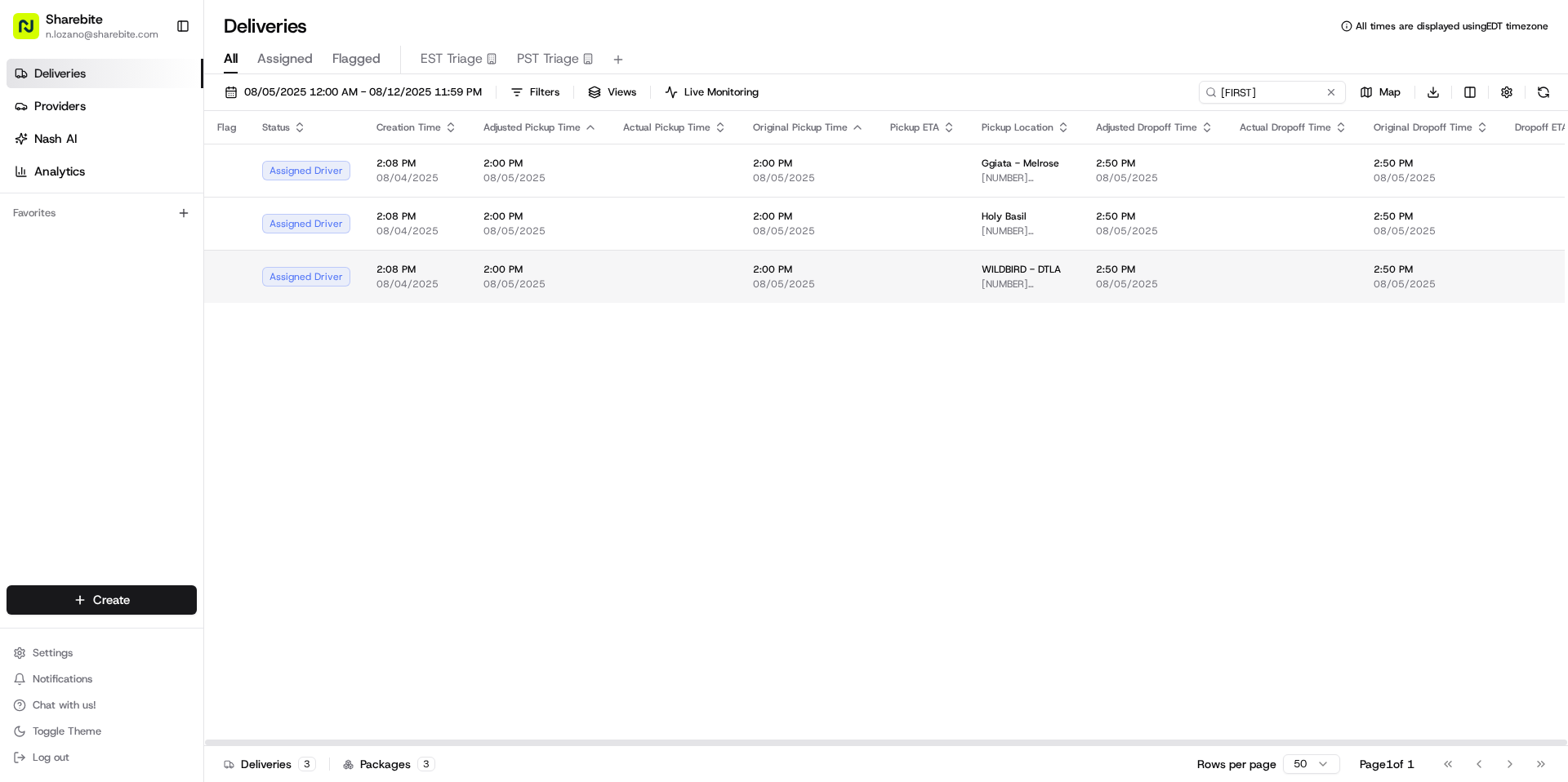 click at bounding box center (675, 276) 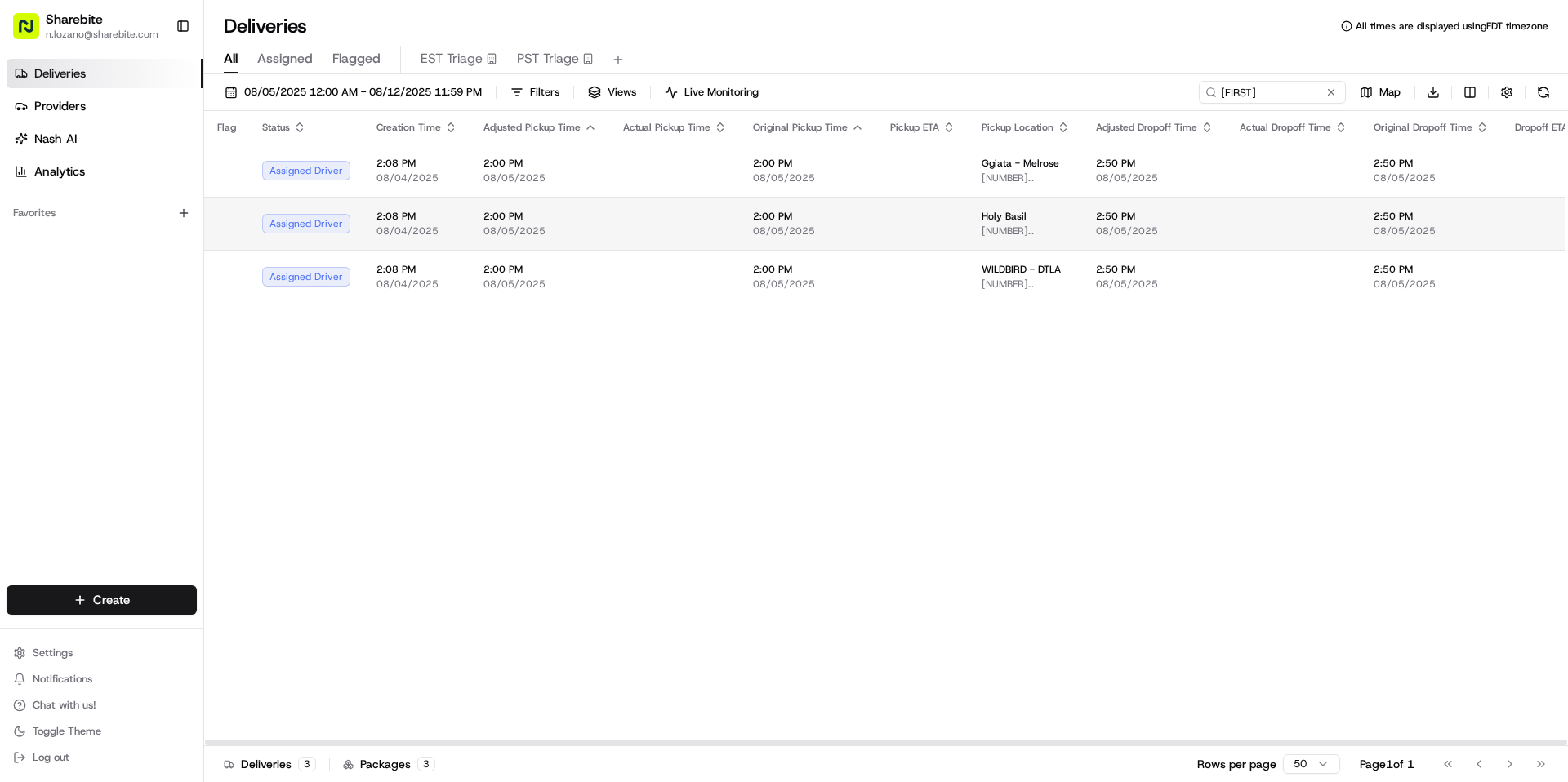 click at bounding box center (675, 224) 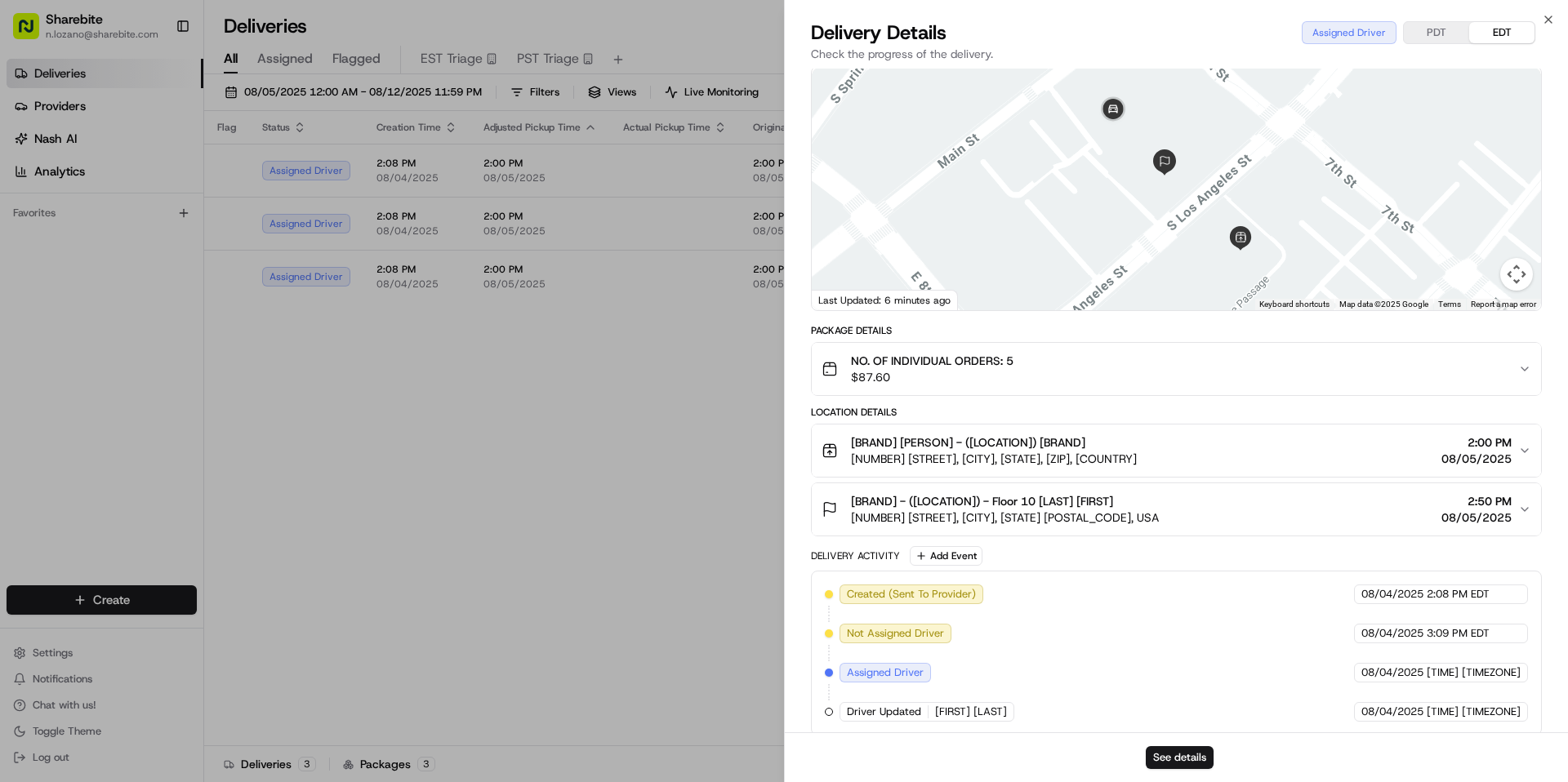 scroll, scrollTop: 67, scrollLeft: 0, axis: vertical 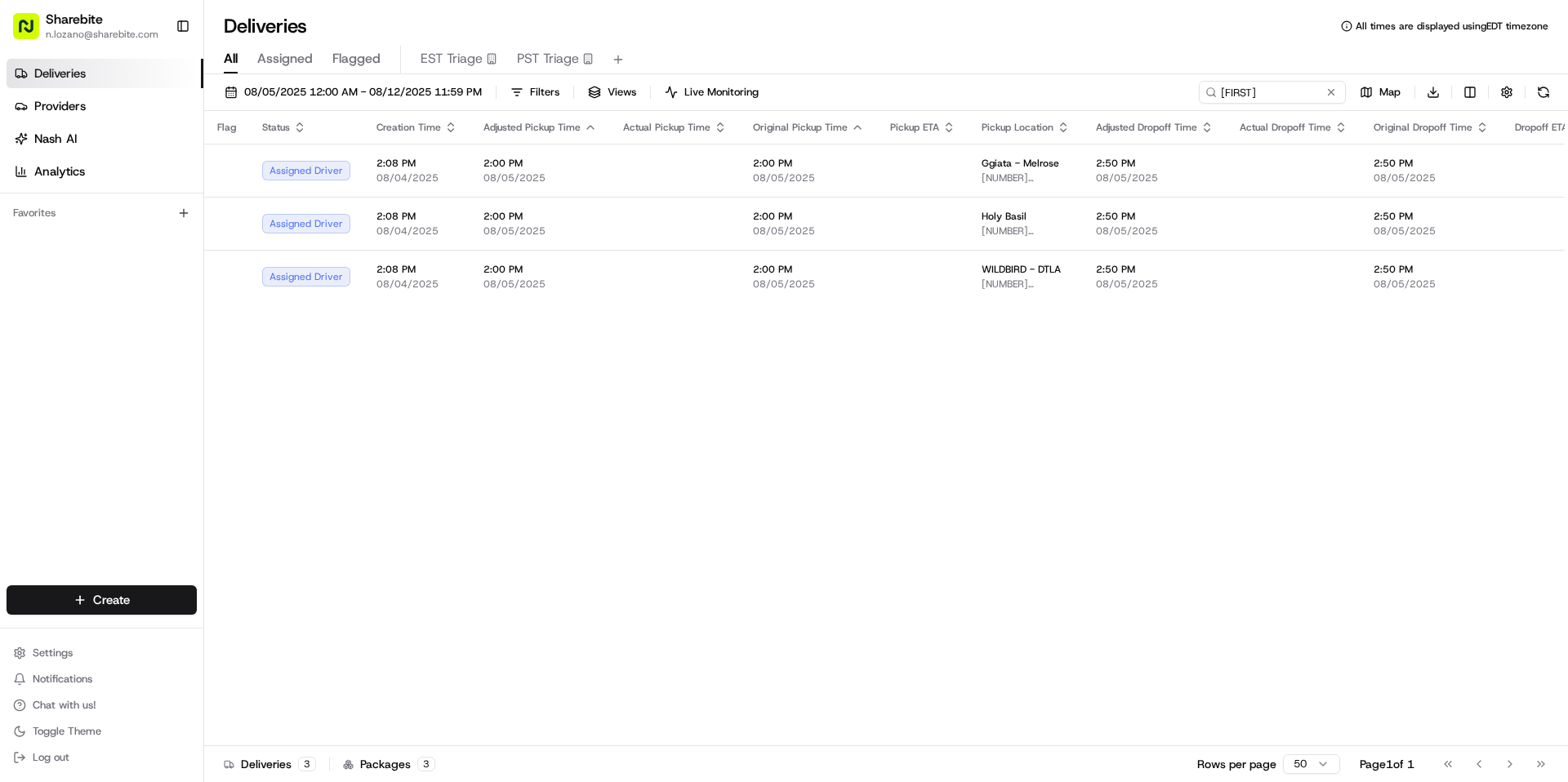 click on "Views" at bounding box center (621, 92) 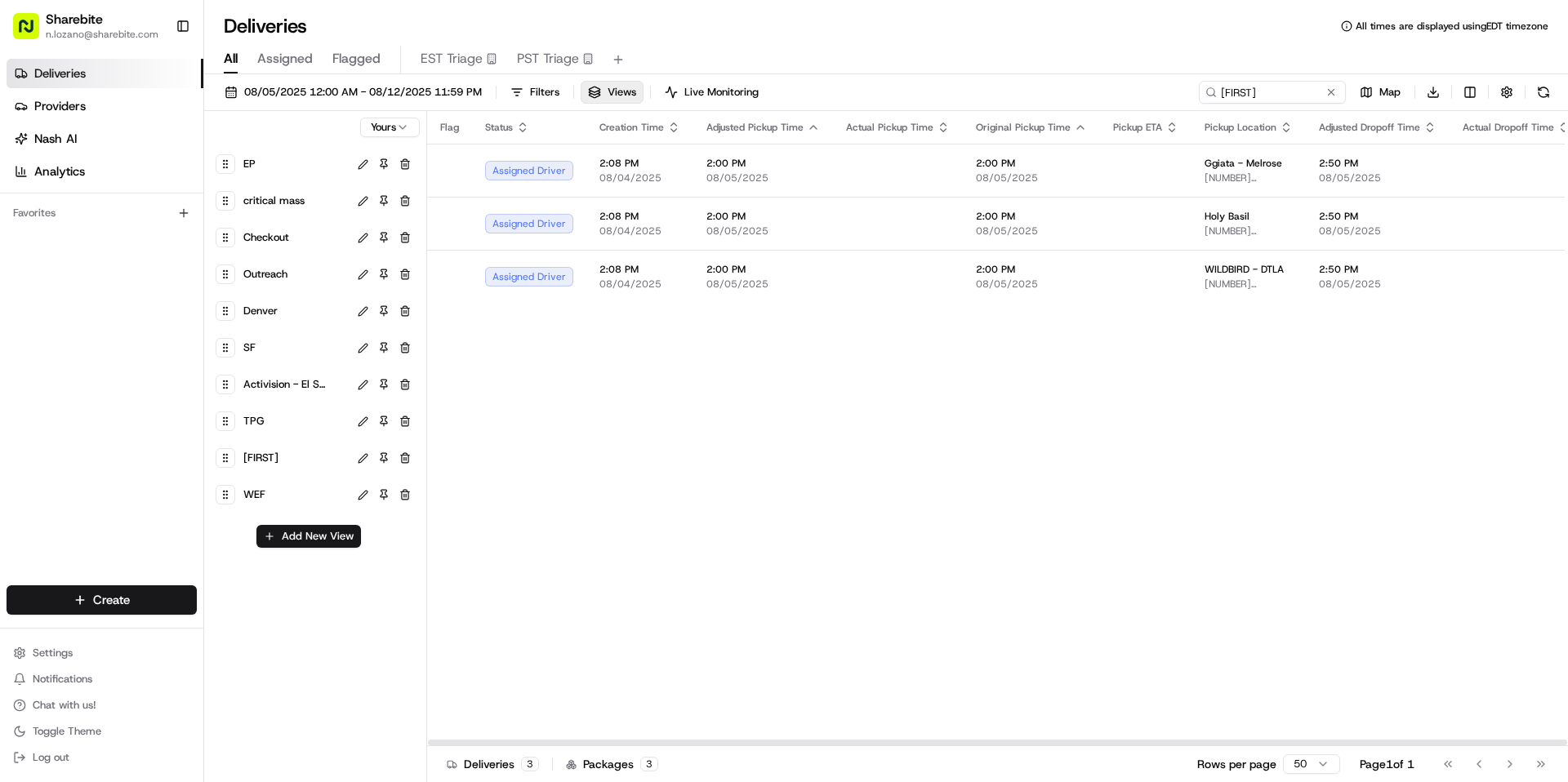click on "TPG" at bounding box center (294, 421) 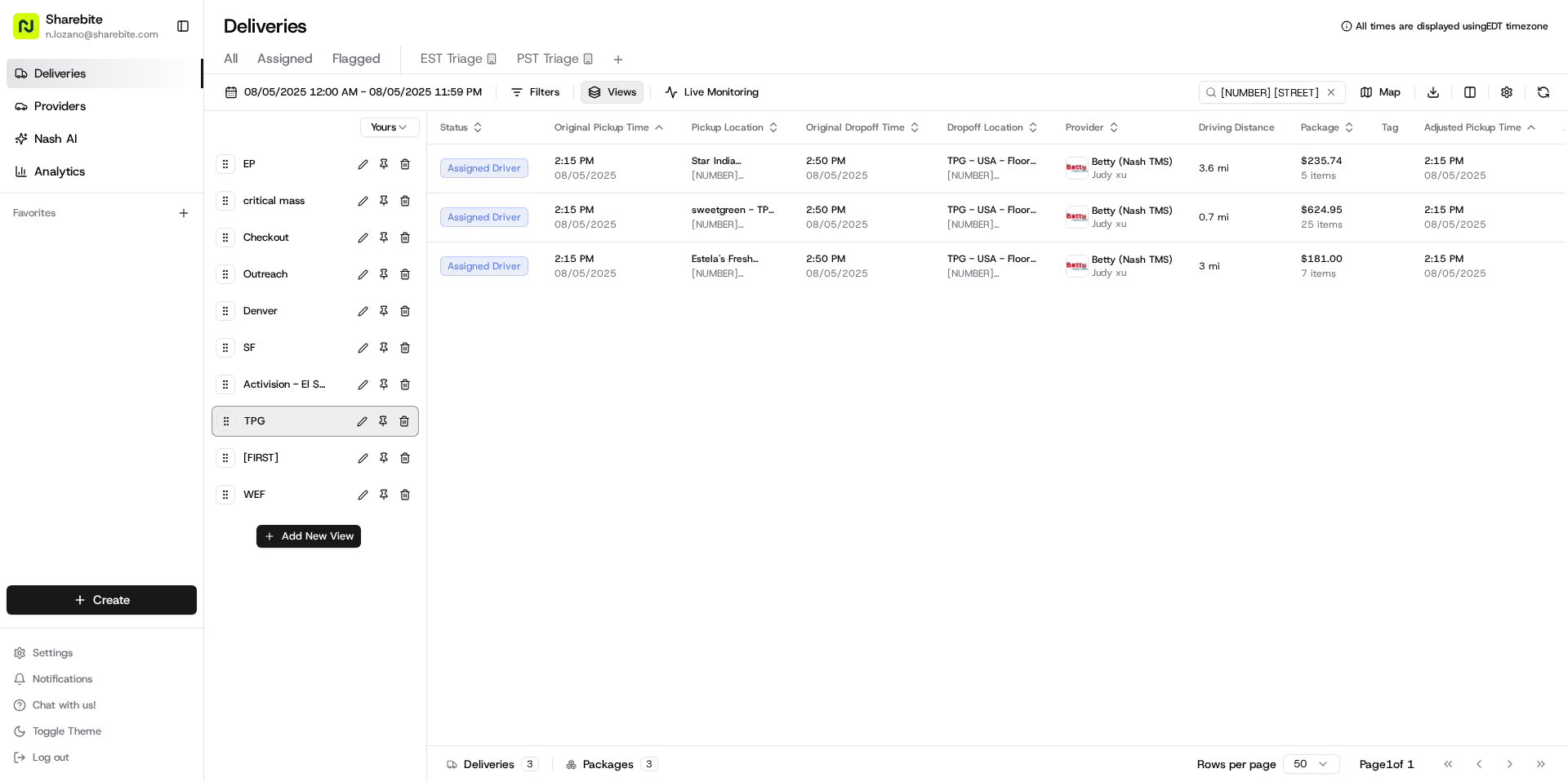click on "08/05/2025 12:00 AM - 08/05/2025 11:59 PM Filters Views Live Monitoring 250 Pine St Map Download" at bounding box center [886, 96] 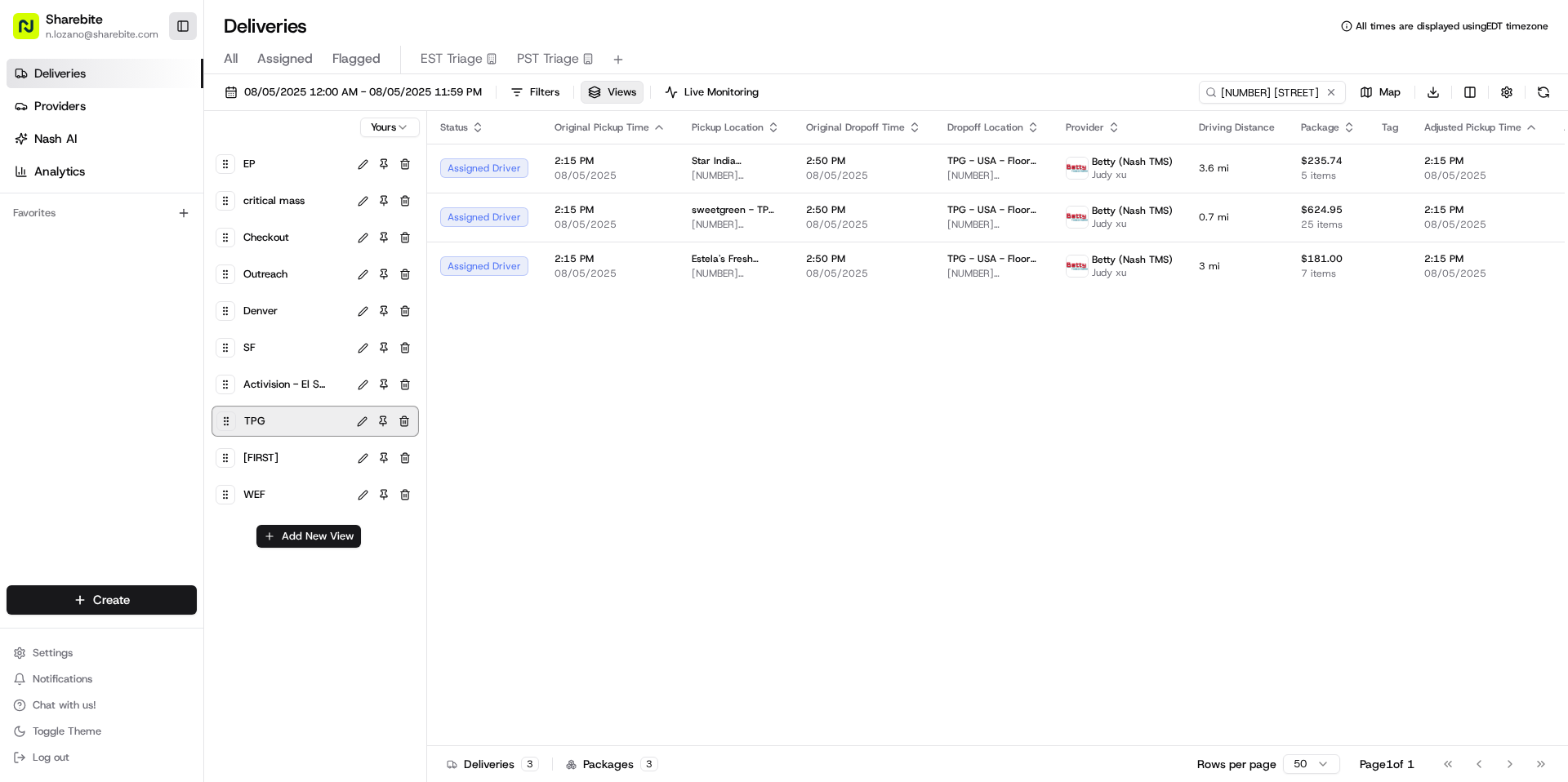 click on "Toggle Sidebar" at bounding box center [183, 26] 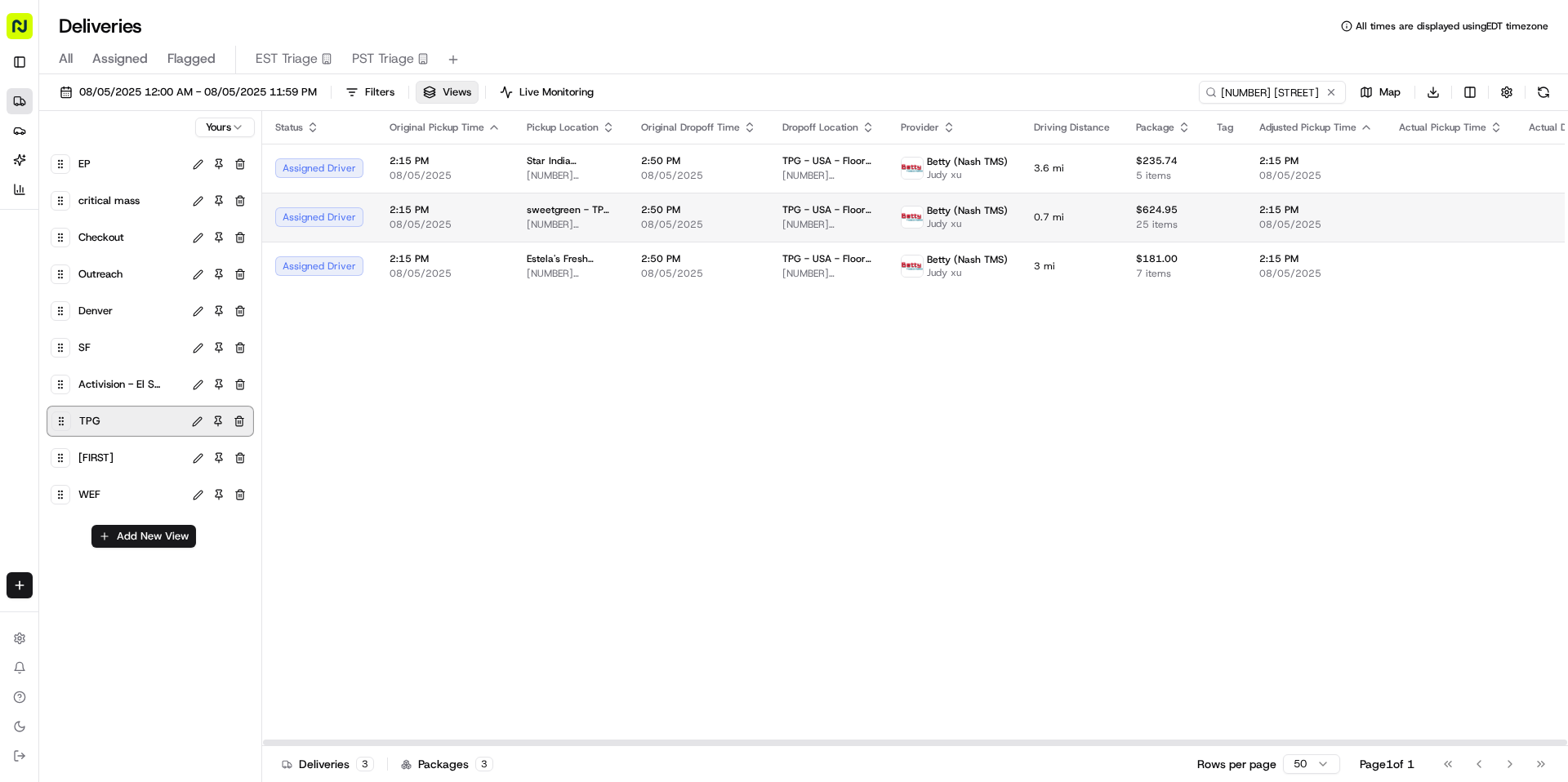 click on "sweetgreen - TPG (SF) 150 Folsom St, San Francisco, CA 94105, USA" at bounding box center (571, 217) 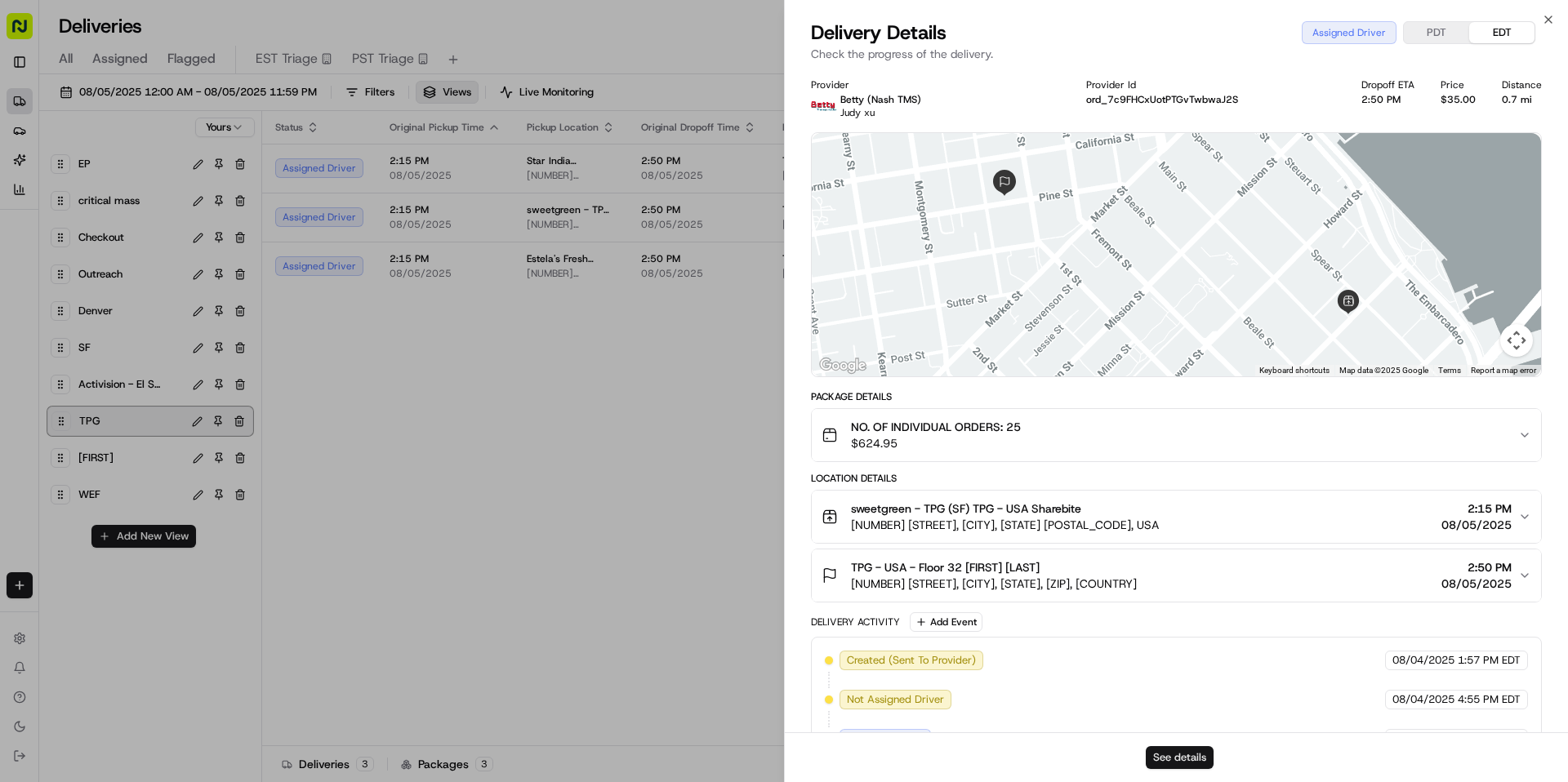 click on "See details" at bounding box center (1179, 758) 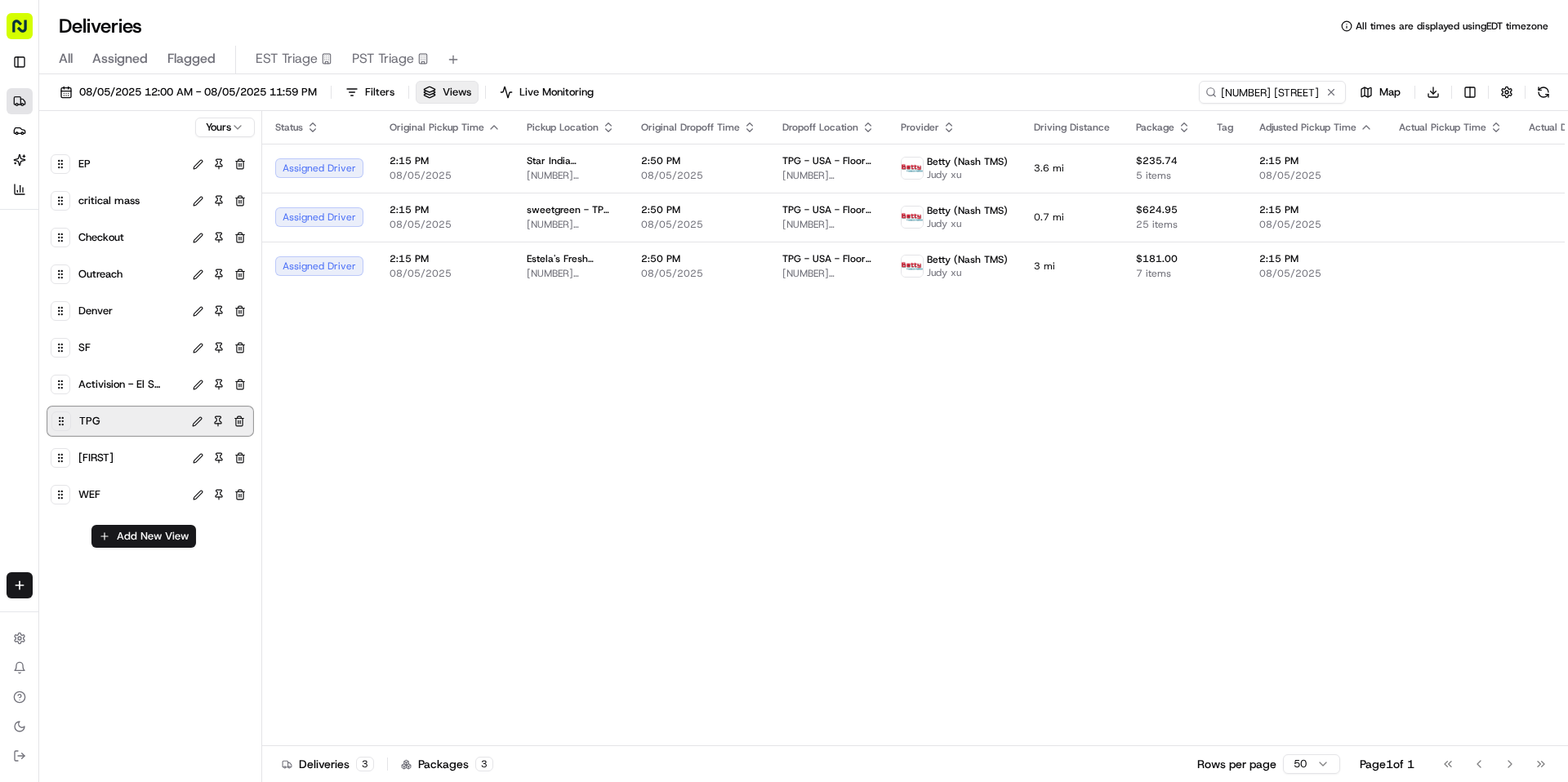click on "Activision - El Segundo" at bounding box center (119, 384) 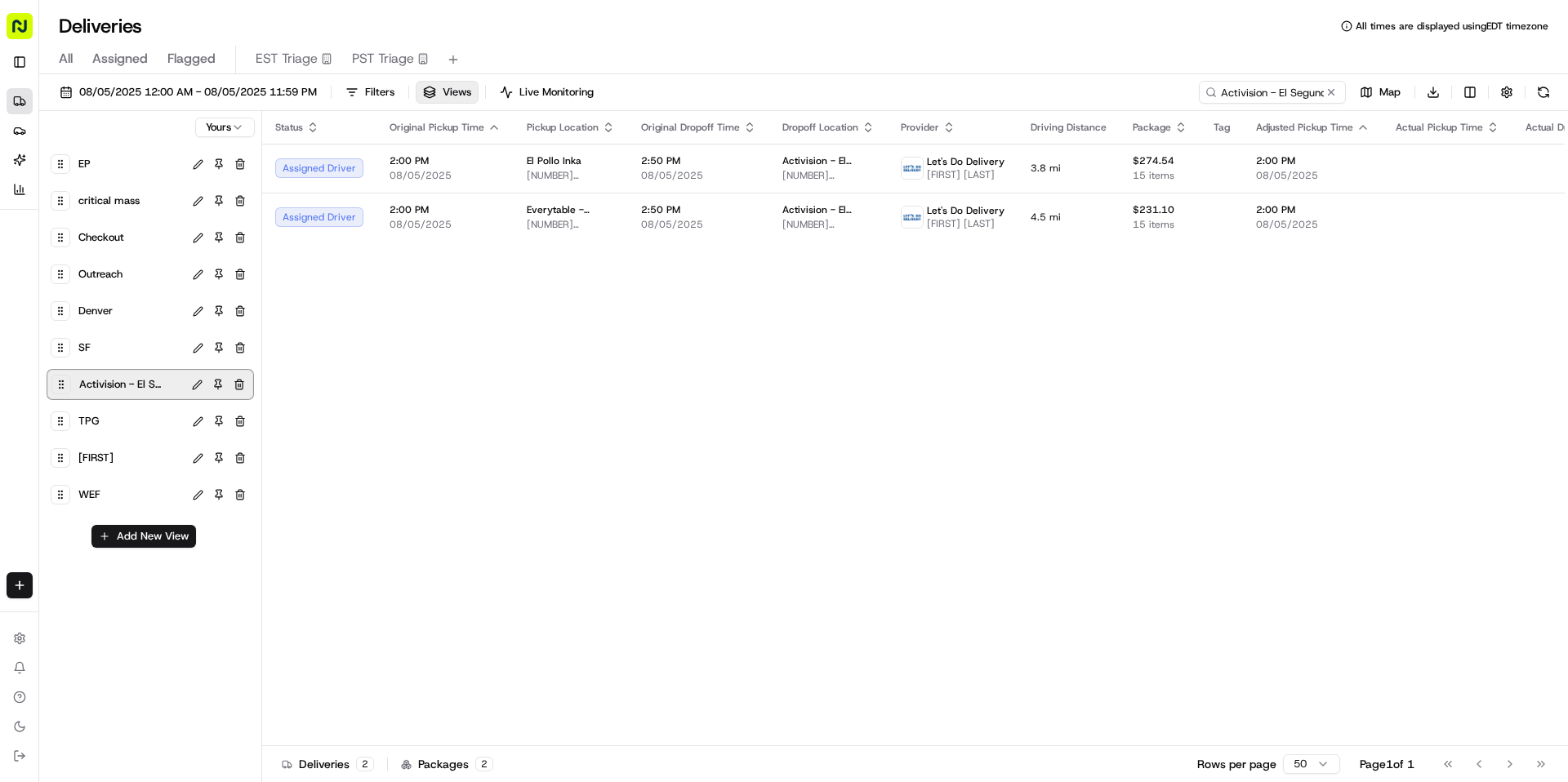 click on "SF" at bounding box center [129, 348] 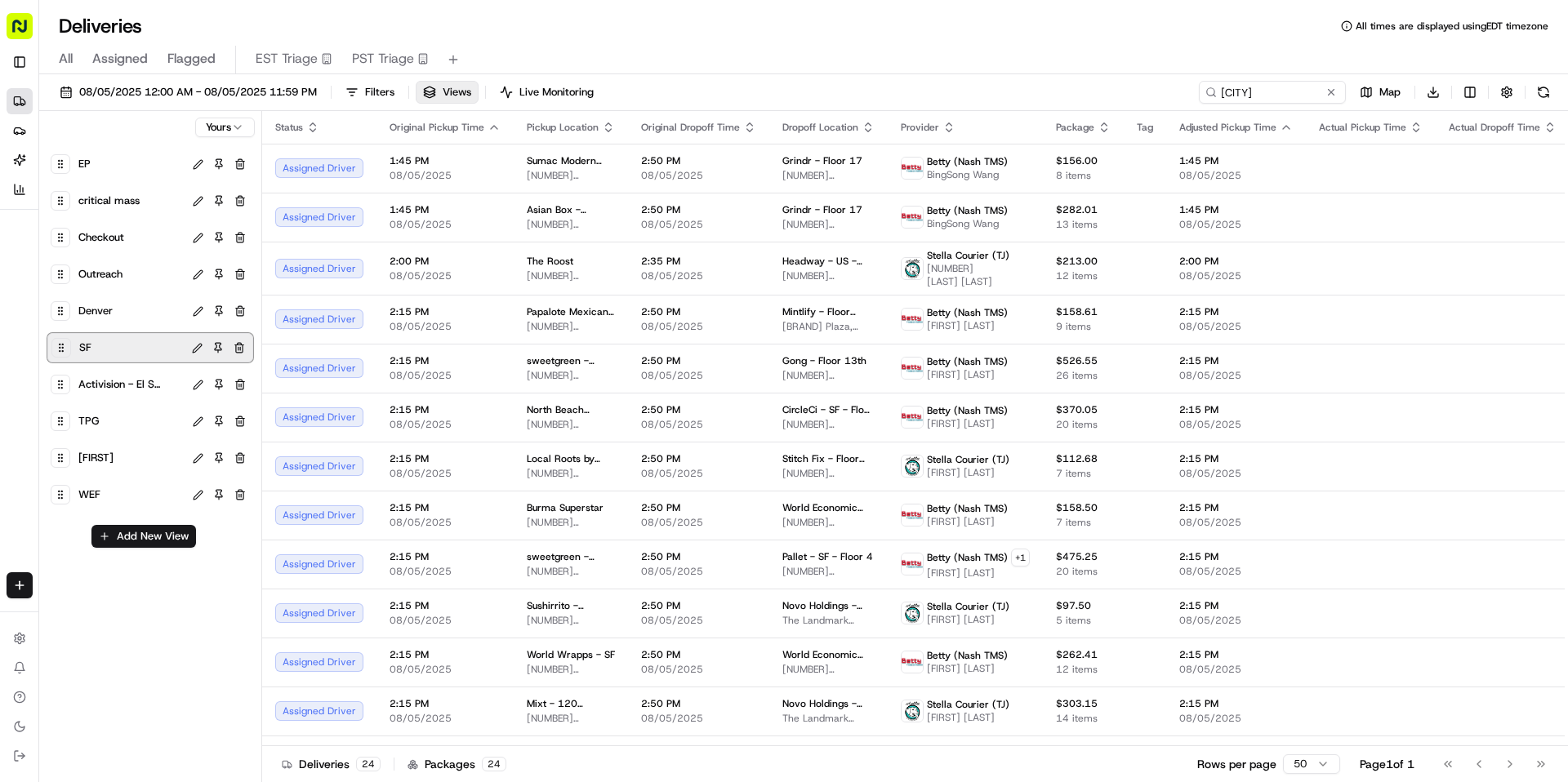 click on "Denver" at bounding box center [96, 311] 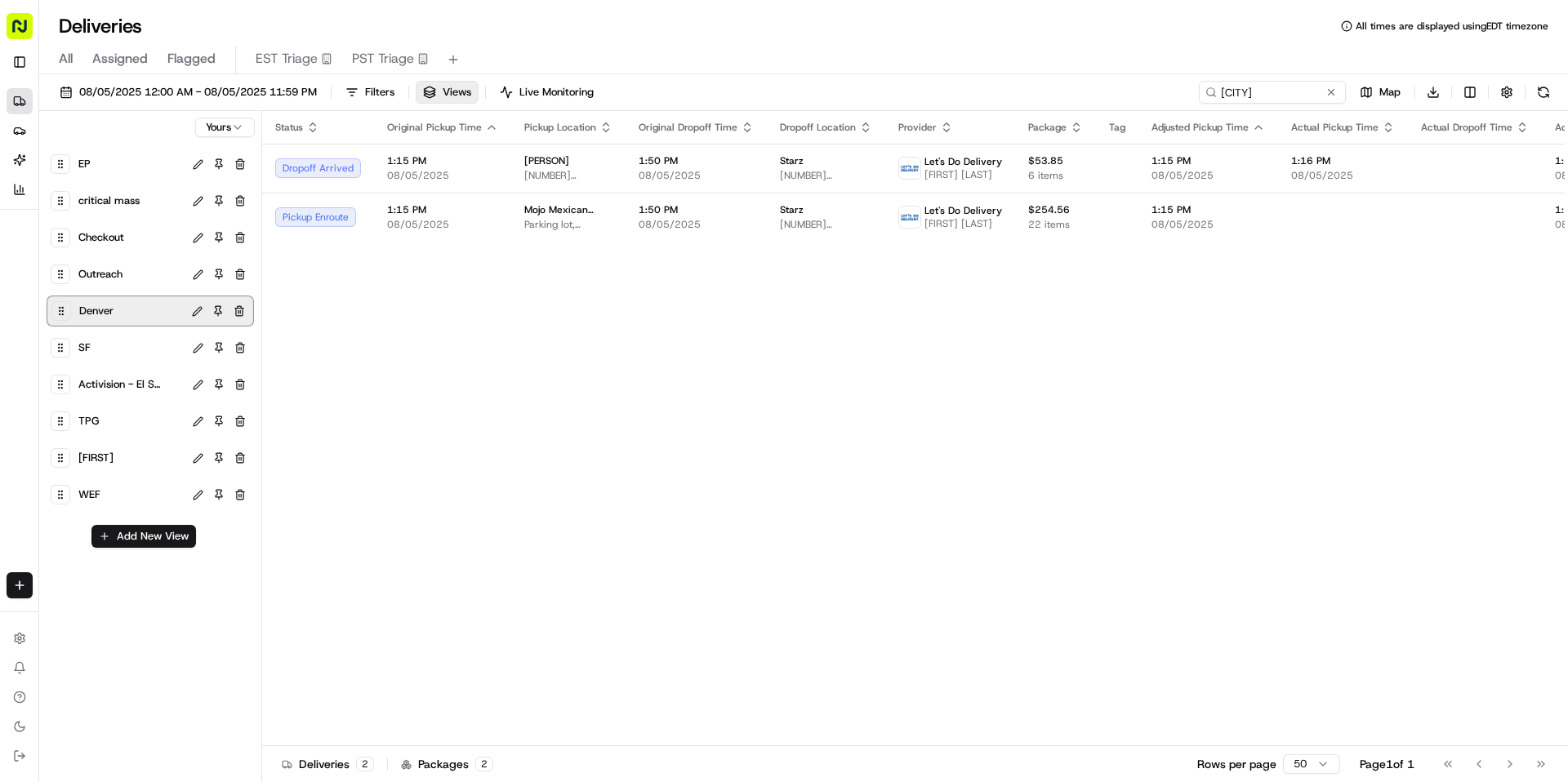 click on "Outreach" at bounding box center [100, 274] 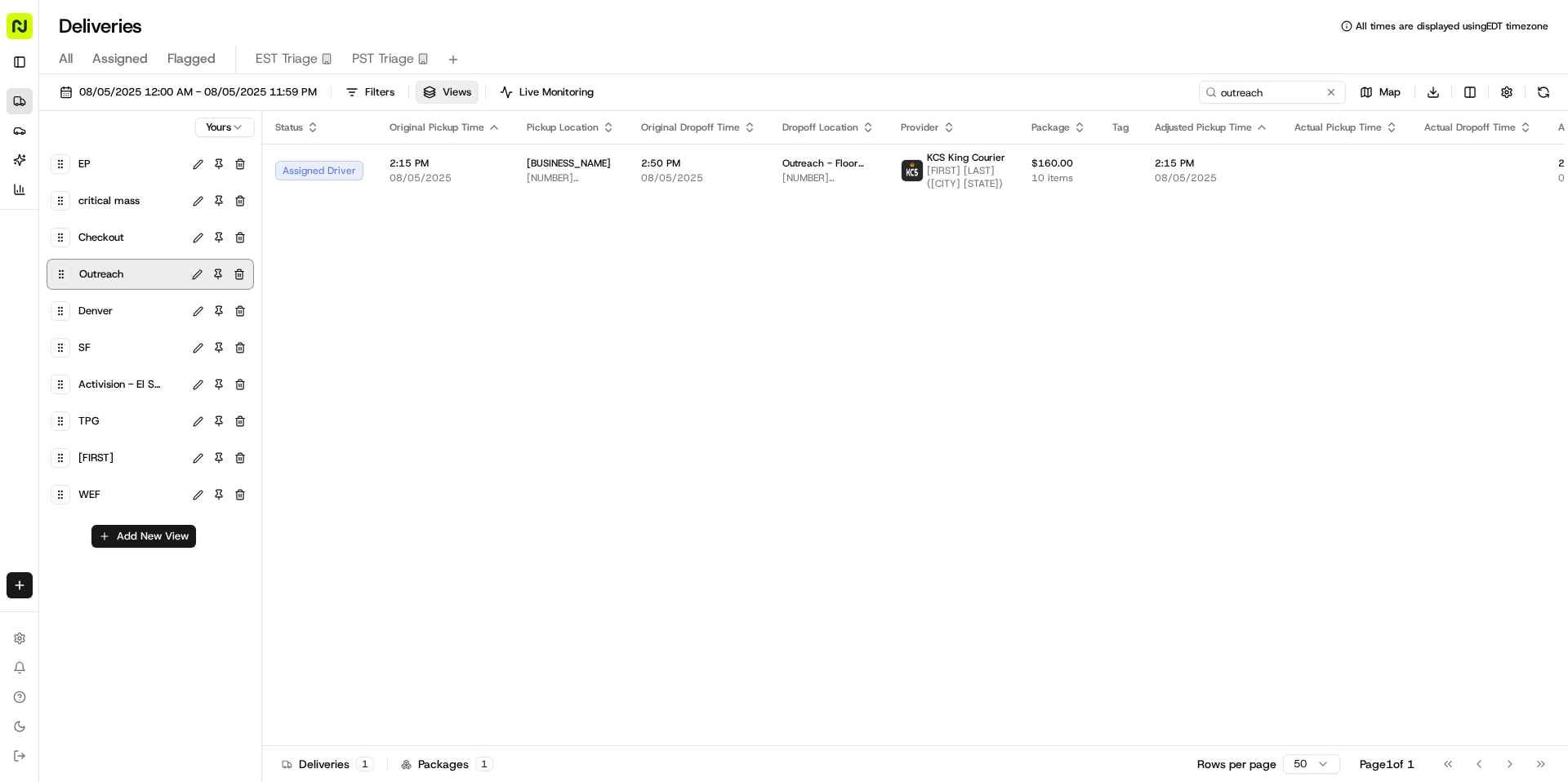 click on "critical mass" at bounding box center [109, 201] 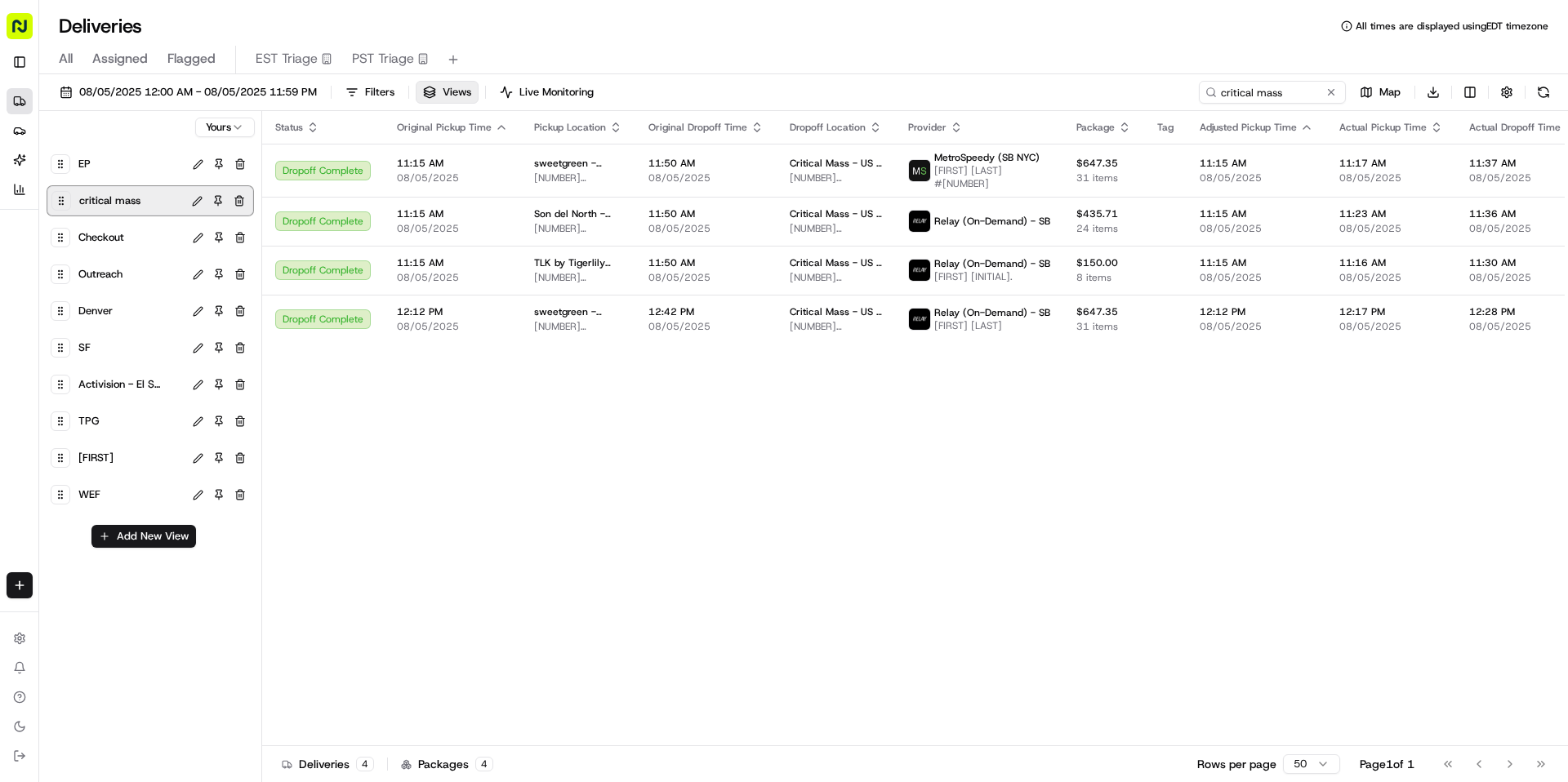click on "Checkout" at bounding box center (101, 238) 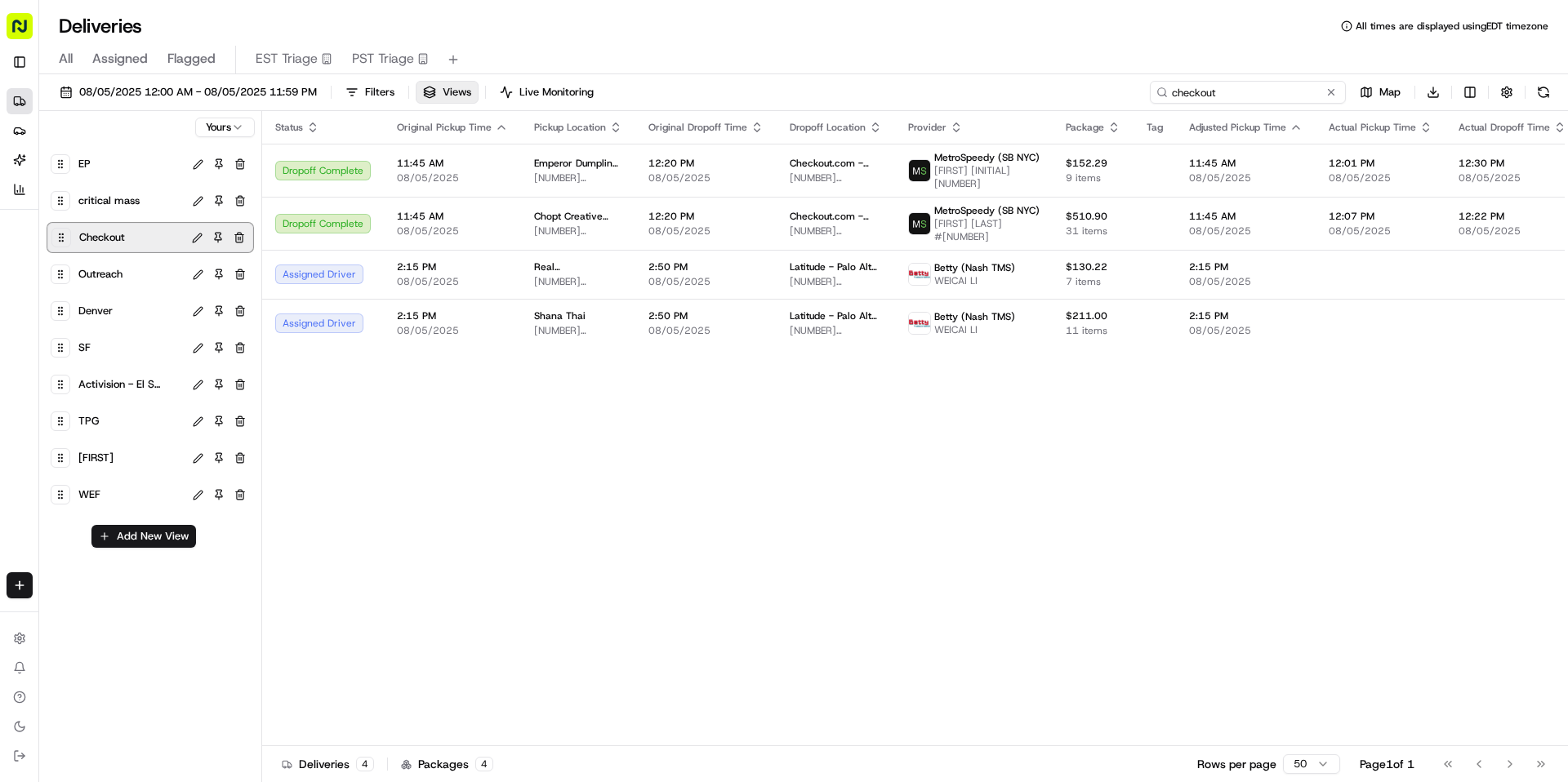 click on "checkout" at bounding box center [1248, 92] 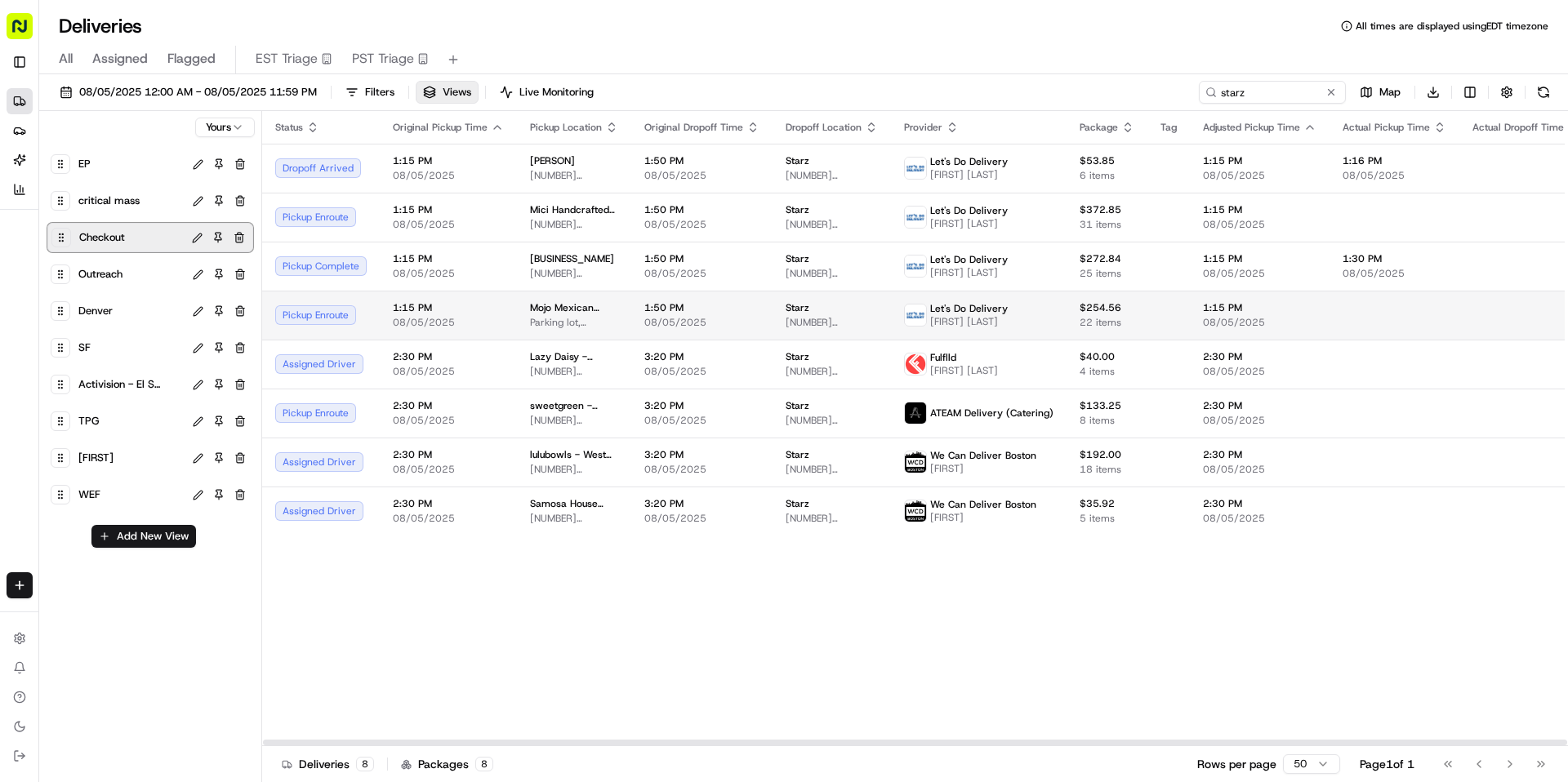 click on "1:50 PM" at bounding box center [702, 308] 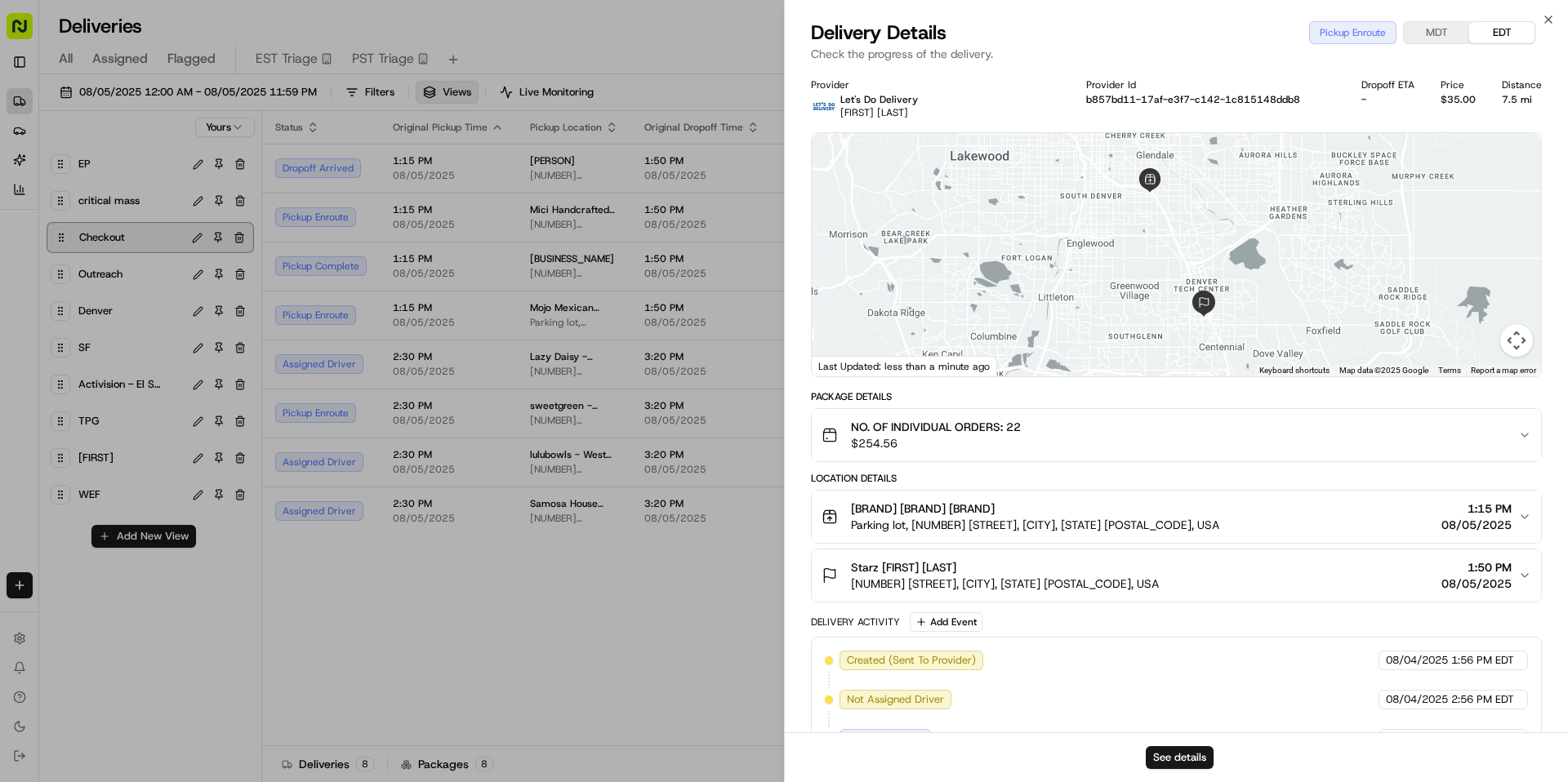 click at bounding box center (1517, 340) 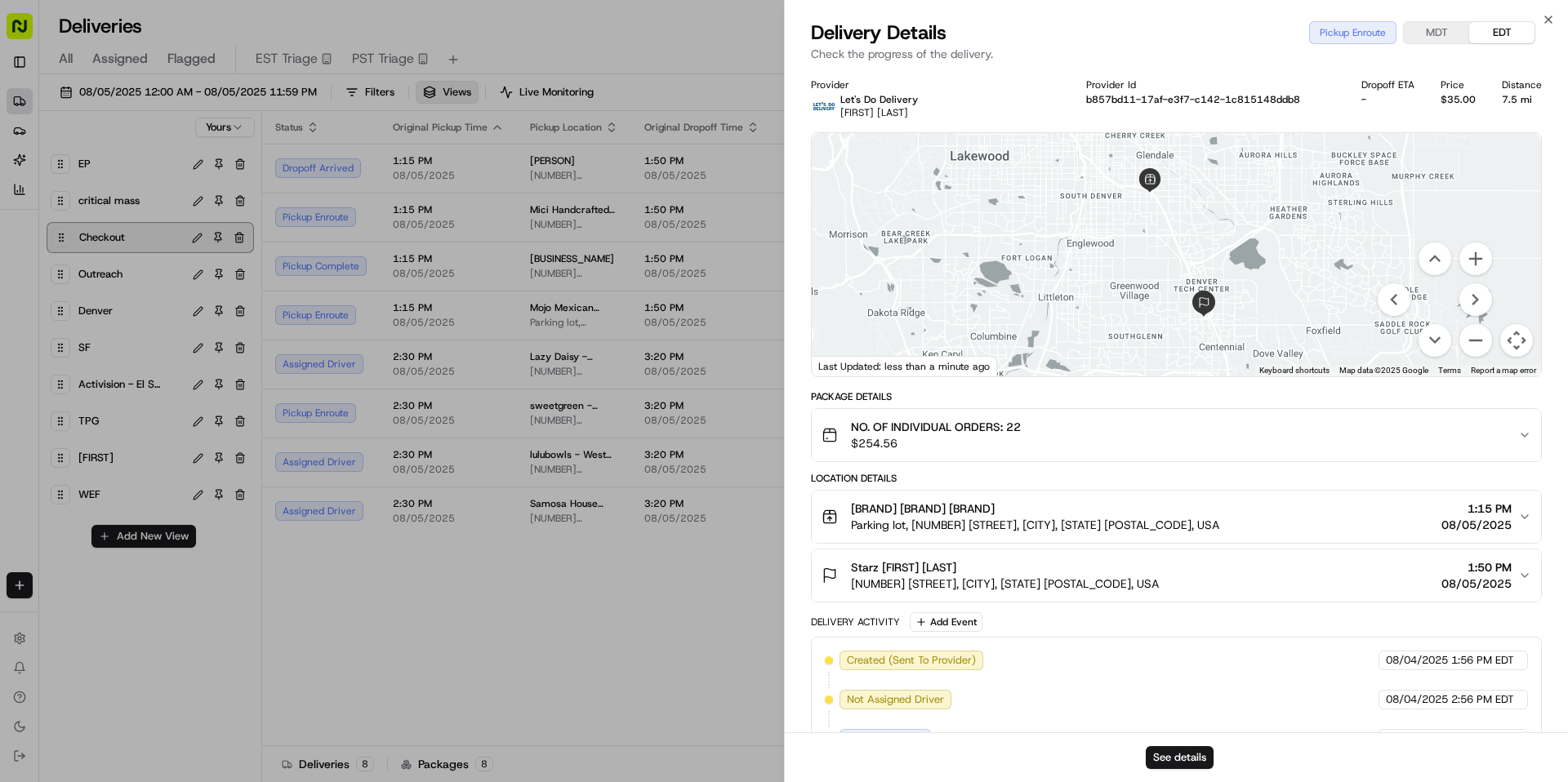 click at bounding box center (1176, 255) 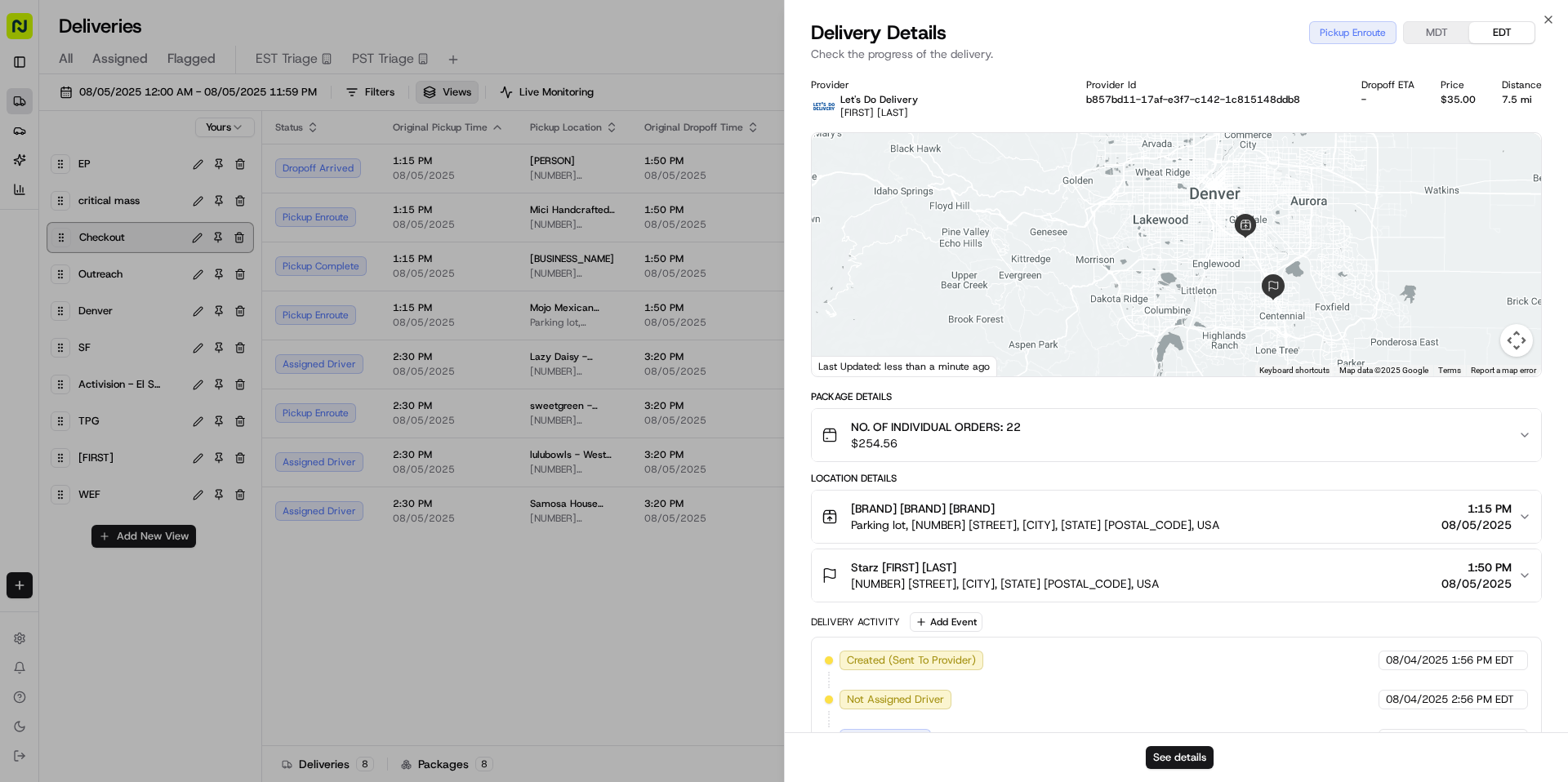 drag, startPoint x: 1399, startPoint y: 187, endPoint x: 1391, endPoint y: 206, distance: 20.615528 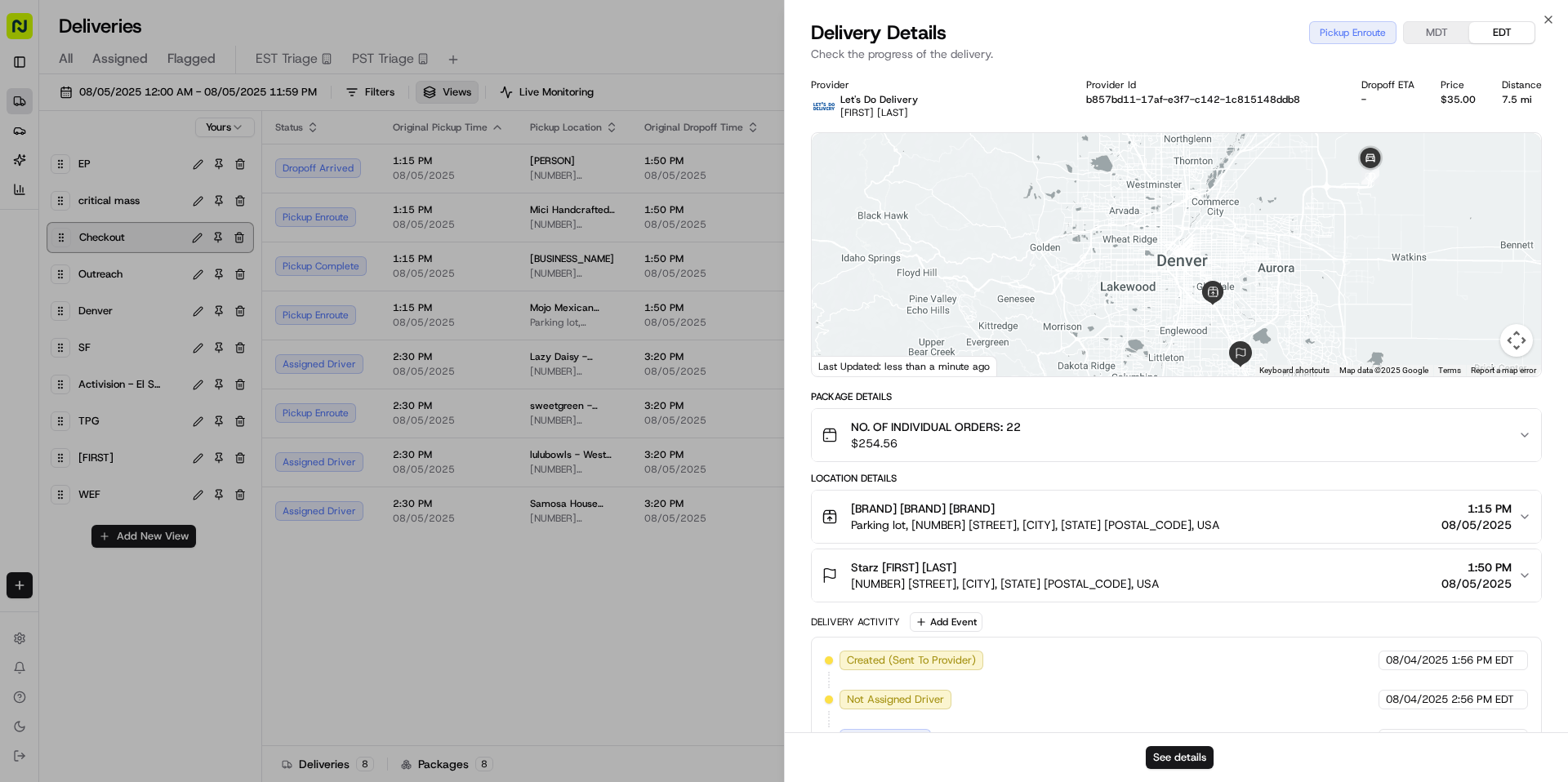drag, startPoint x: 1386, startPoint y: 229, endPoint x: 1352, endPoint y: 298, distance: 76.922038 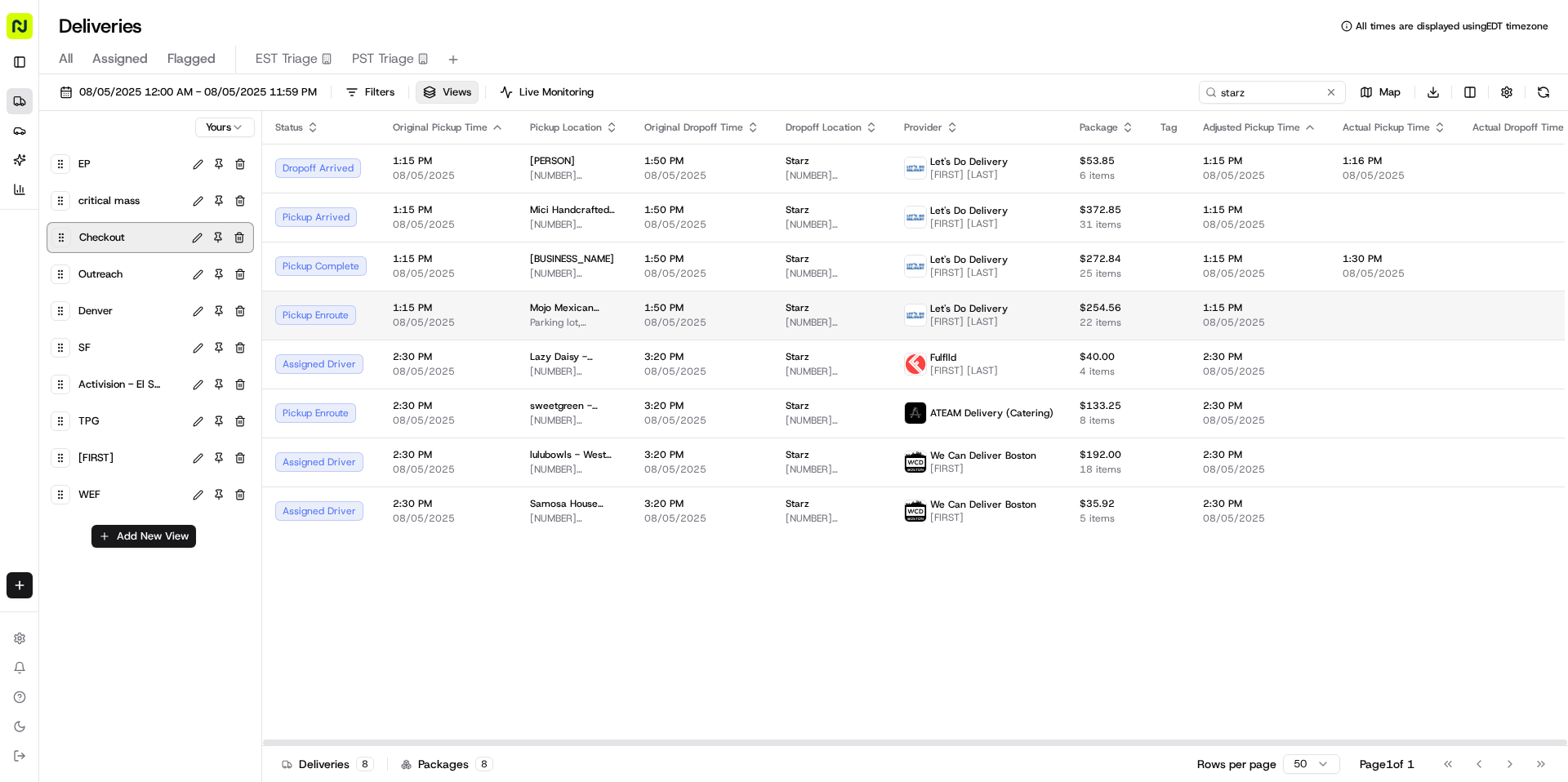 click on "1:50 PM 08/05/2025" at bounding box center [702, 315] 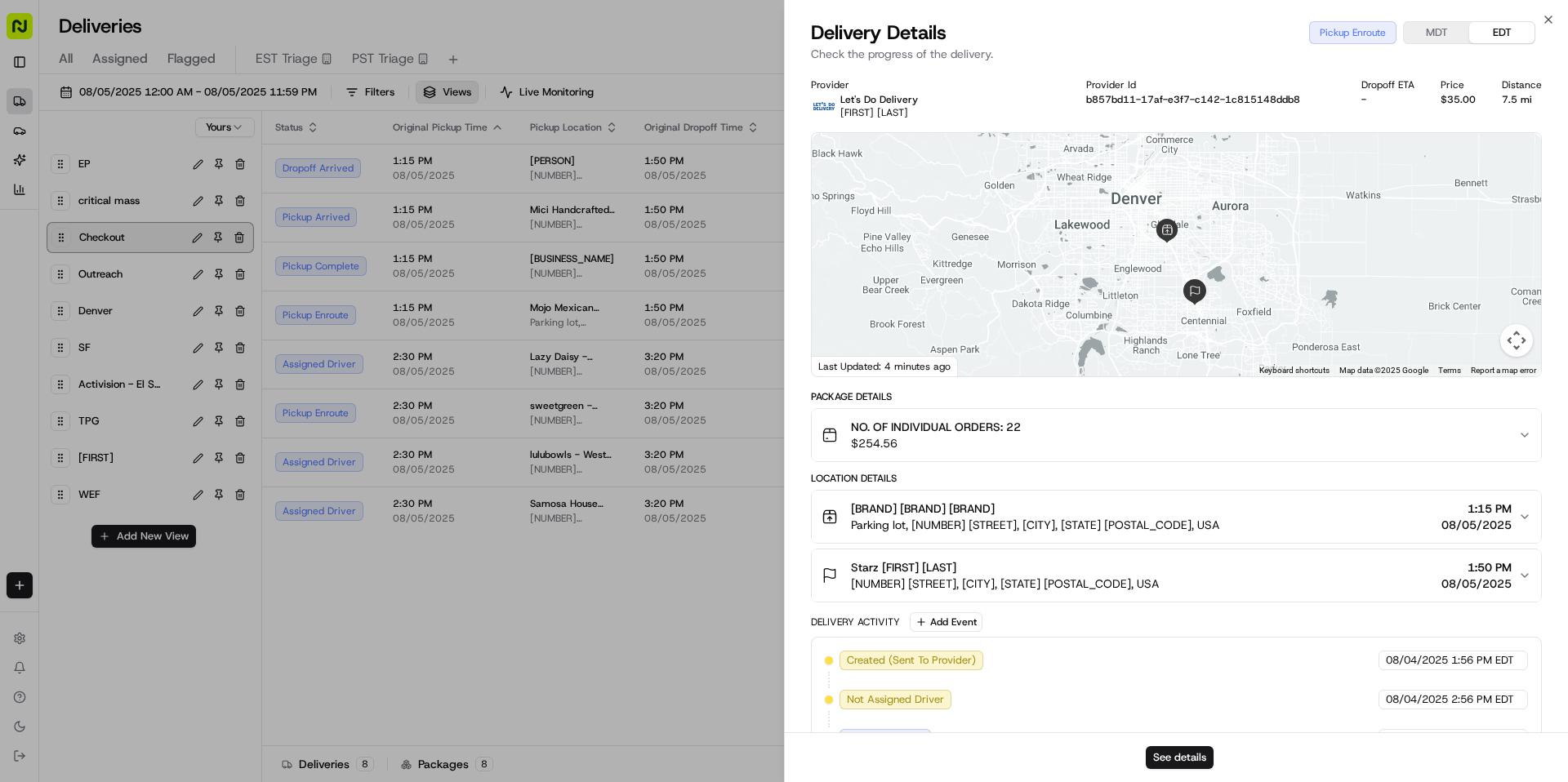 drag, startPoint x: 1185, startPoint y: 256, endPoint x: 1253, endPoint y: 215, distance: 79.40403 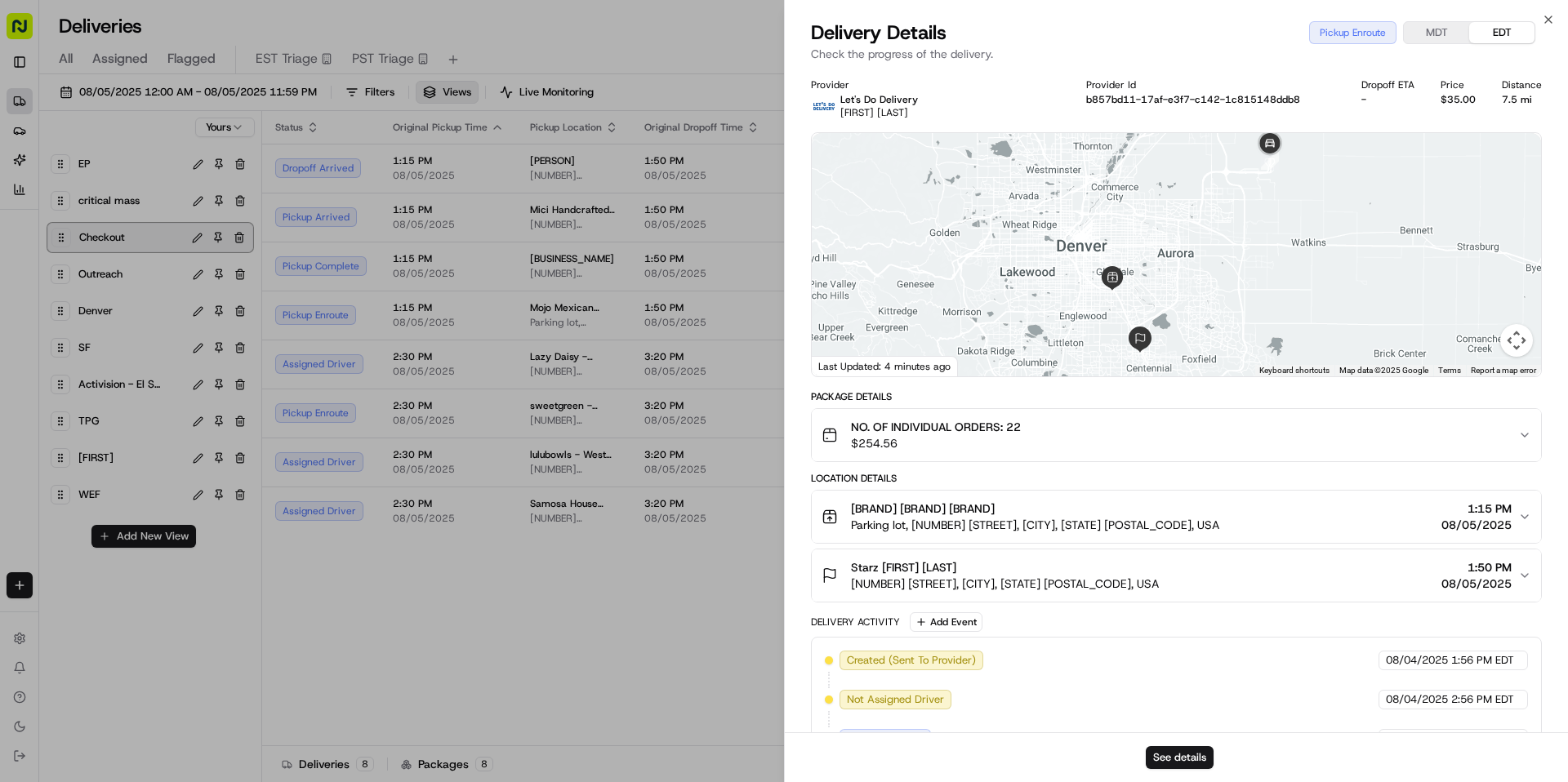 drag, startPoint x: 1269, startPoint y: 256, endPoint x: 1213, endPoint y: 304, distance: 73.75636 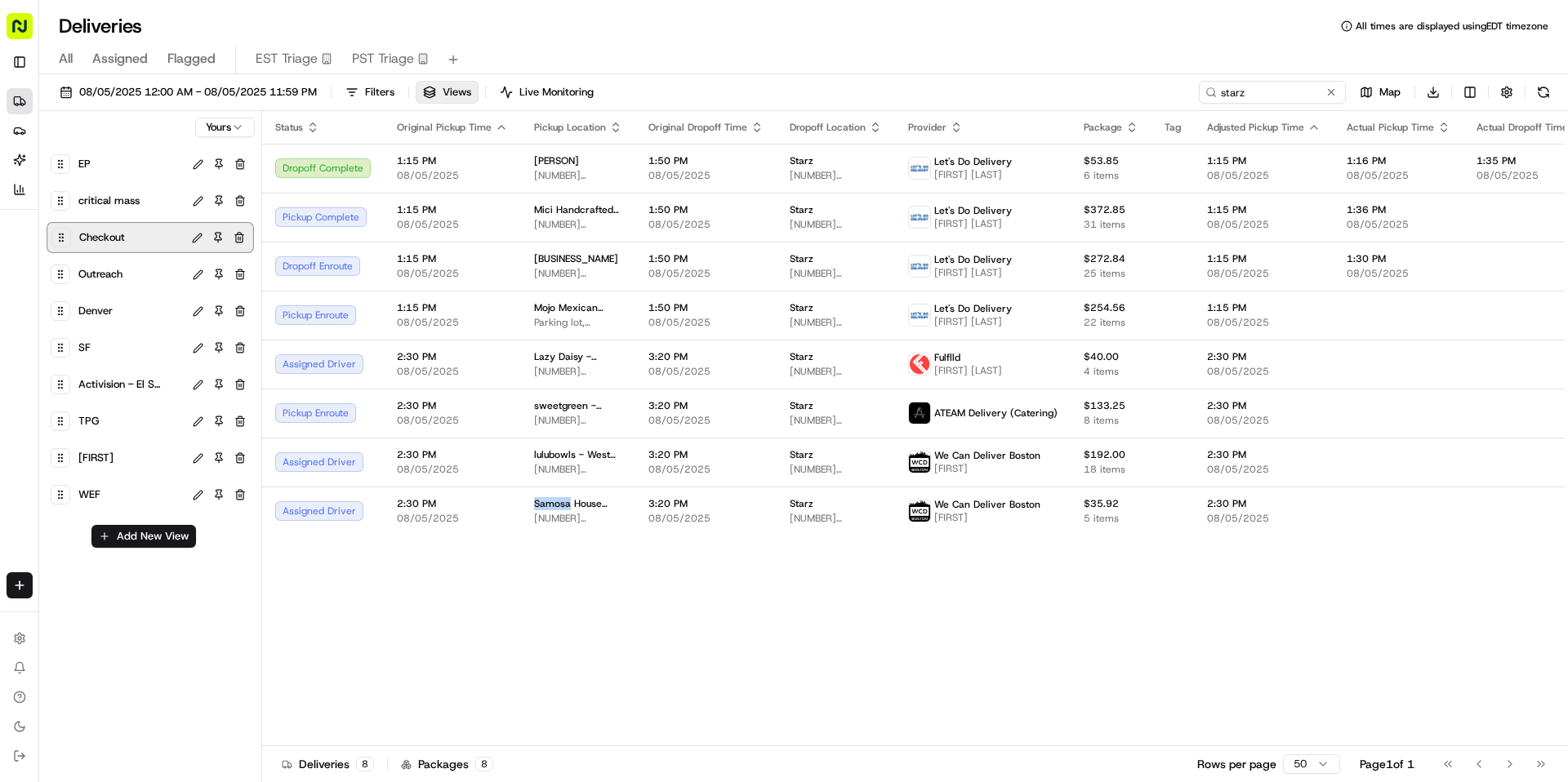 click on "Samosa House West 11510 Washington Blvd, Los Angeles, CA 90066, USA" at bounding box center (578, 511) 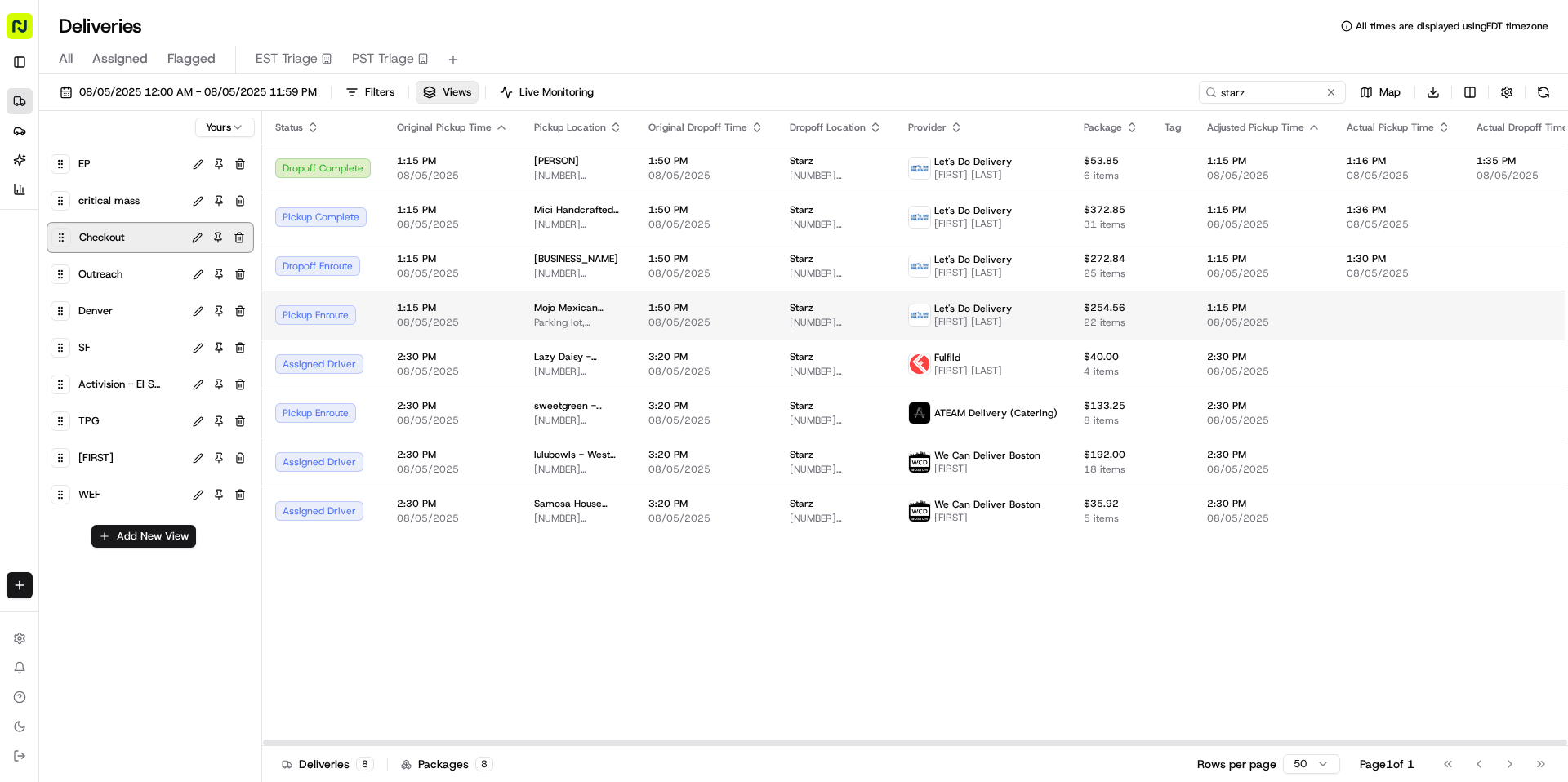 click on "Parking lot, 2000 S Colorado Blvd, Denver, CO 80222, USA" at bounding box center [578, 322] 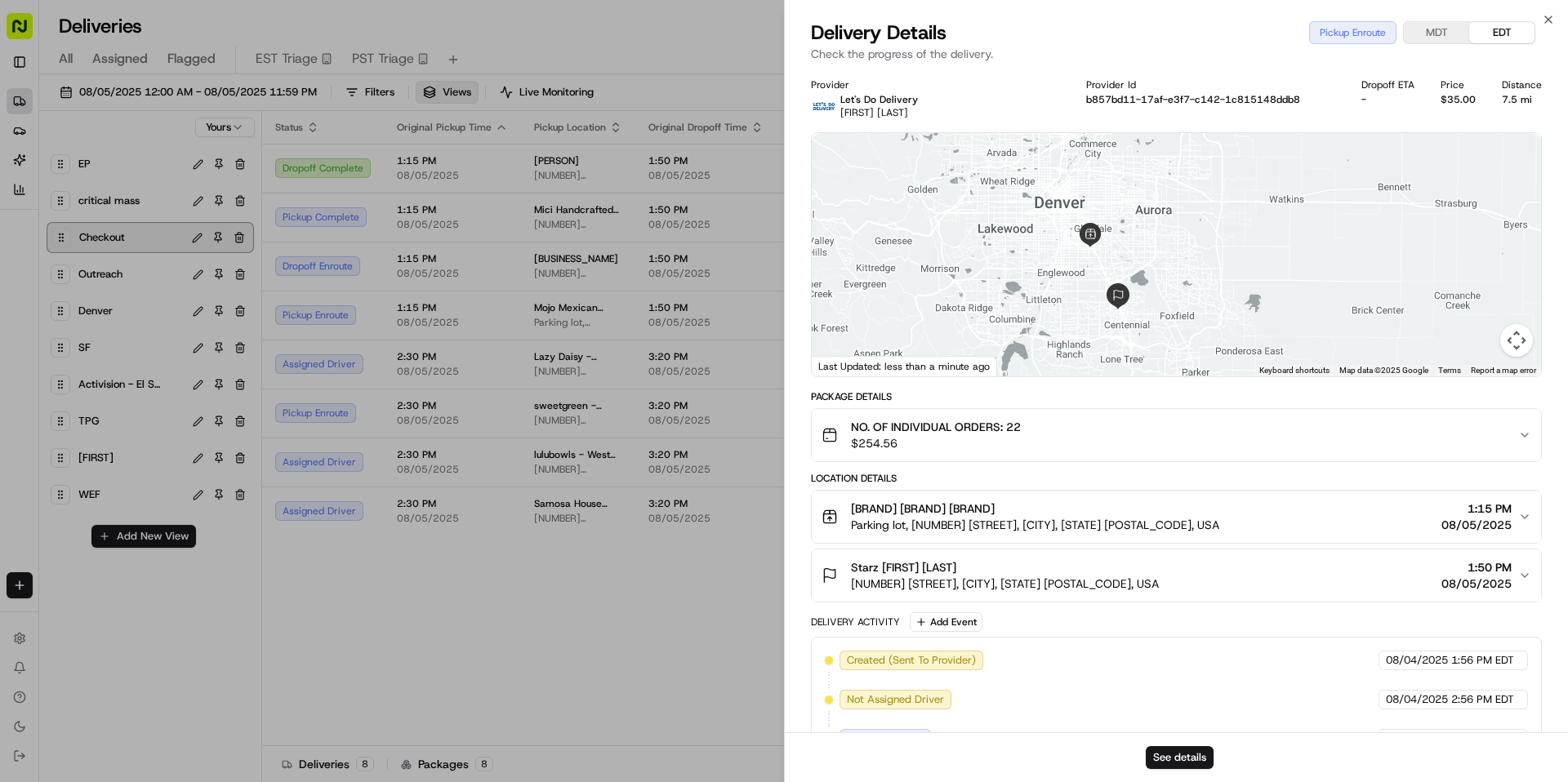 drag, startPoint x: 1200, startPoint y: 166, endPoint x: 1193, endPoint y: 126, distance: 40.607881 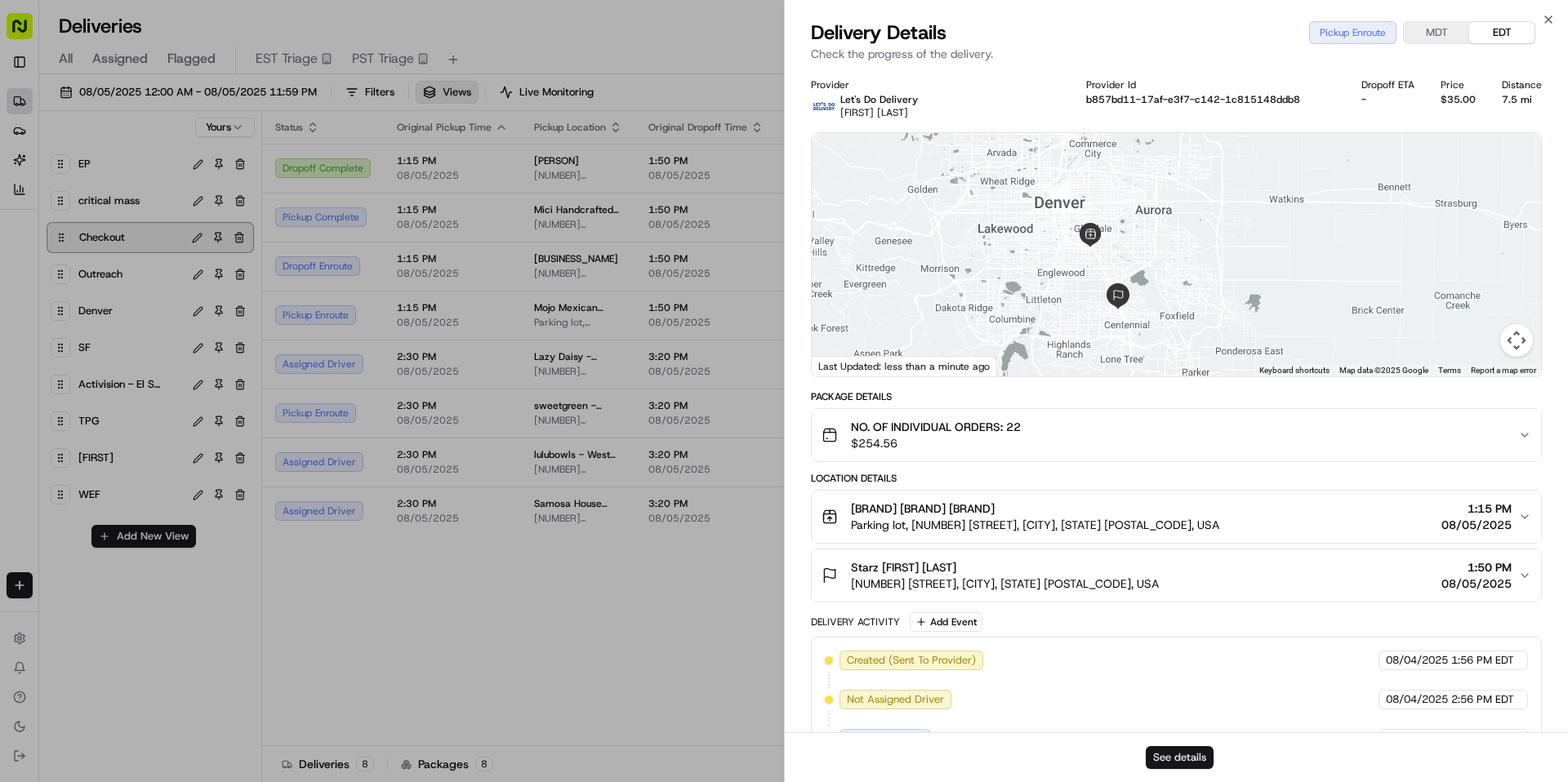 click on "See details" at bounding box center [1179, 758] 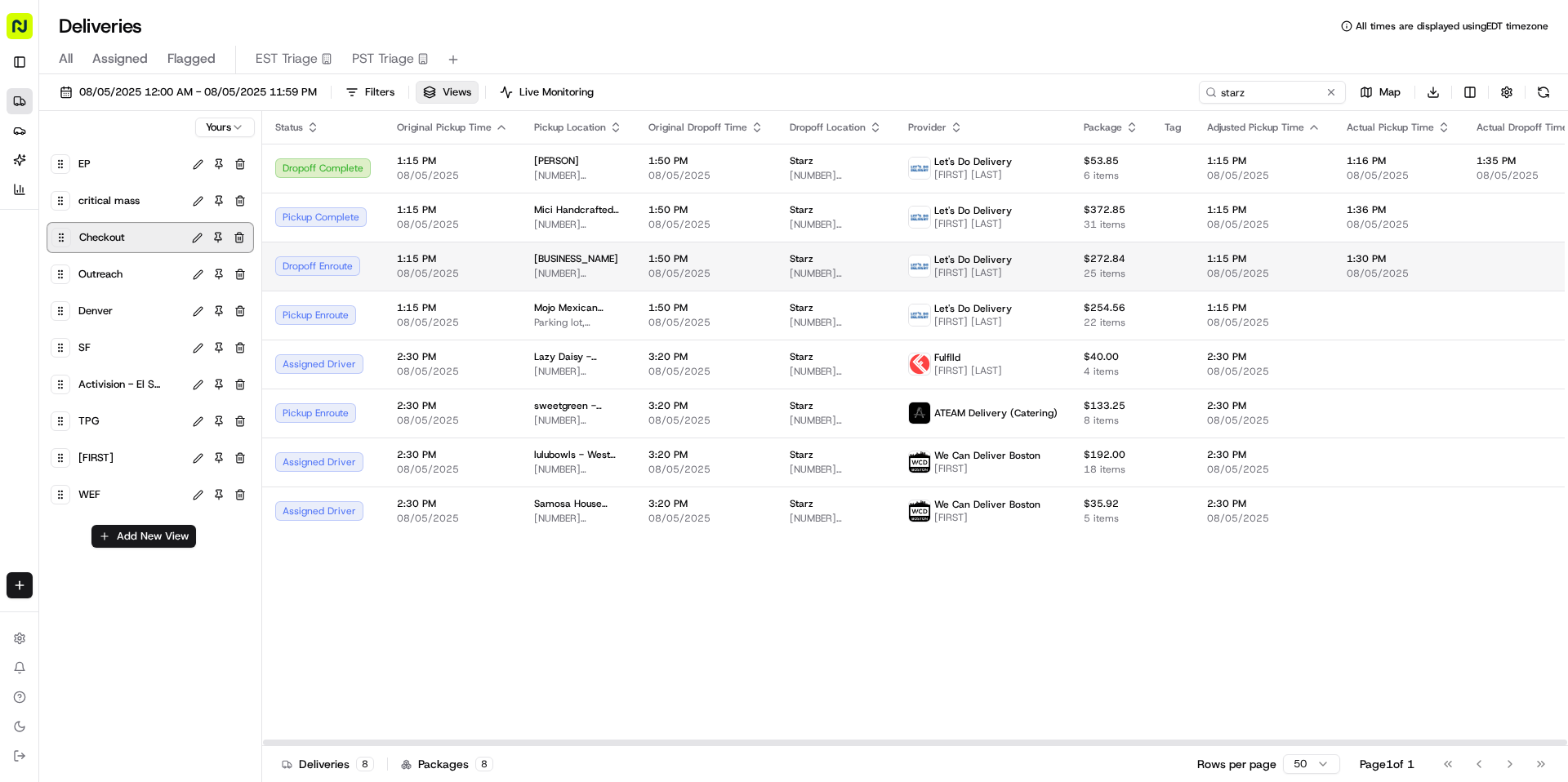 click on "Lazo Empanadas - Greenwood Village 5945 S University Blvd, Littleton, CO 80121, USA" at bounding box center [578, 266] 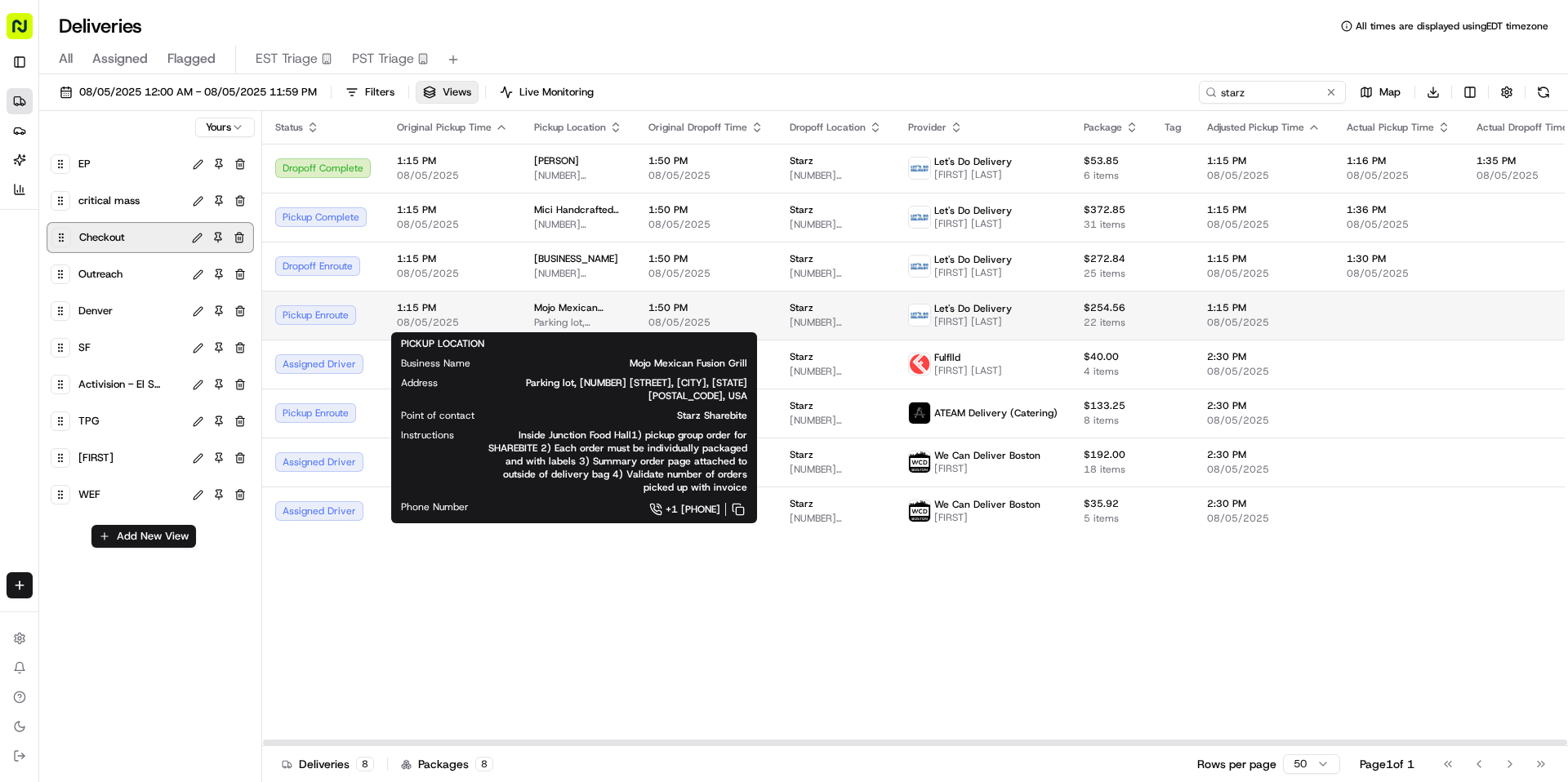click on "Parking lot, 2000 S Colorado Blvd, Denver, CO 80222, USA" at bounding box center (578, 322) 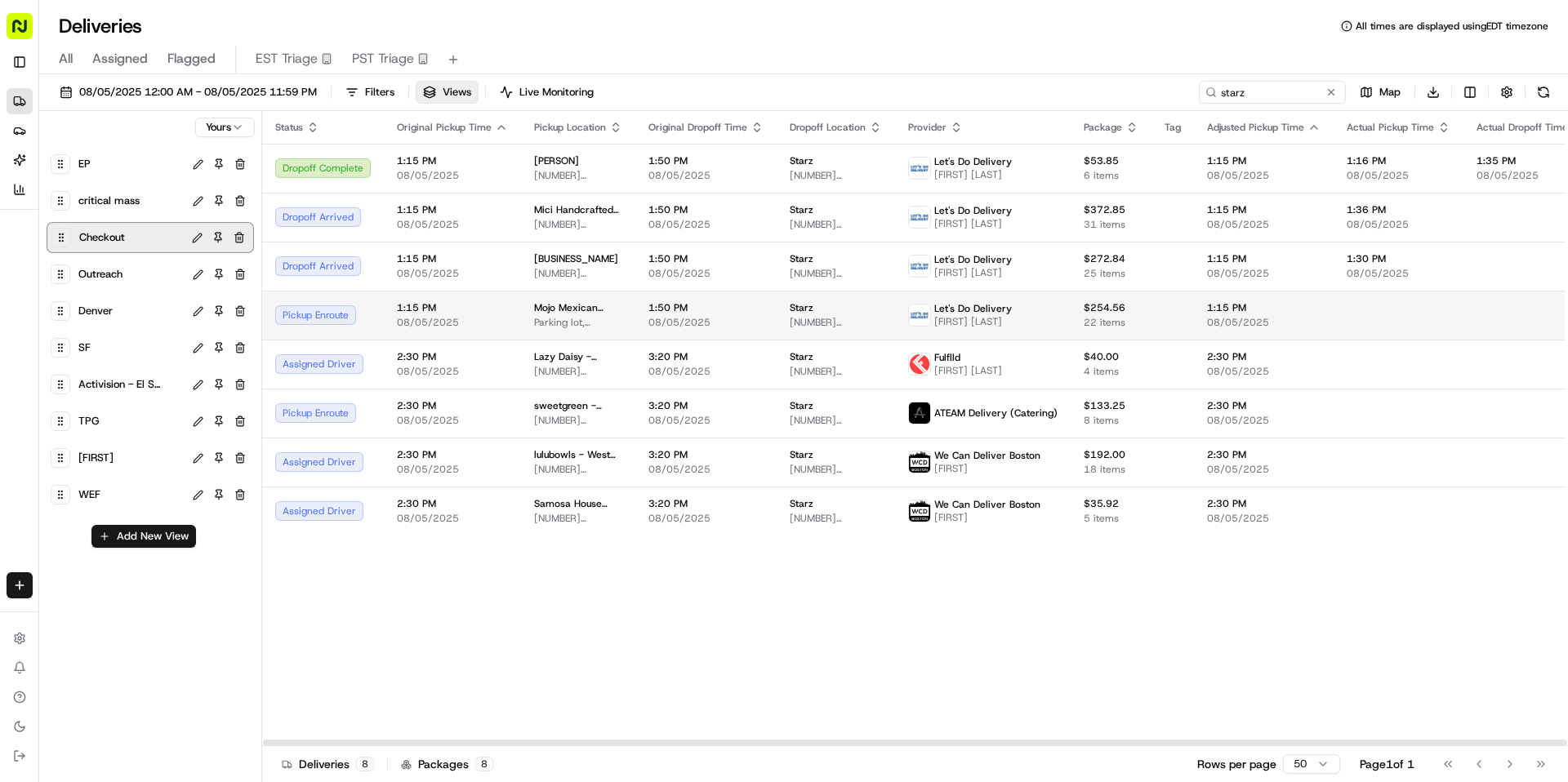click on "Starz 6363 S Fiddlers Green Cir, Greenwood Village, CO 80111, USA" at bounding box center [835, 315] 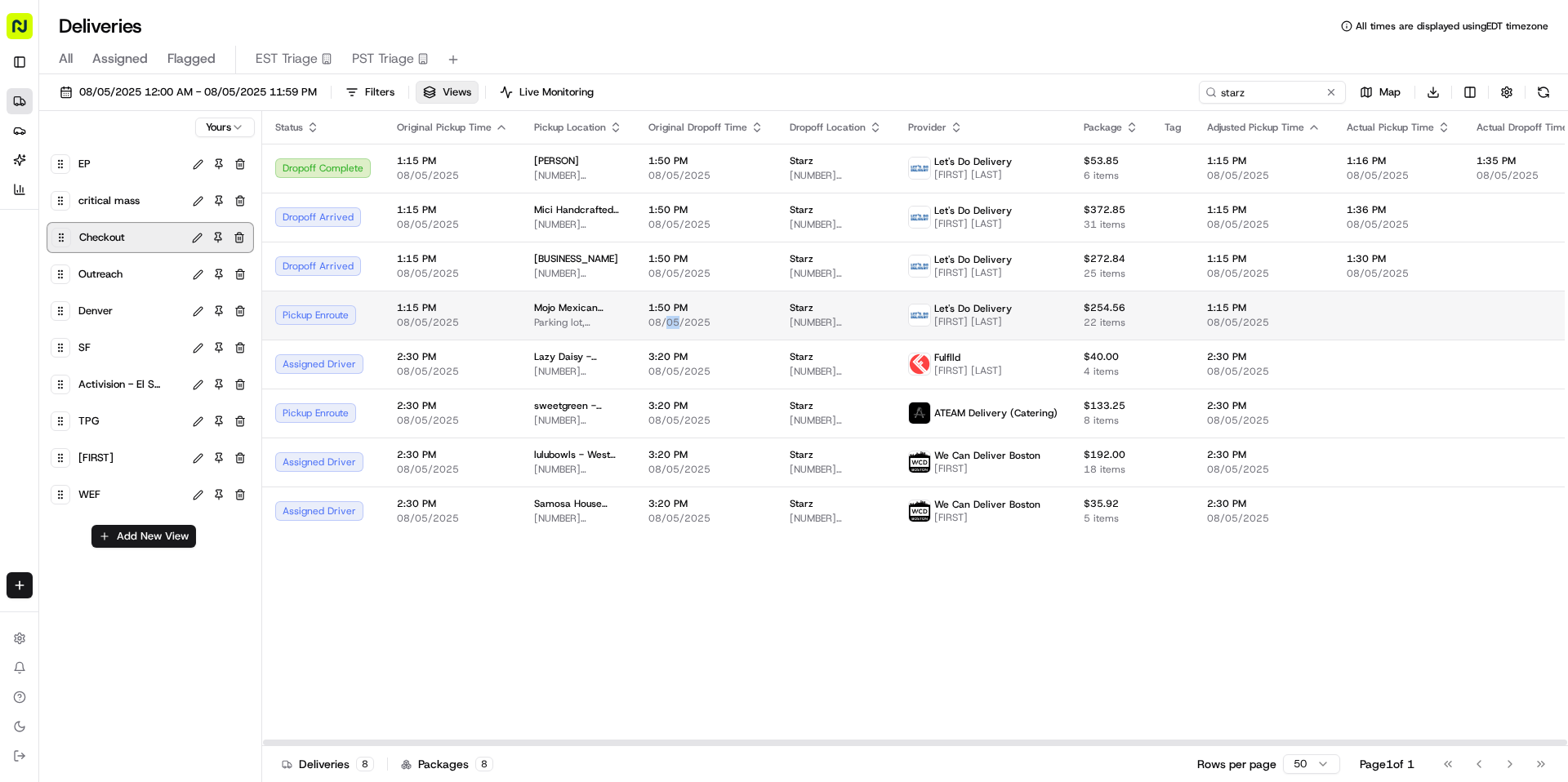 click on "08/05/2025" at bounding box center (706, 322) 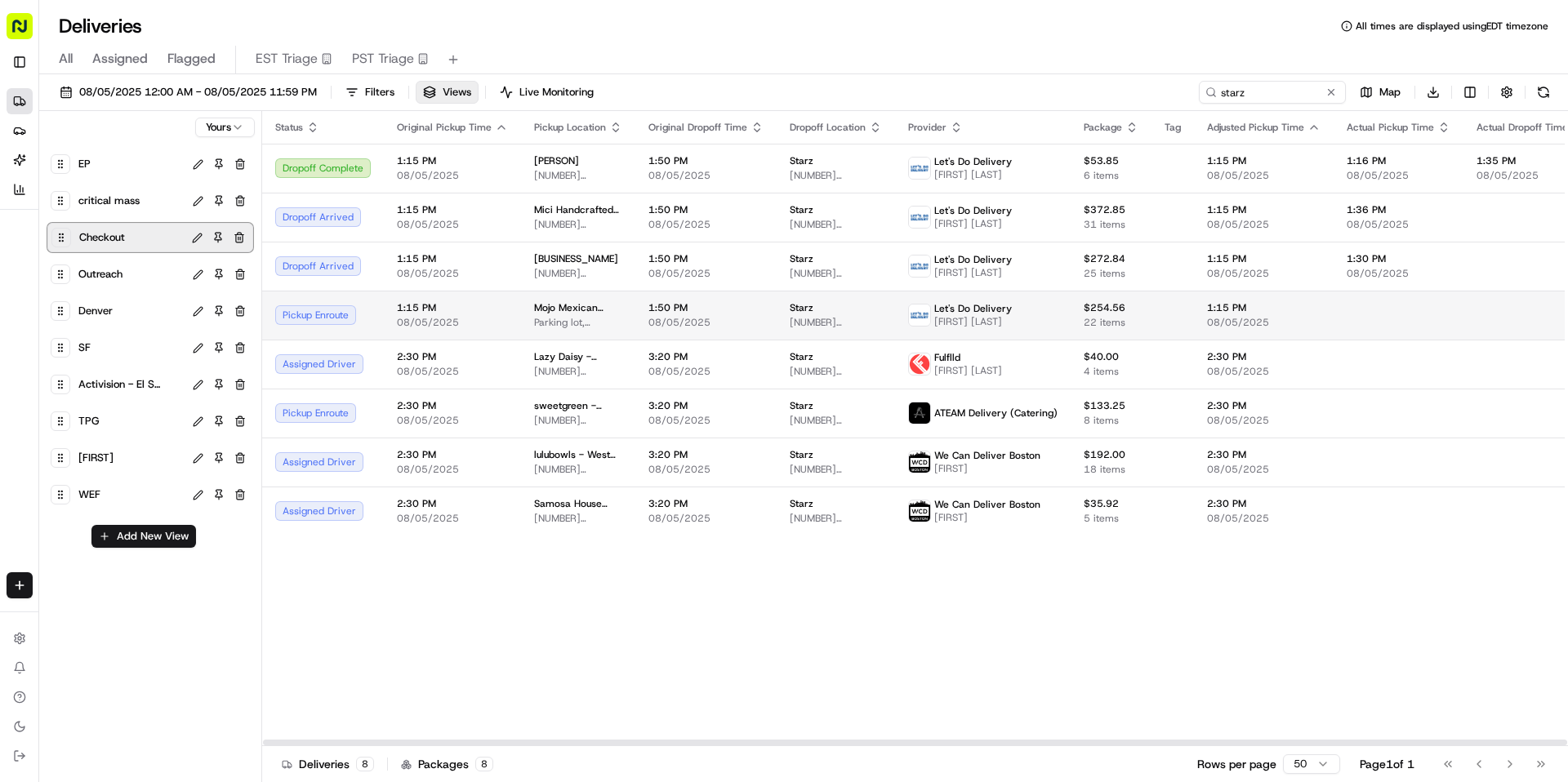 click on "08/05/2025" at bounding box center (706, 322) 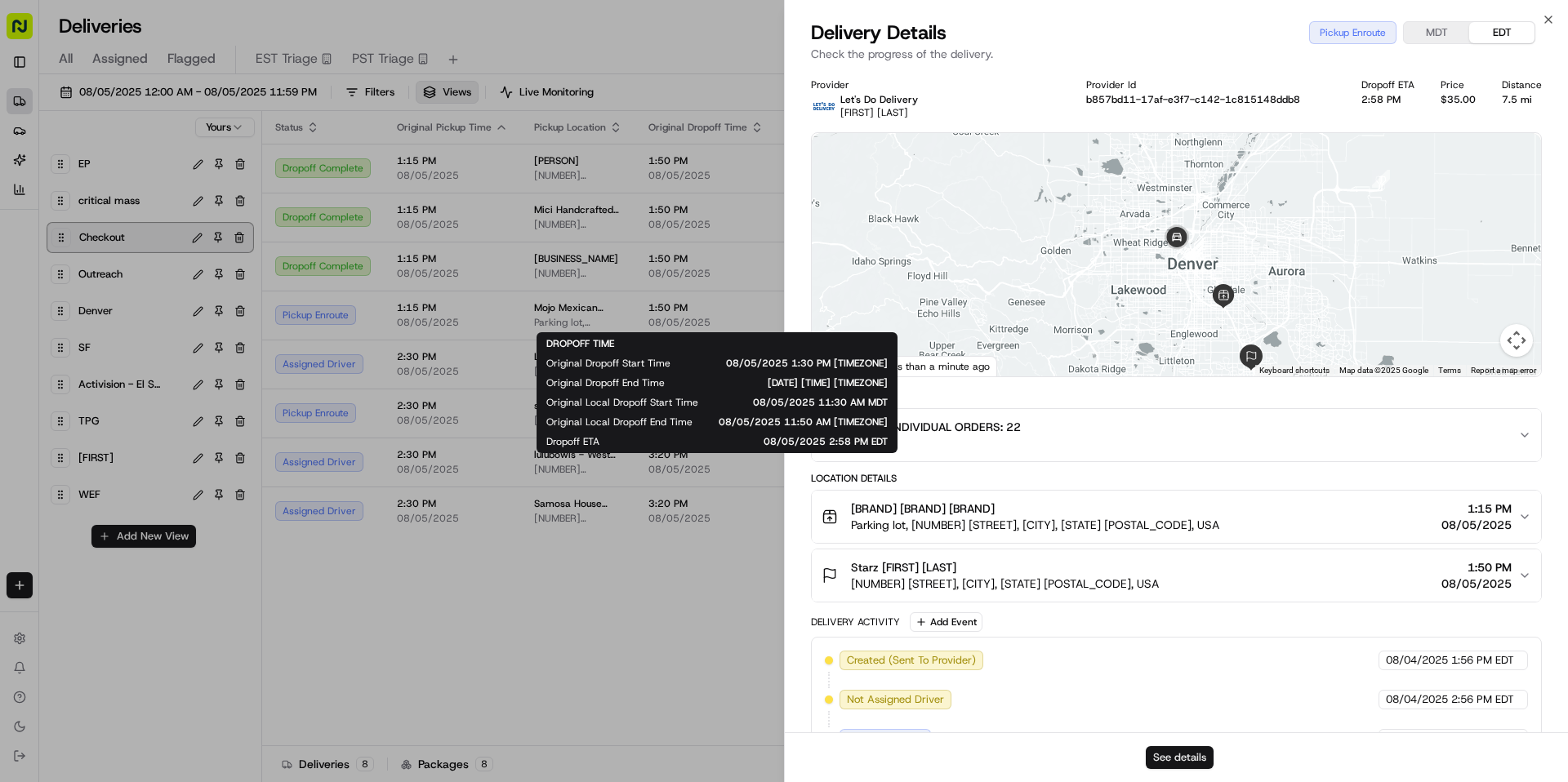 click on "See details" at bounding box center [1179, 758] 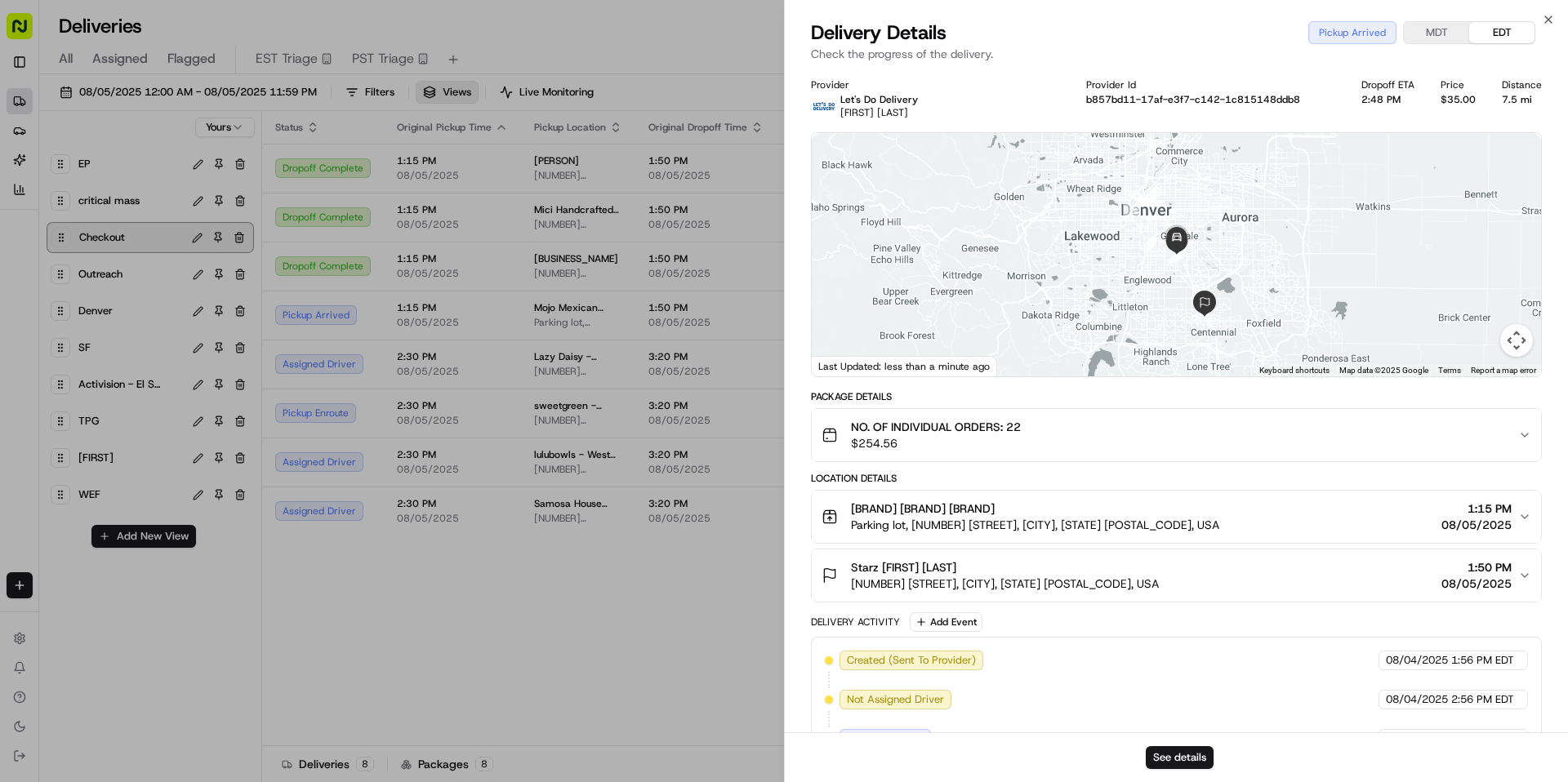 click on "Status Original Pickup Time Pickup Location Original Dropoff Time Dropoff Location Provider Package Tag Adjusted Pickup Time Actual Pickup Time Actual Dropoff Time Adjusted Dropoff Time Driving Distance Merchant Reference Id Action Dropoff Complete 1:15 PM 08/05/2025 Shondiz 8000 E Quincy Ave, Denver, CO 80237, USA 1:50 PM 08/05/2025 Starz 6363 S Fiddlers Green Cir, Greenwood Village, CO 80111, USA Let's Do Delivery Todd Parker $53.85 6   items 1:15 PM 08/05/2025 1:16 PM 08/05/2025 1:35 PM 08/05/2025 1:50 PM 08/05/2025 3.4 mi Dropoff Complete 1:15 PM 08/05/2025 Mici Handcrafted Italian - Southglenn 2330 E Arapahoe Rd, Centennial, CO 80122, USA 1:50 PM 08/05/2025 Starz 6363 S Fiddlers Green Cir, Greenwood Village, CO 80111, USA Let's Do Delivery Jeison Sanchez $372.85 31   items 1:15 PM 08/05/2025 1:36 PM 08/05/2025 1:54 PM 08/05/2025 1:50 PM 08/05/2025 4.3 mi Dropoff Complete 1:15 PM 08/05/2025 Lazo Empanadas - Greenwood Village 5945 S University Blvd, Littleton, CO 80121, USA 1:50 PM 08/05/2025 Starz $272.84" at bounding box center [1160, 429] 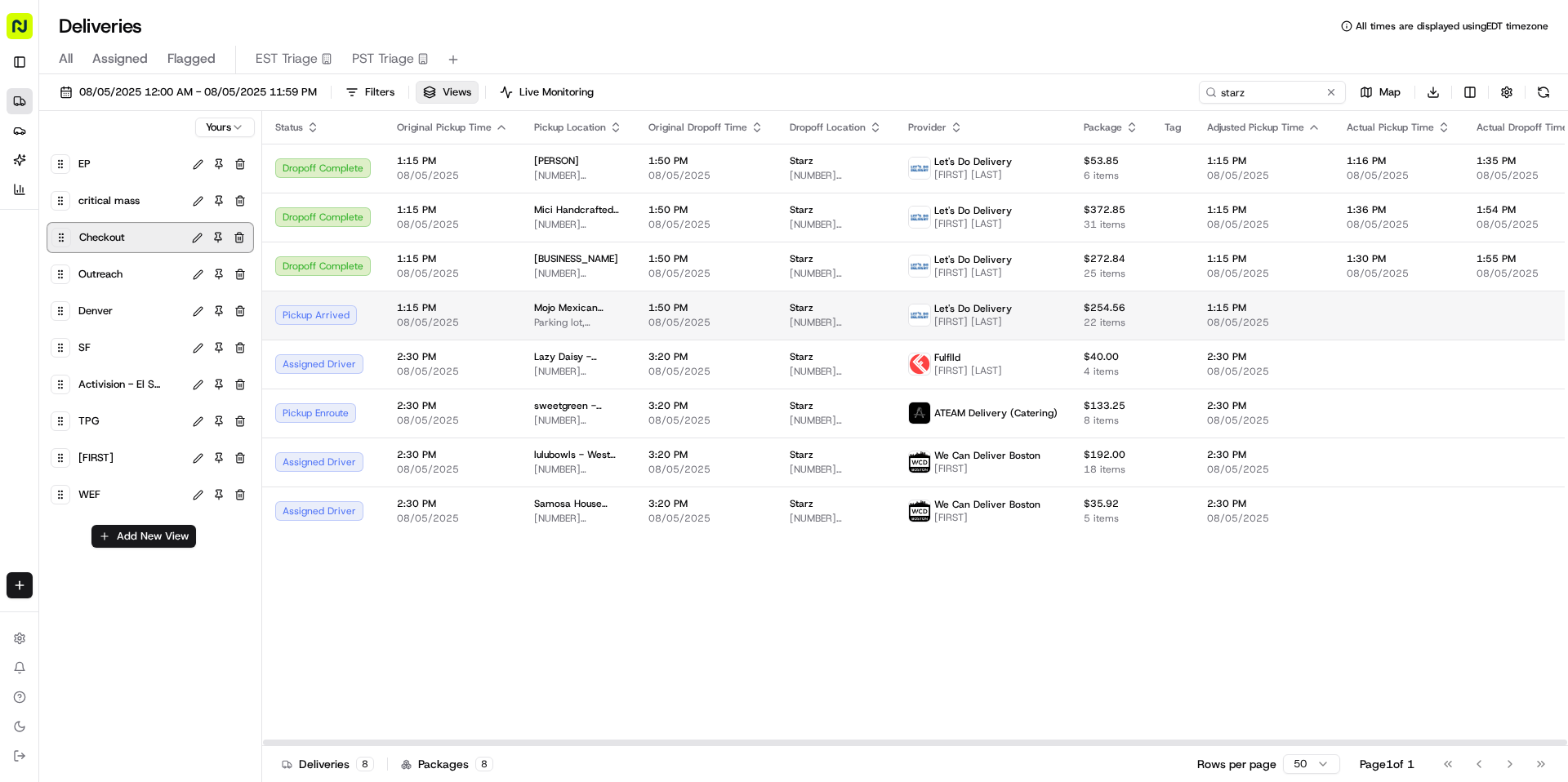 click on "Mojo Mexican Fusion Grill Parking lot, 2000 S Colorado Blvd, Denver, CO 80222, USA" at bounding box center (578, 315) 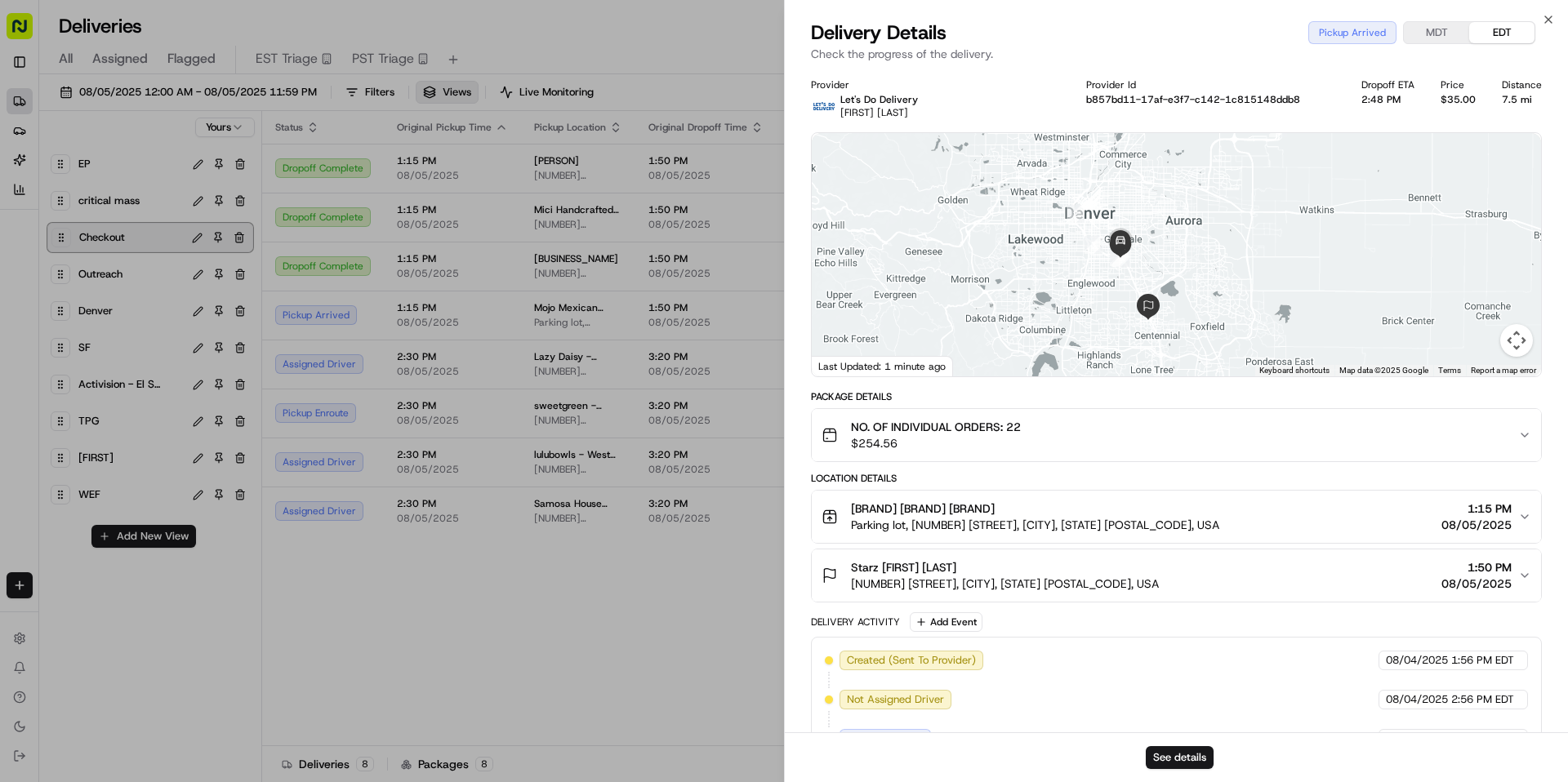 drag, startPoint x: 1175, startPoint y: 302, endPoint x: 1175, endPoint y: 259, distance: 43 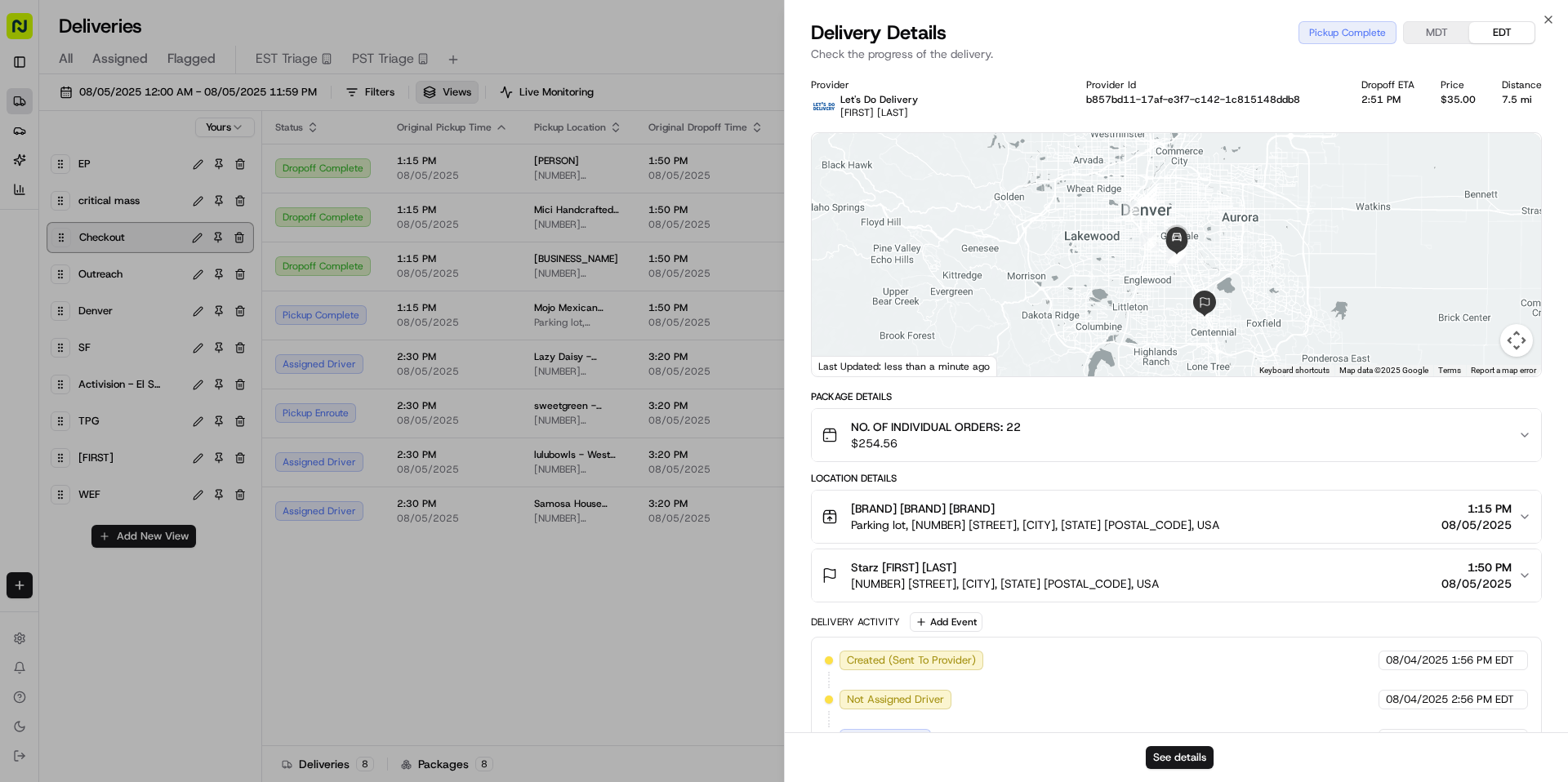 drag, startPoint x: 1272, startPoint y: 281, endPoint x: 1272, endPoint y: 225, distance: 56 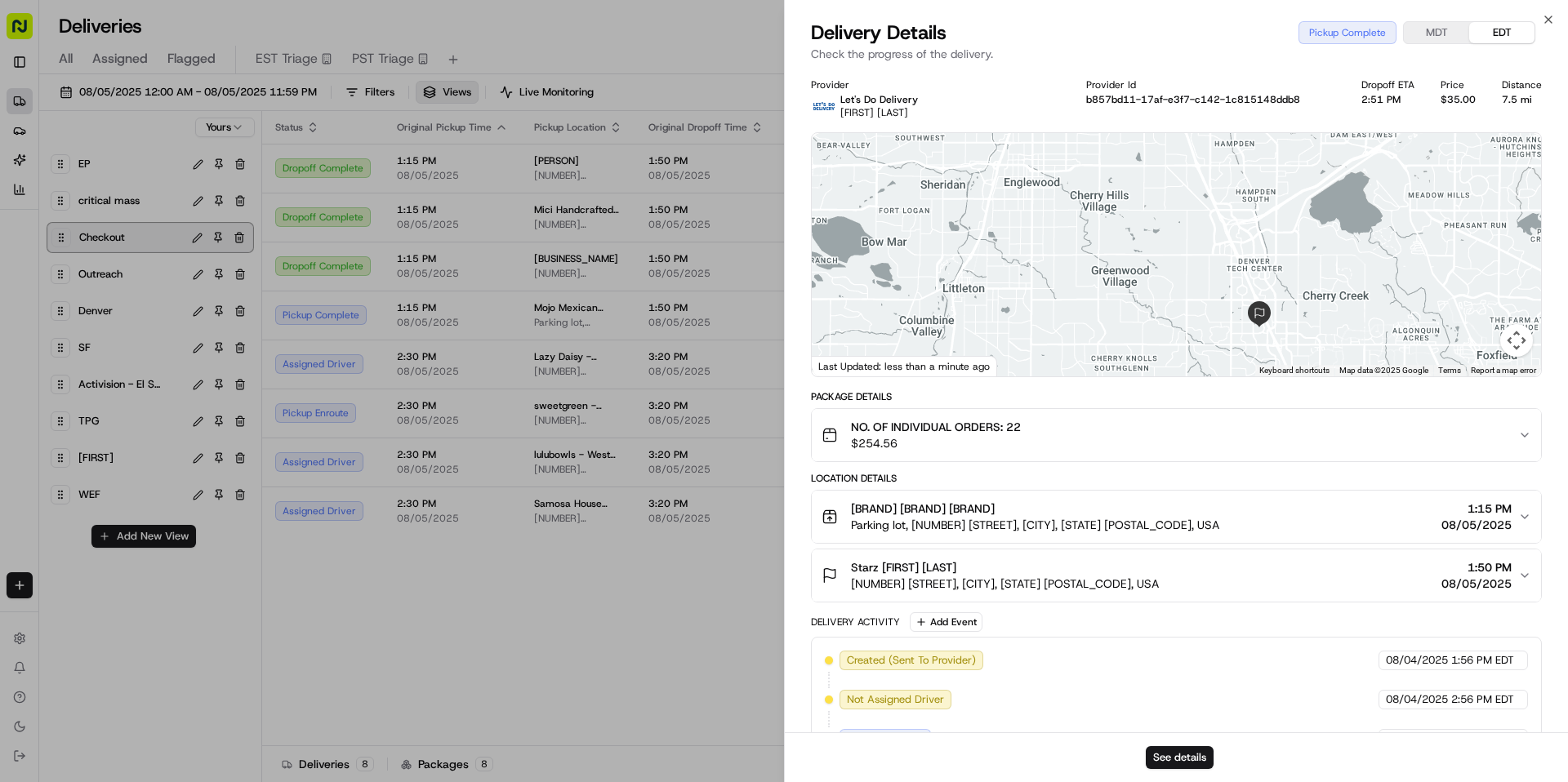 drag, startPoint x: 1392, startPoint y: 311, endPoint x: 1312, endPoint y: 203, distance: 134.40238 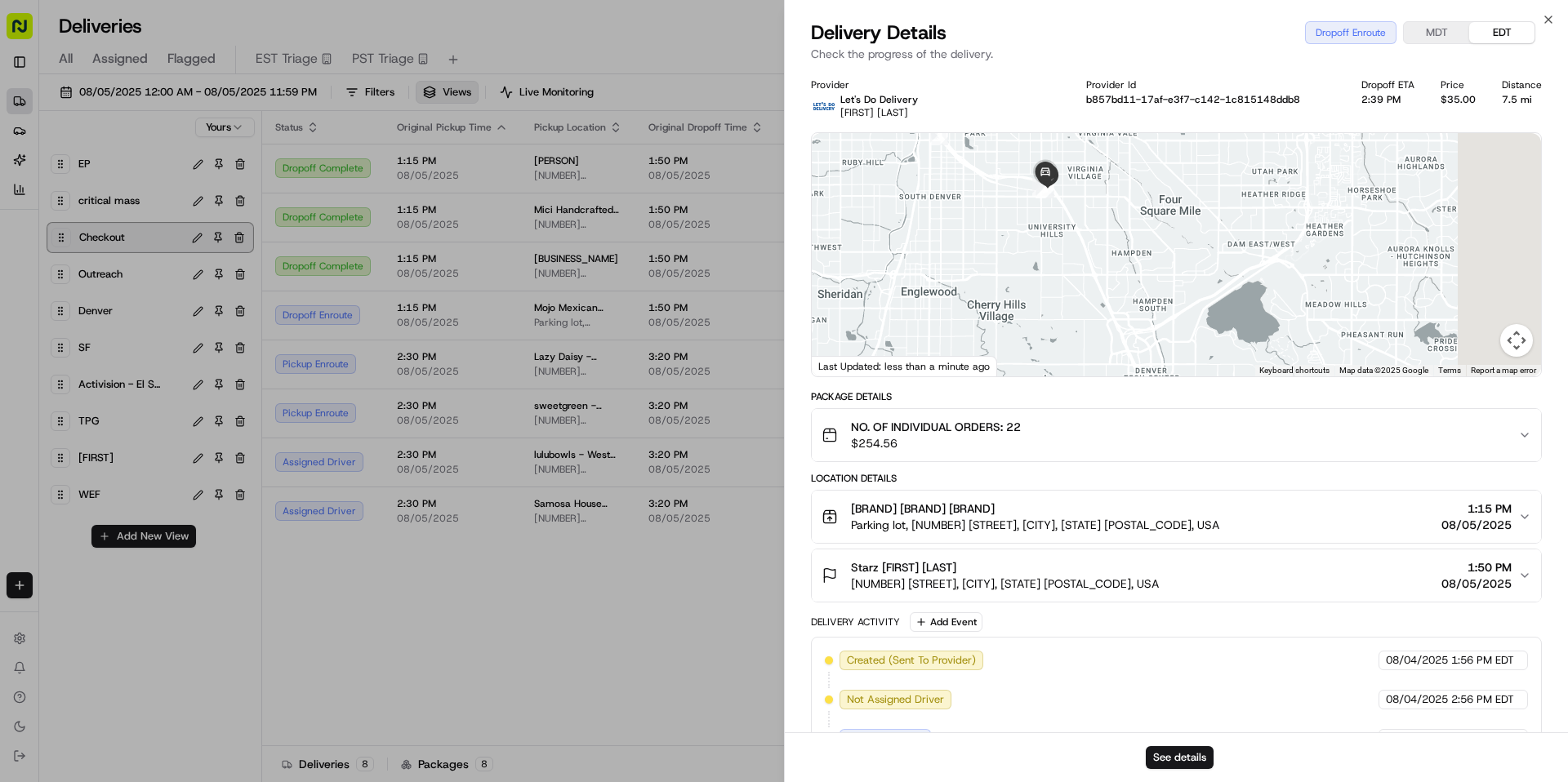 drag, startPoint x: 1294, startPoint y: 260, endPoint x: 1152, endPoint y: 198, distance: 154.94515 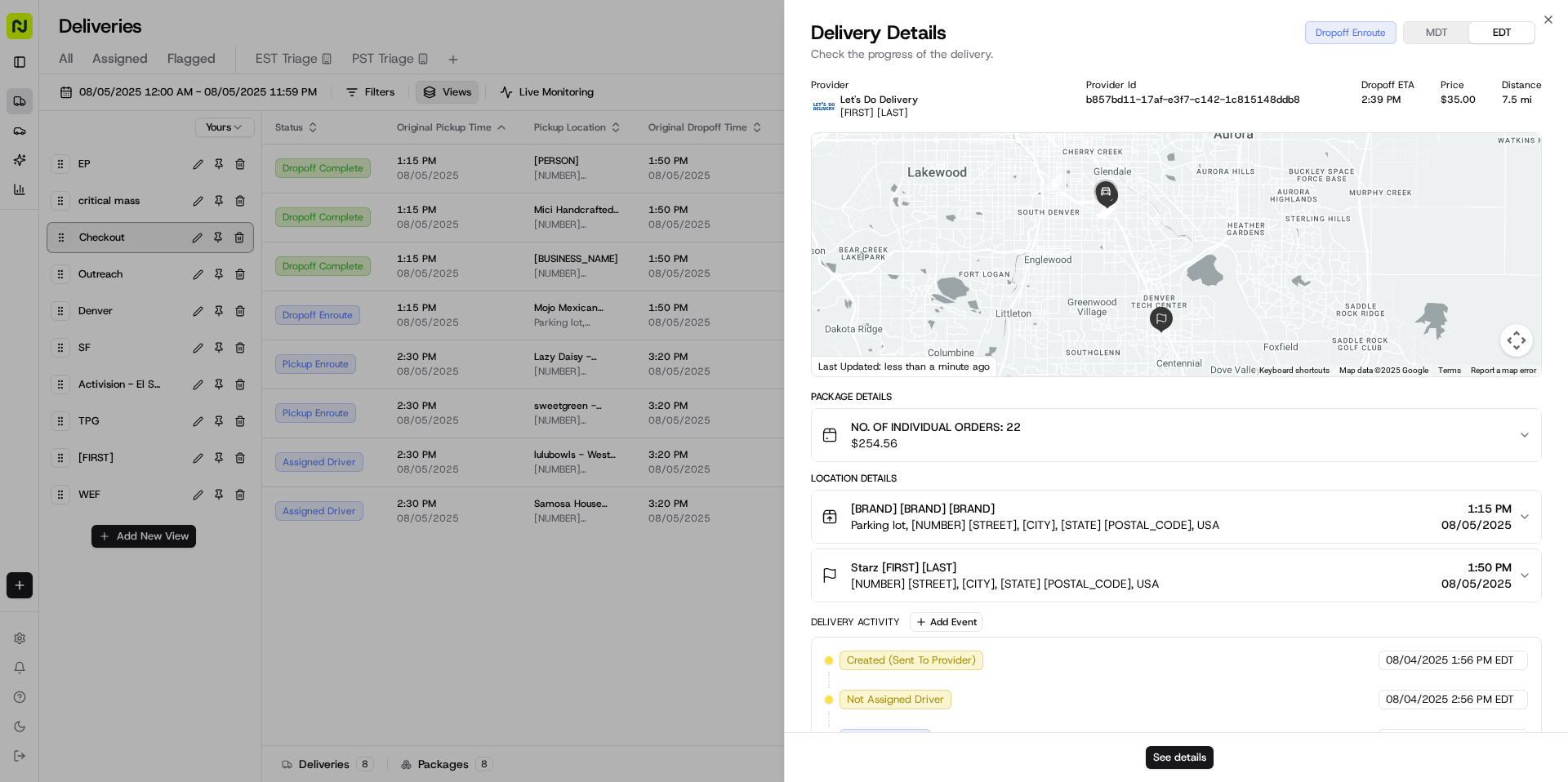 drag, startPoint x: 1145, startPoint y: 314, endPoint x: 1185, endPoint y: 259, distance: 68.00735 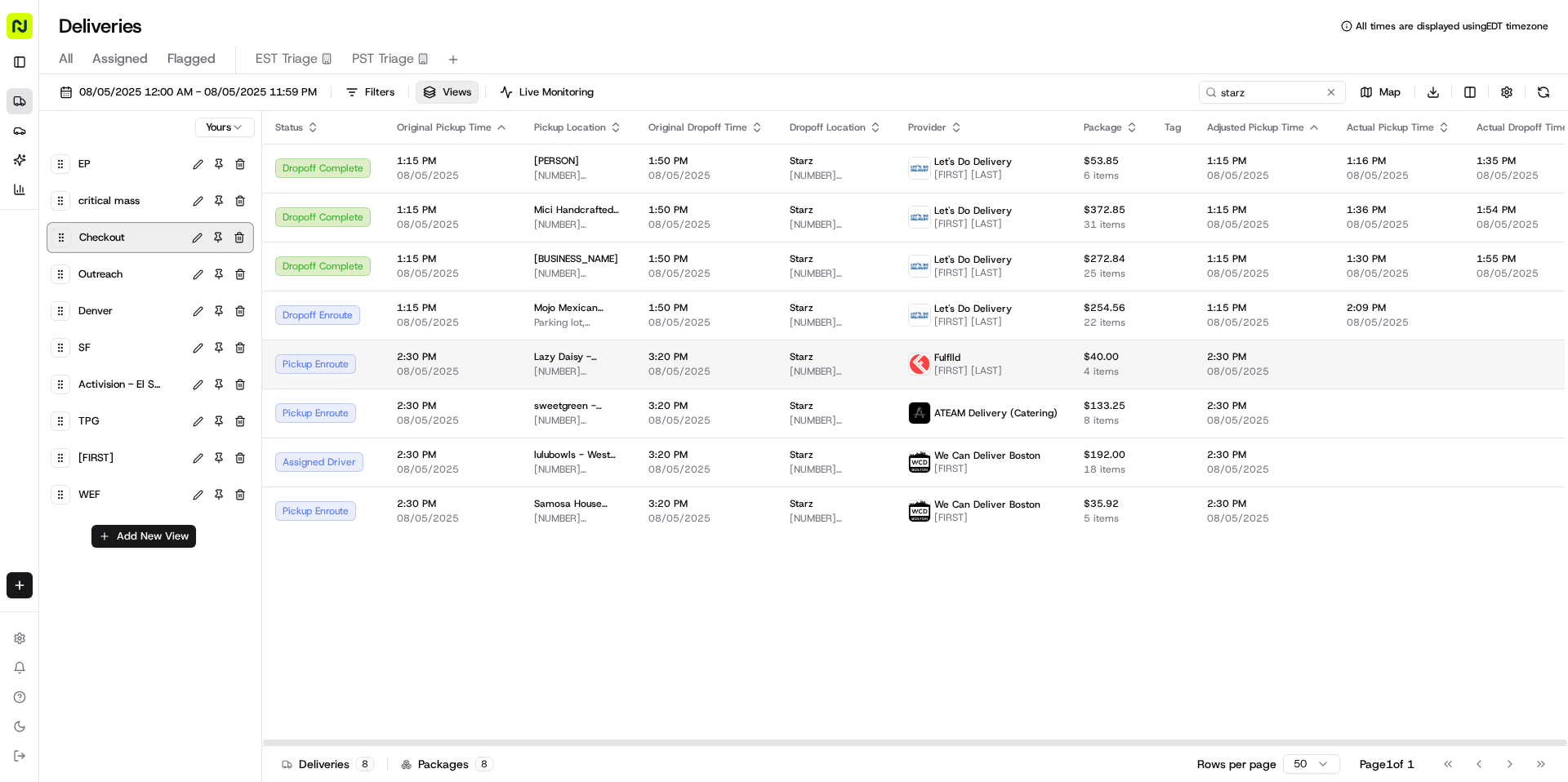 click on "3:20 PM 08/05/2025" at bounding box center [706, 364] 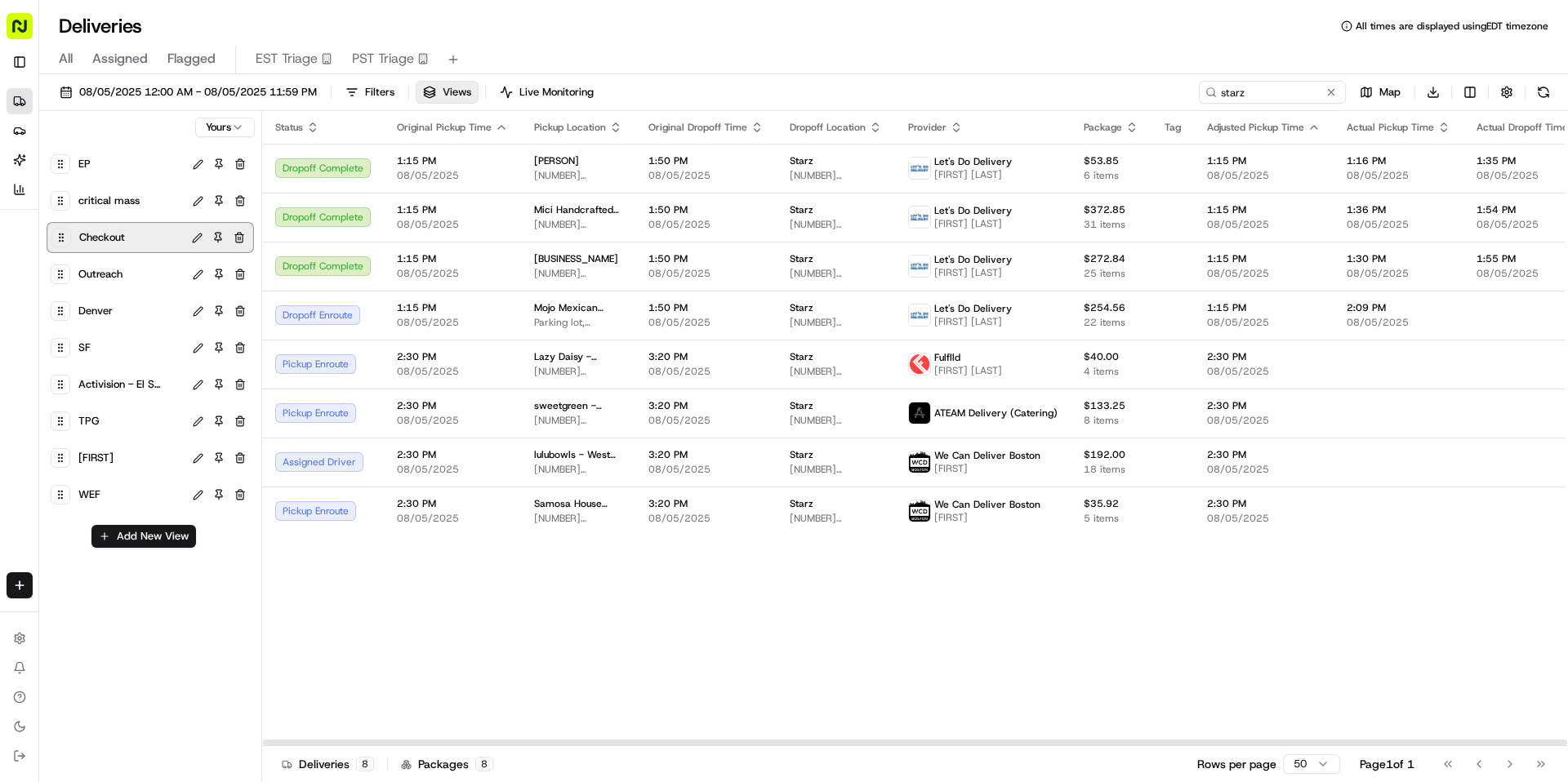 click on "1:50 PM 08/05/2025" at bounding box center (706, 315) 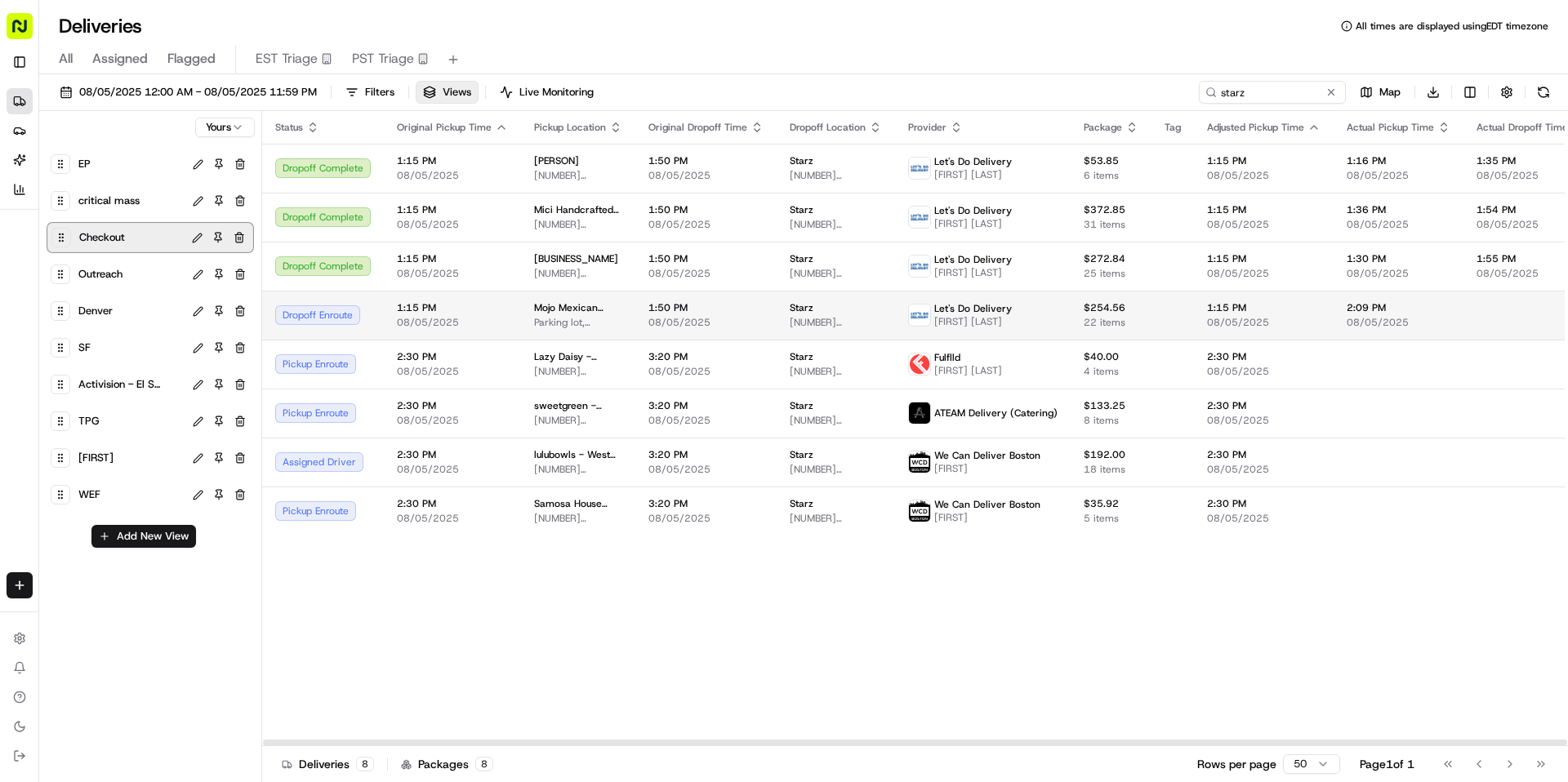 click on "Mojo Mexican Fusion Grill Parking lot, 2000 S Colorado Blvd, Denver, CO 80222, USA" at bounding box center (578, 315) 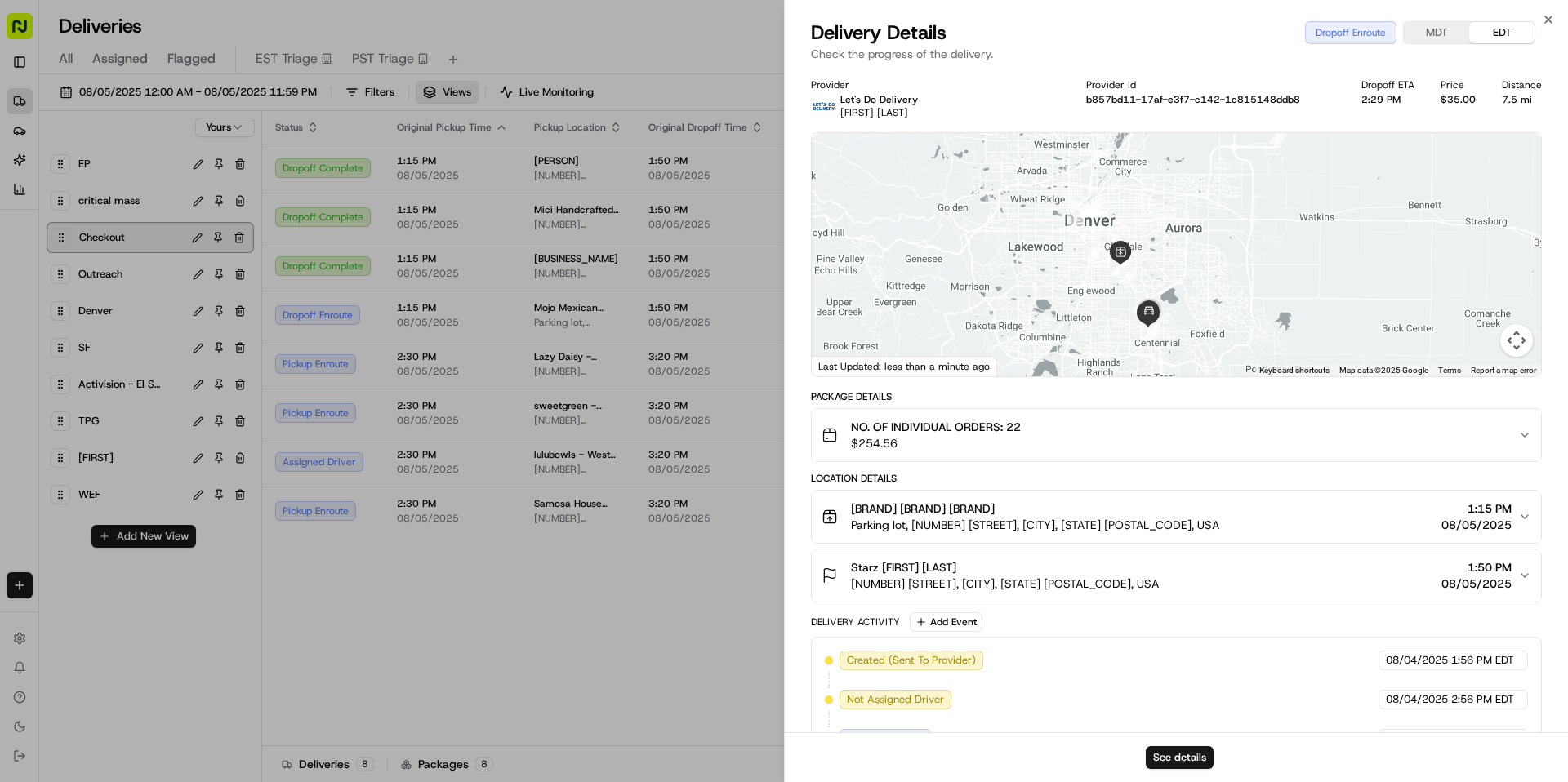 drag, startPoint x: 1151, startPoint y: 287, endPoint x: 1151, endPoint y: 258, distance: 29 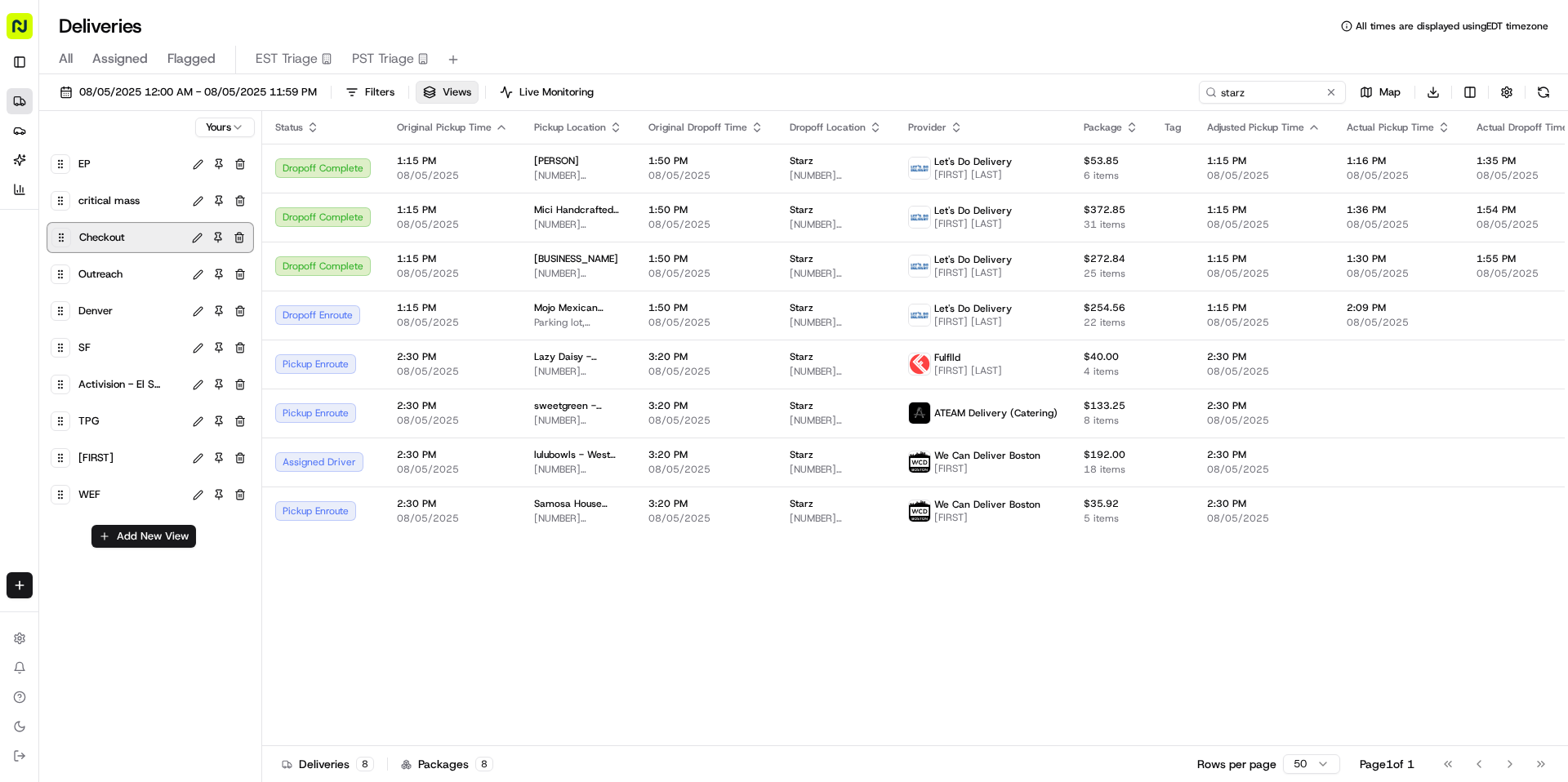 click on "Outreach" at bounding box center (129, 274) 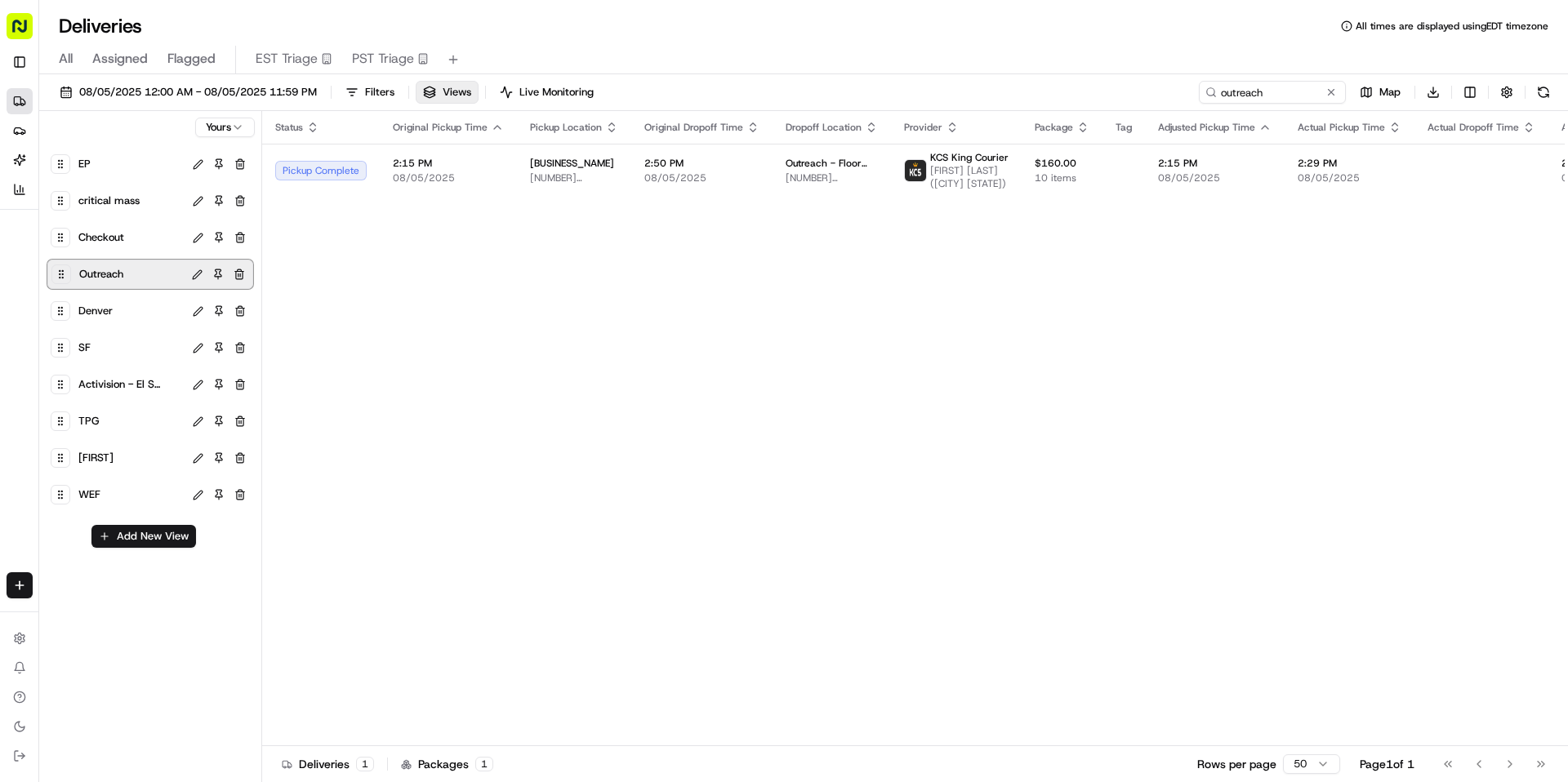 click on "Activision - El Segundo" at bounding box center [119, 384] 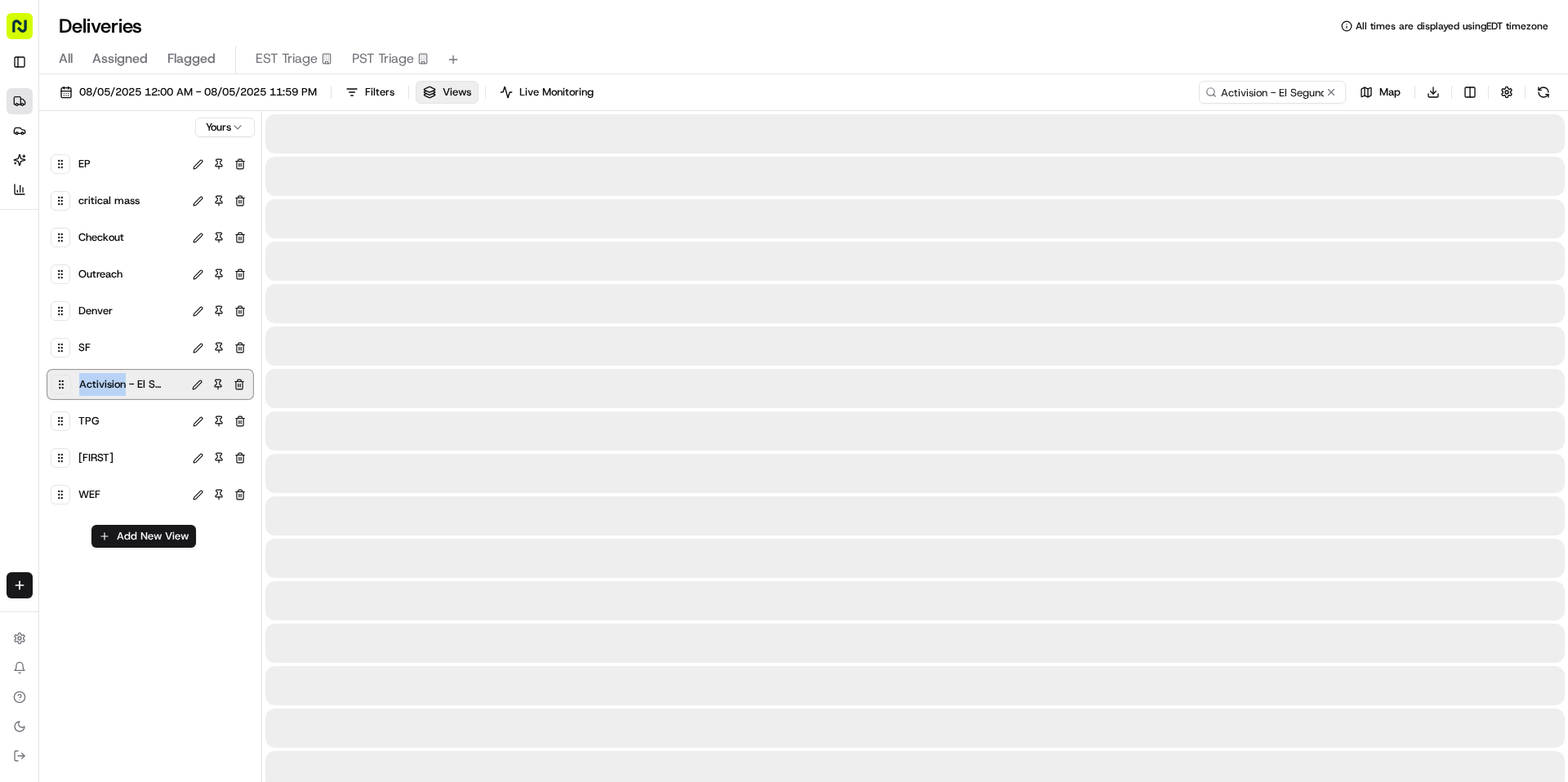 click on "Activision - El Segundo" at bounding box center (120, 384) 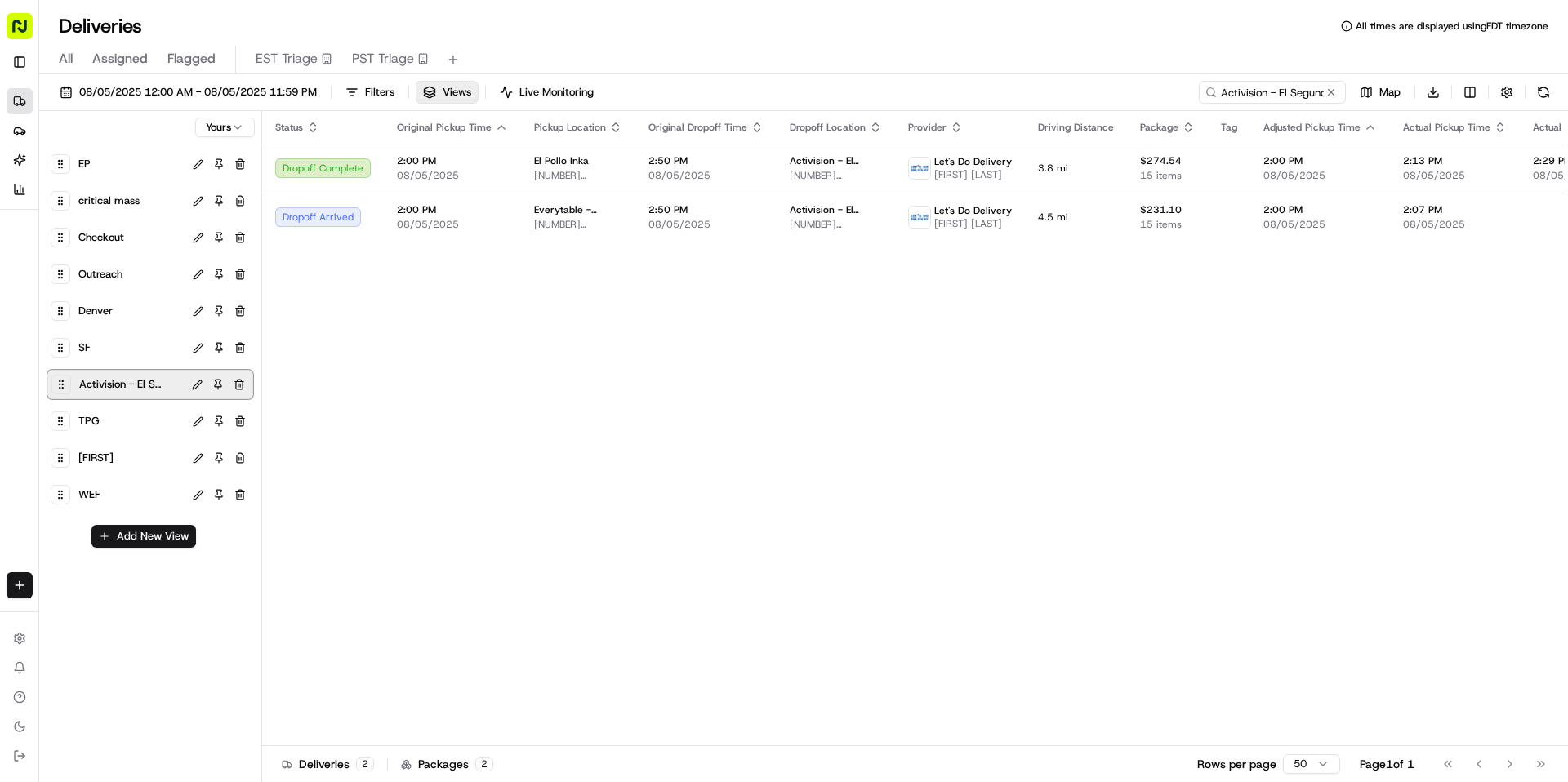 click on "SF" at bounding box center [129, 348] 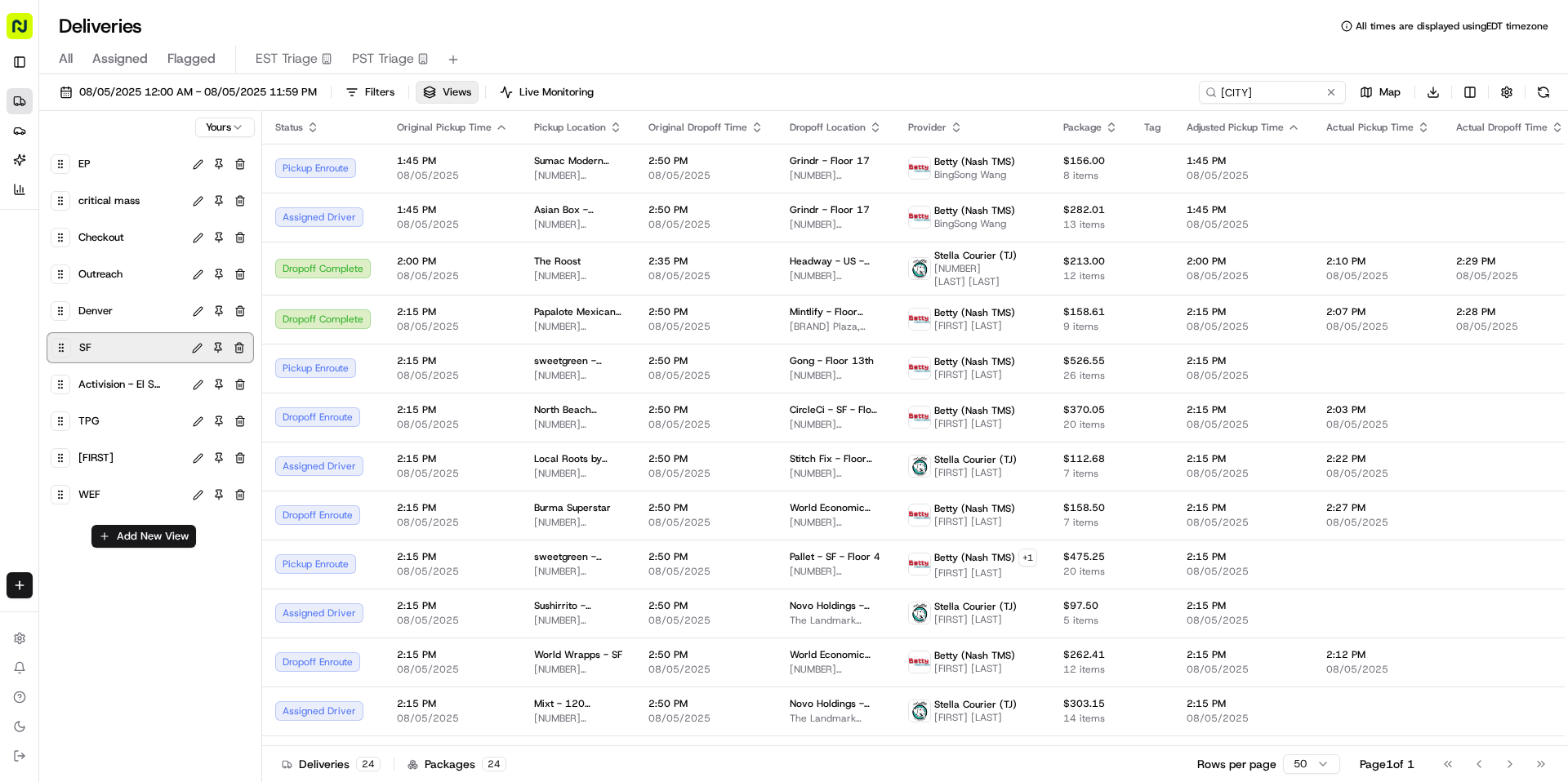 click on "Denver" at bounding box center (96, 311) 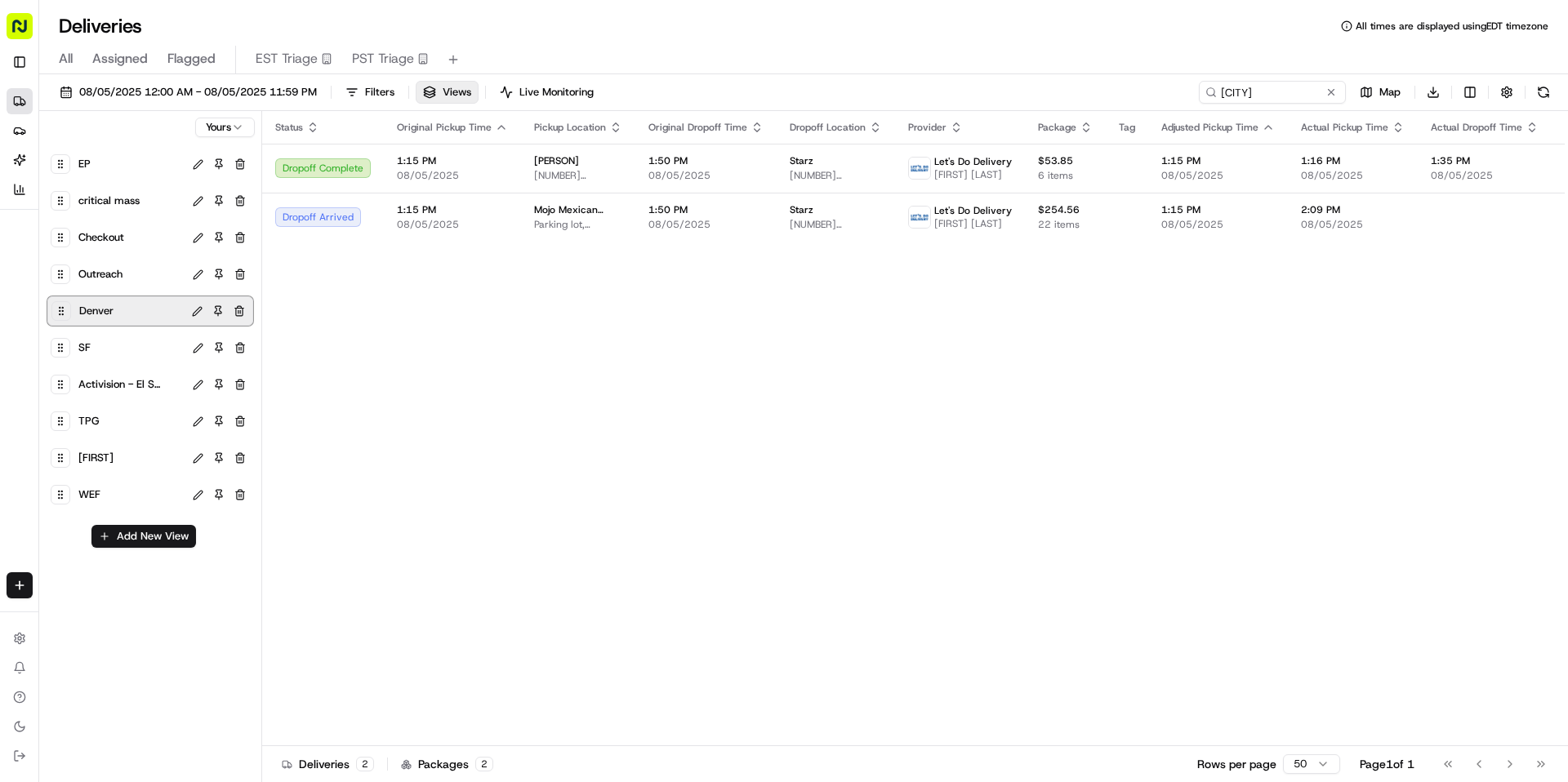 click on "Outreach" at bounding box center (100, 274) 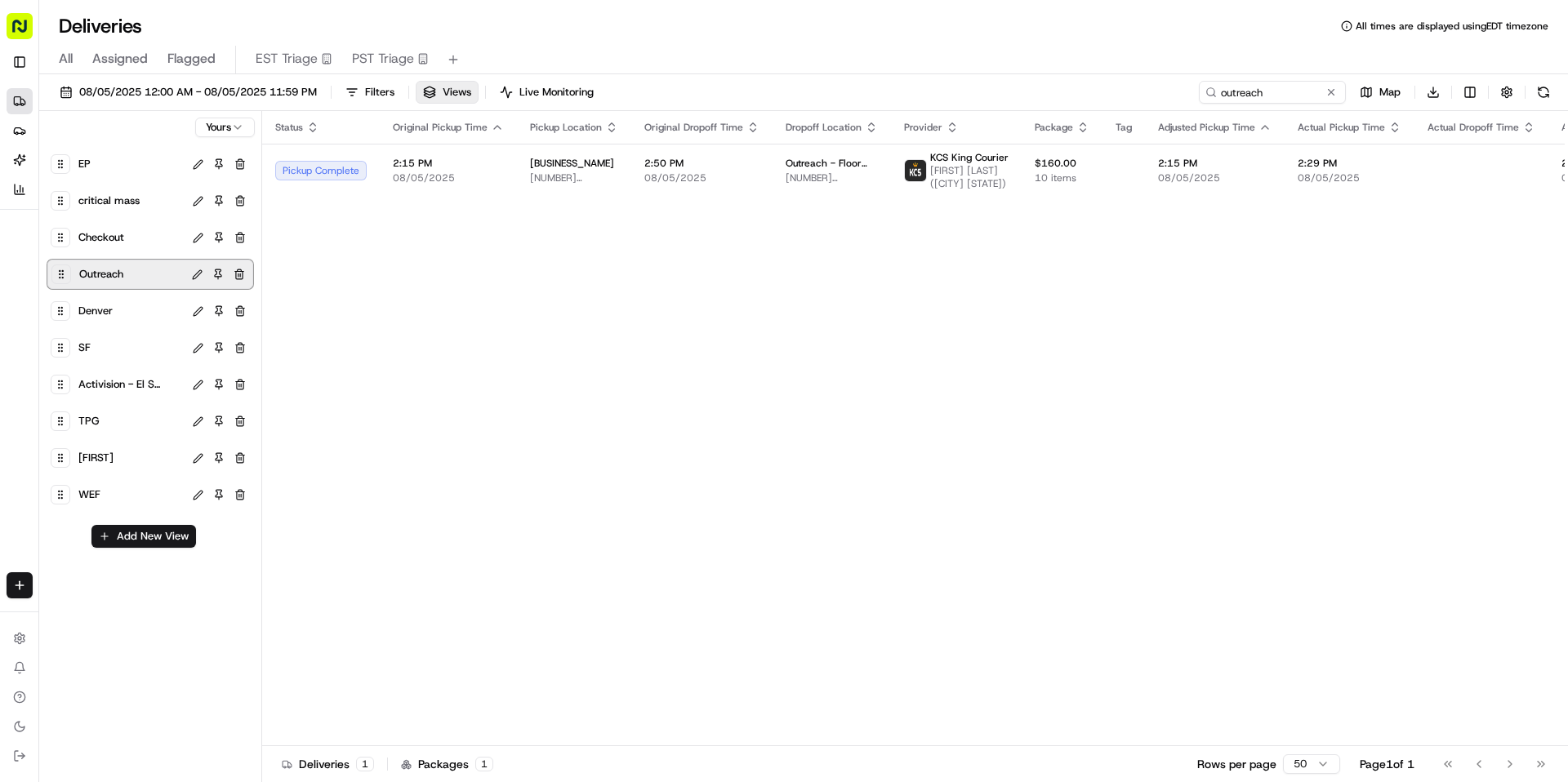 click on "Checkout" at bounding box center [101, 238] 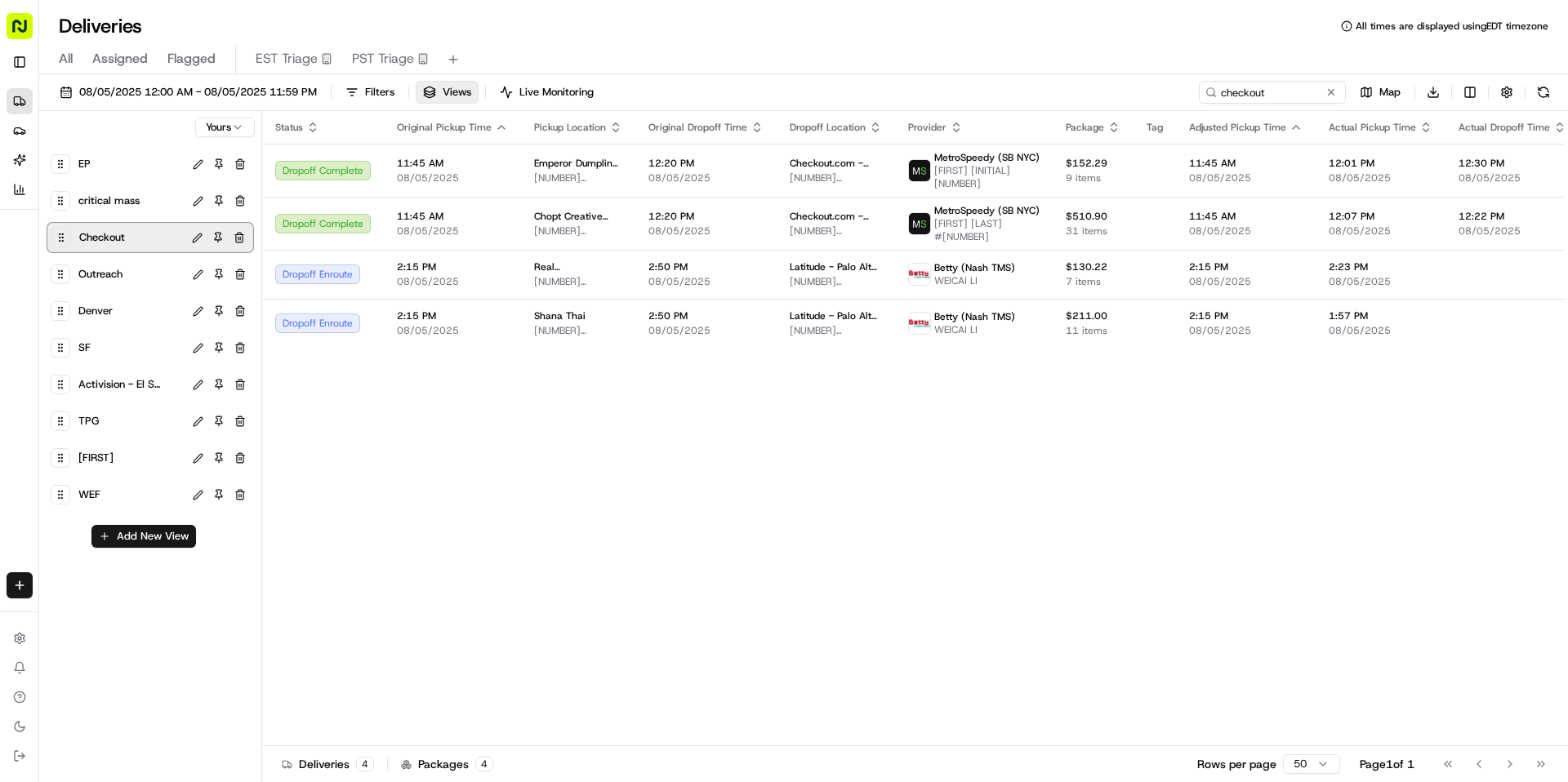 click on "TPG" at bounding box center [89, 421] 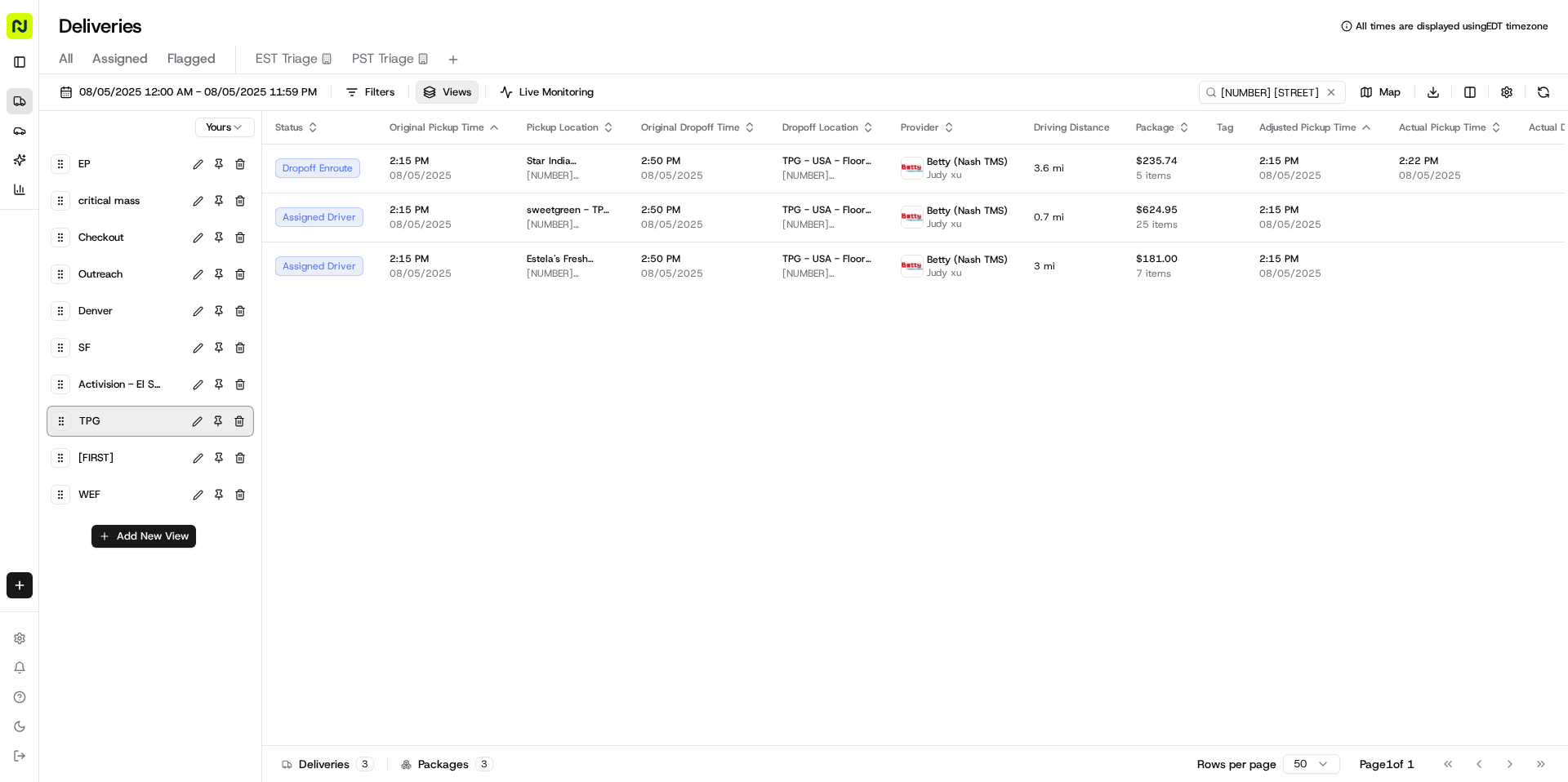 click on "Xai" at bounding box center [96, 458] 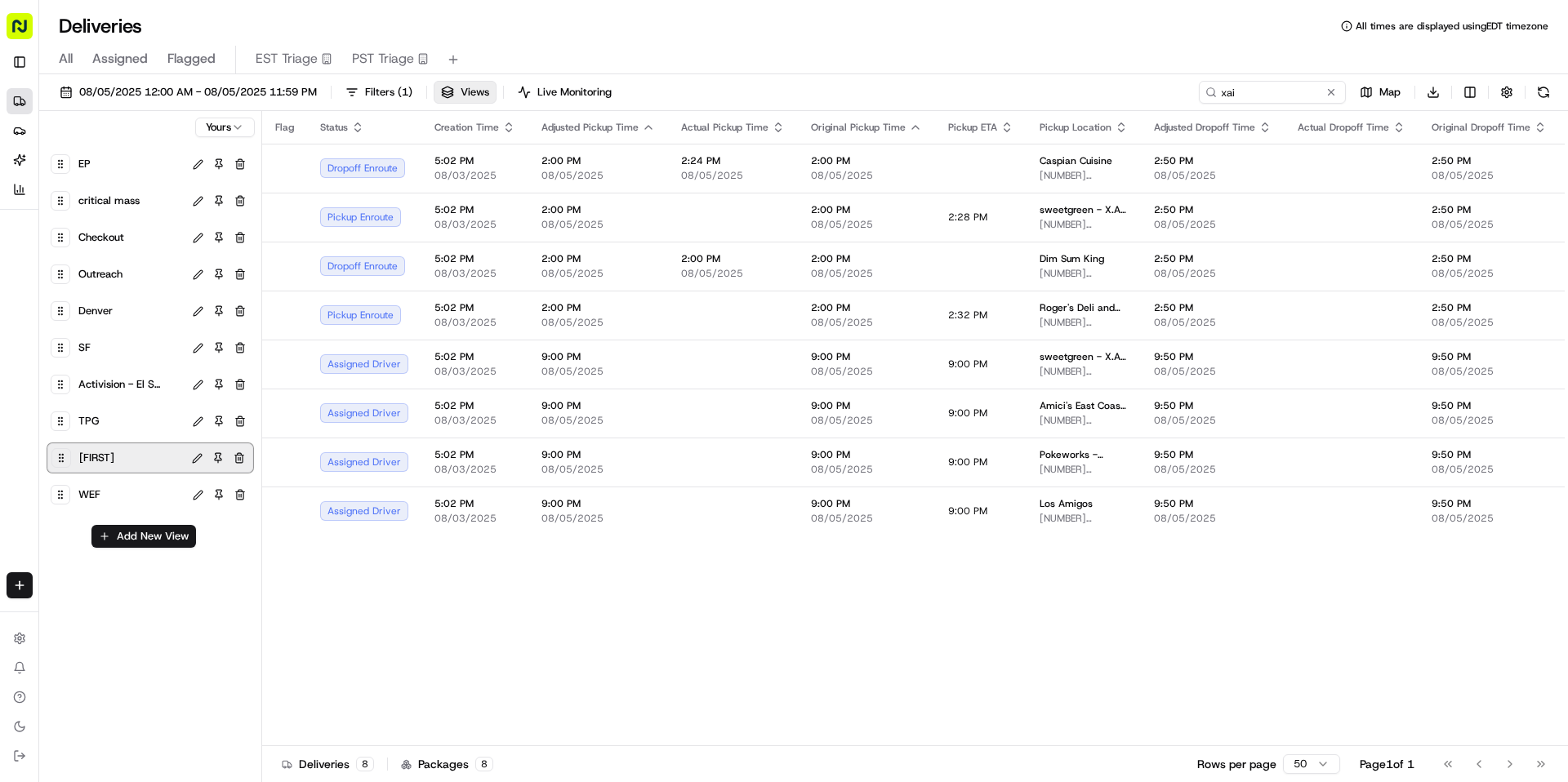 click on "TPG" at bounding box center (129, 421) 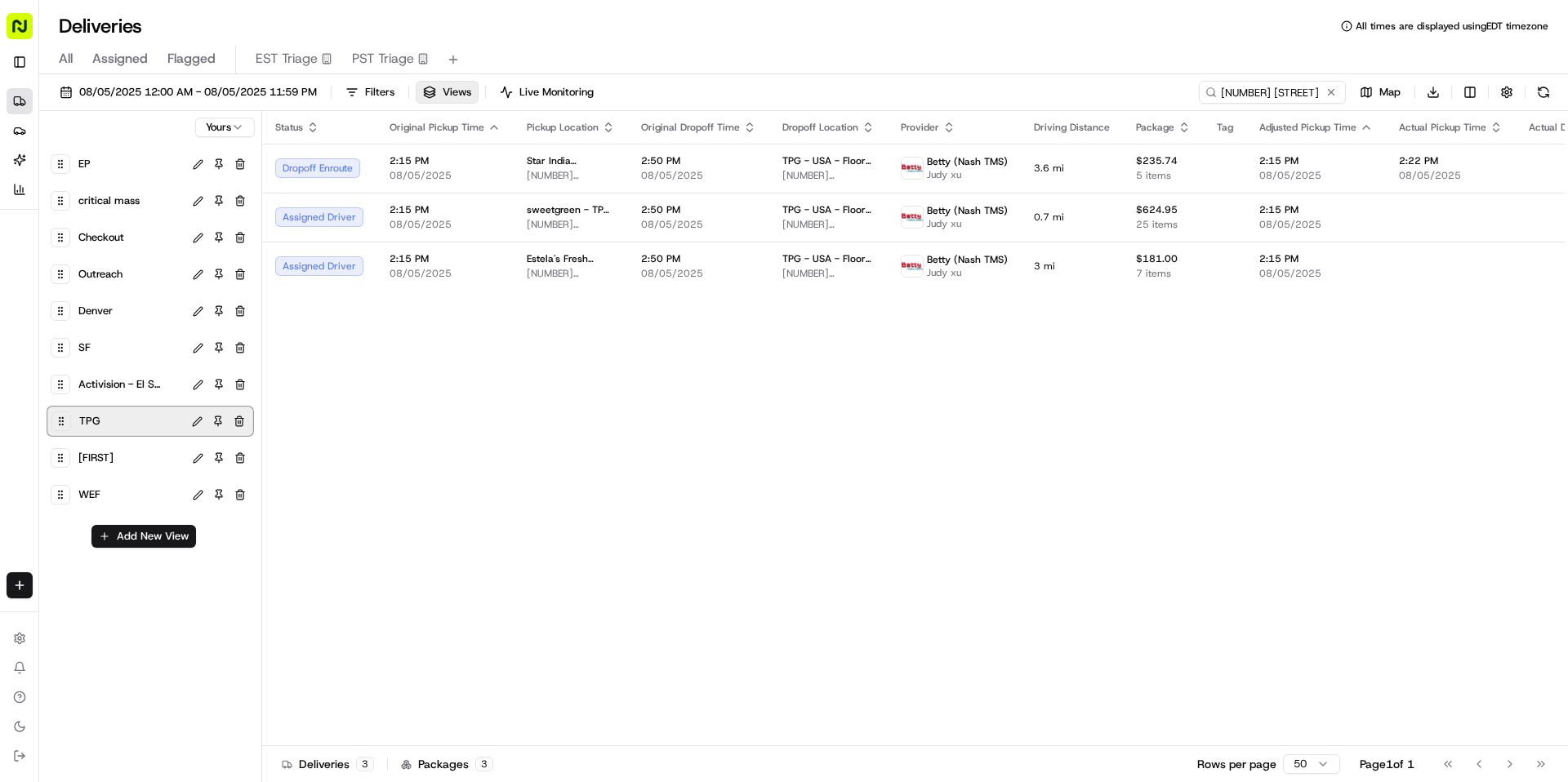 click on "EP" at bounding box center (129, 164) 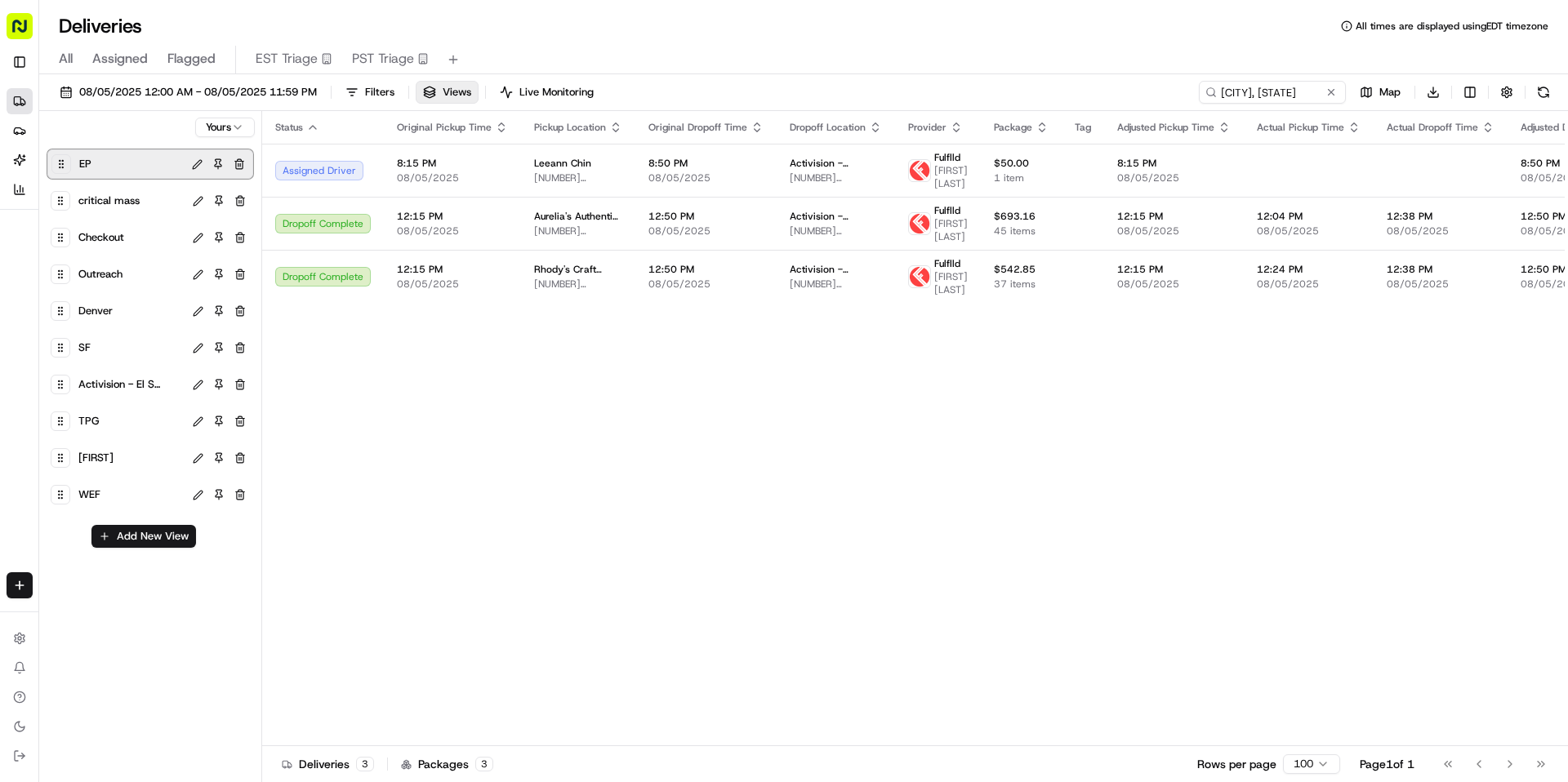 click on "TPG" at bounding box center [150, 421] 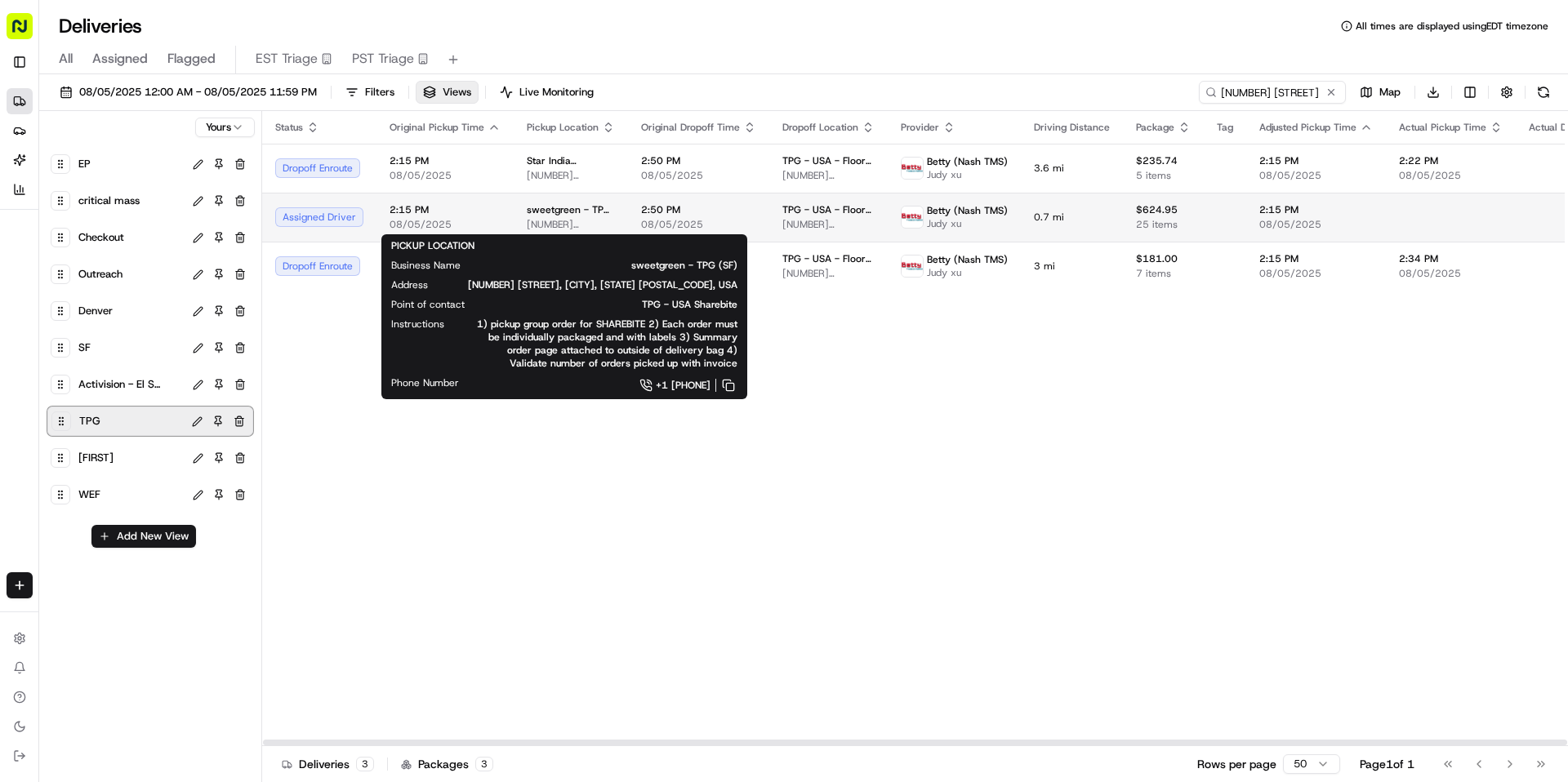 click on "sweetgreen - TPG (SF)" at bounding box center [571, 210] 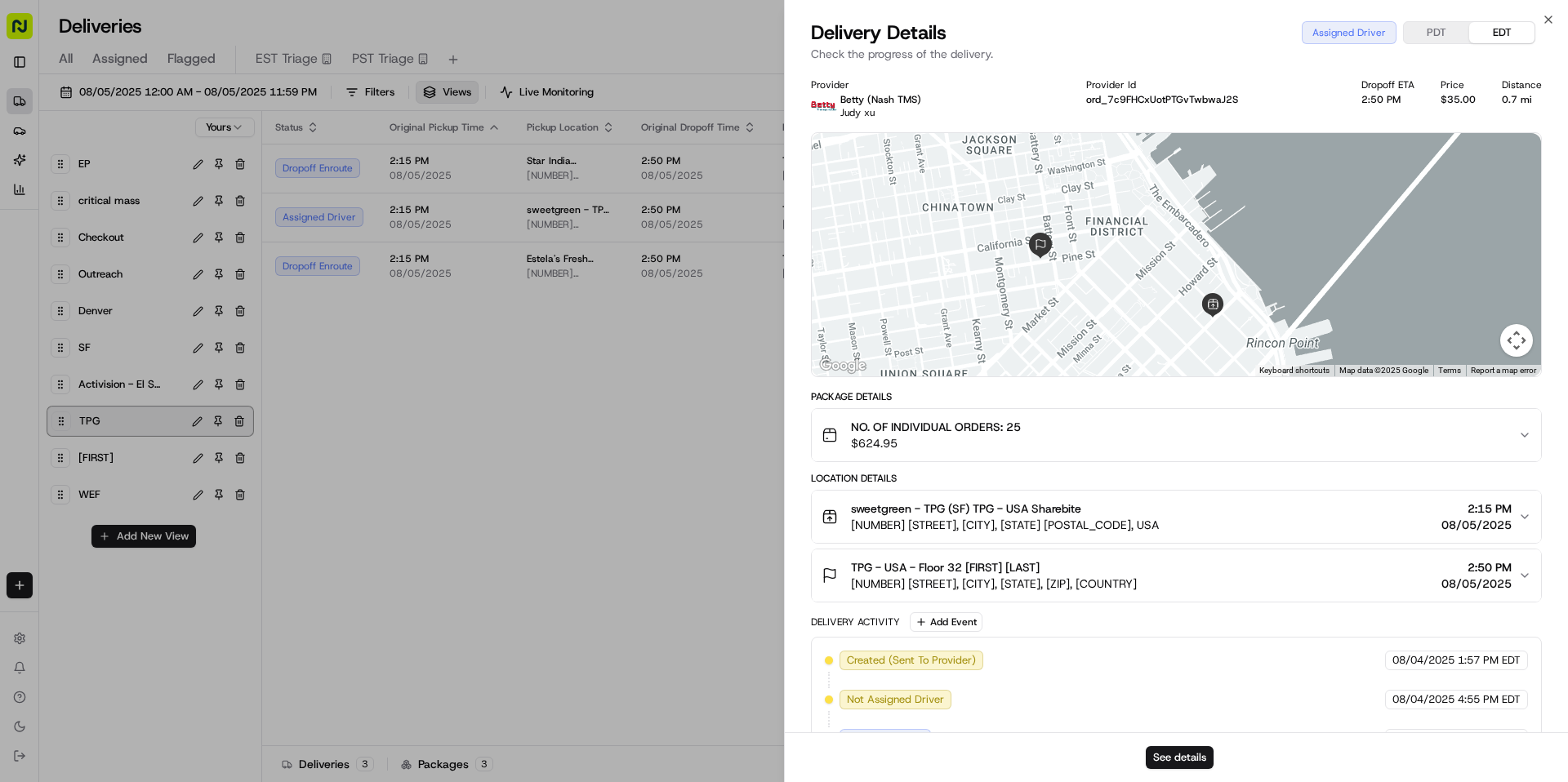 drag, startPoint x: 1091, startPoint y: 230, endPoint x: 1102, endPoint y: 251, distance: 23.706539 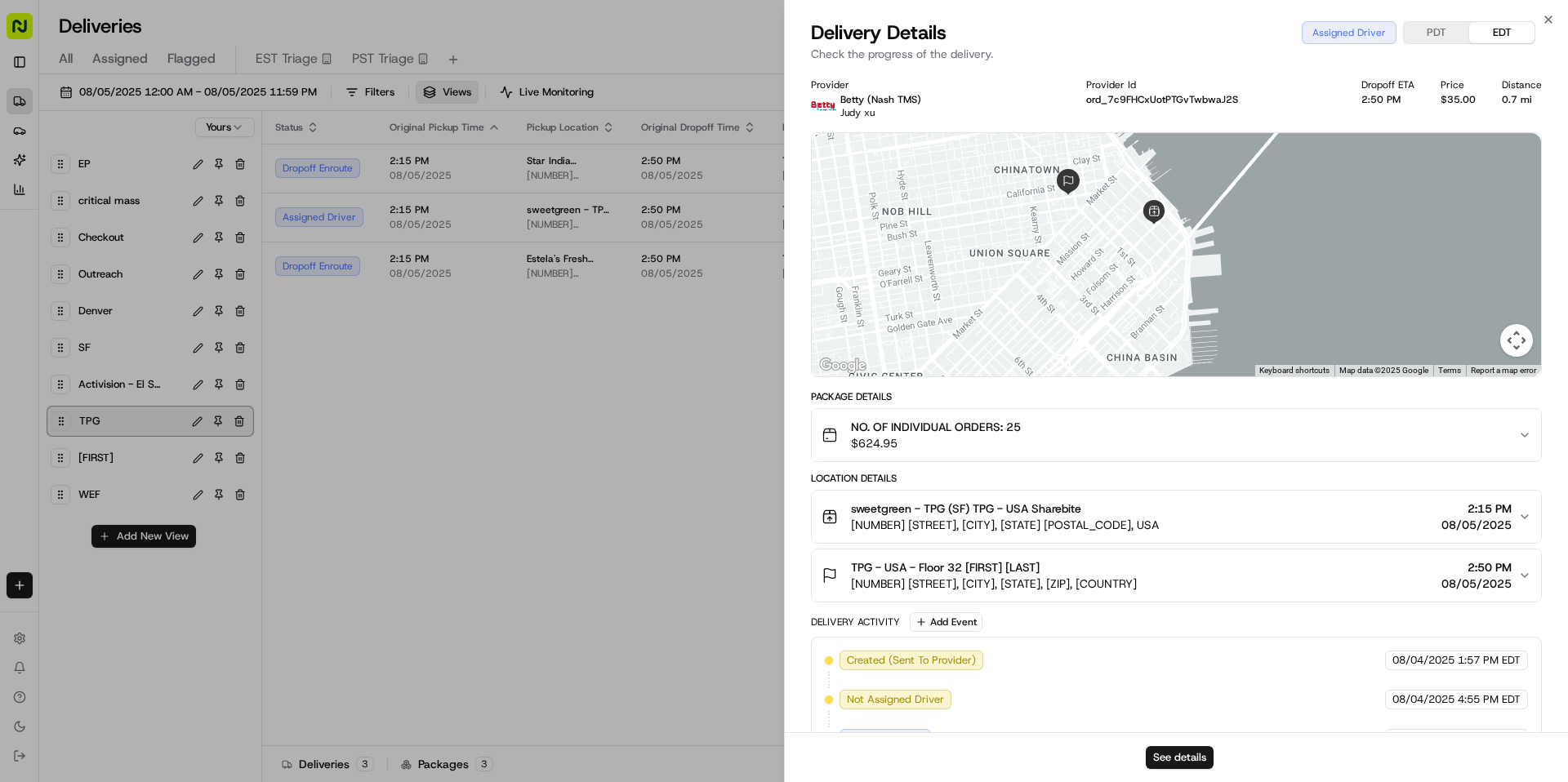 drag, startPoint x: 1102, startPoint y: 251, endPoint x: 1088, endPoint y: 255, distance: 14.56022 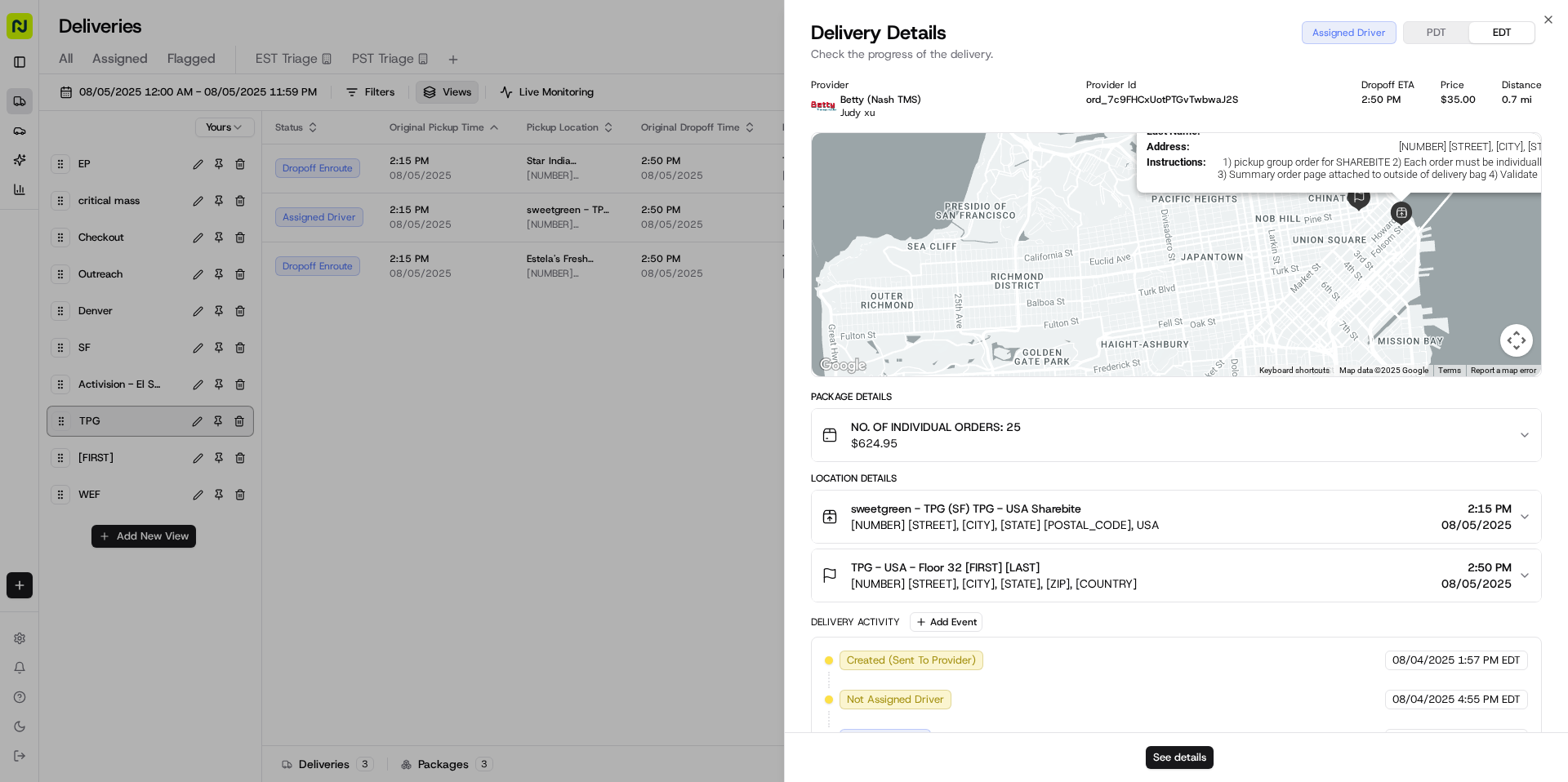 drag, startPoint x: 1088, startPoint y: 255, endPoint x: 1404, endPoint y: 185, distance: 323.6603 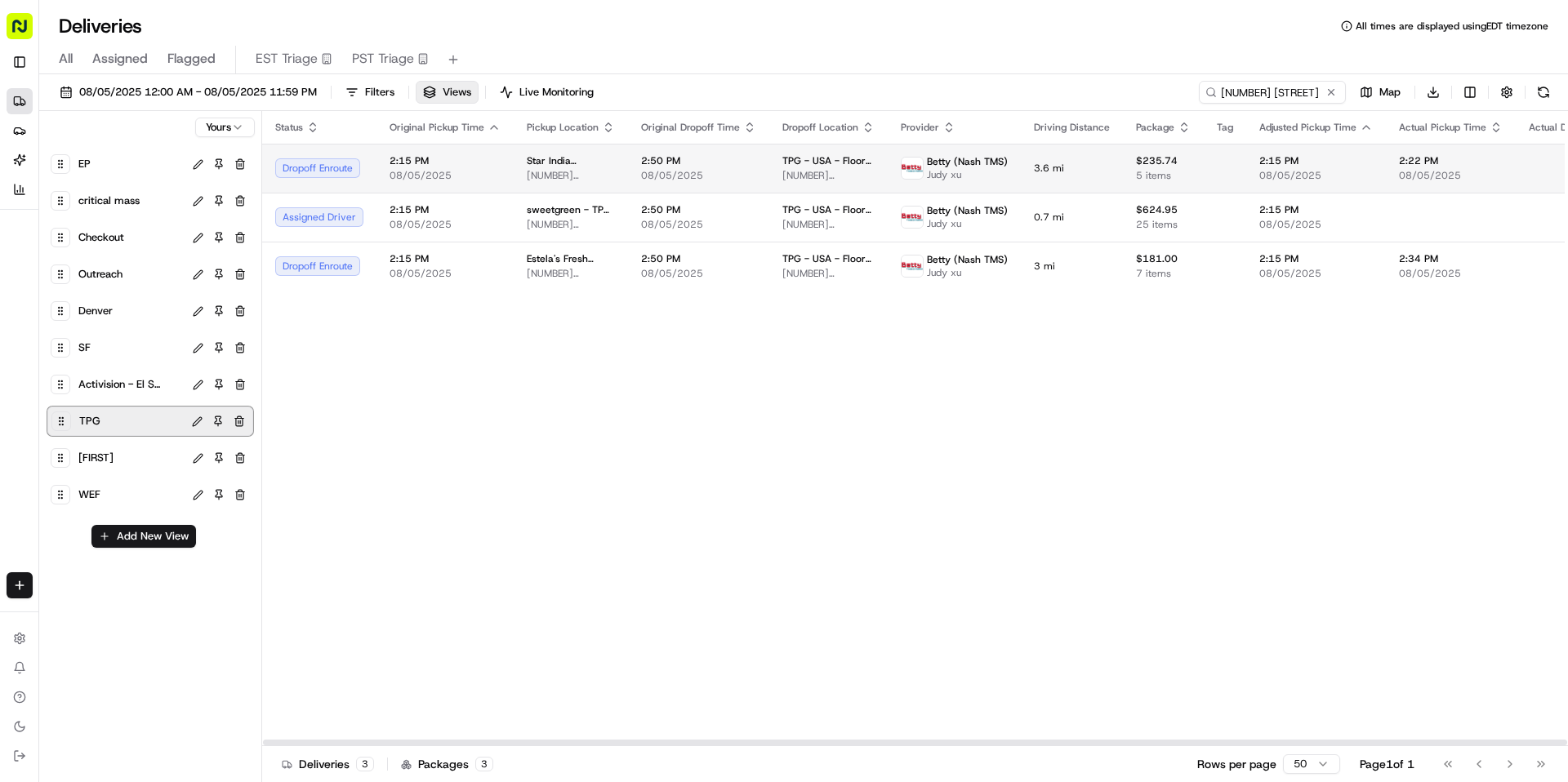 click on "2:15 PM" at bounding box center (445, 161) 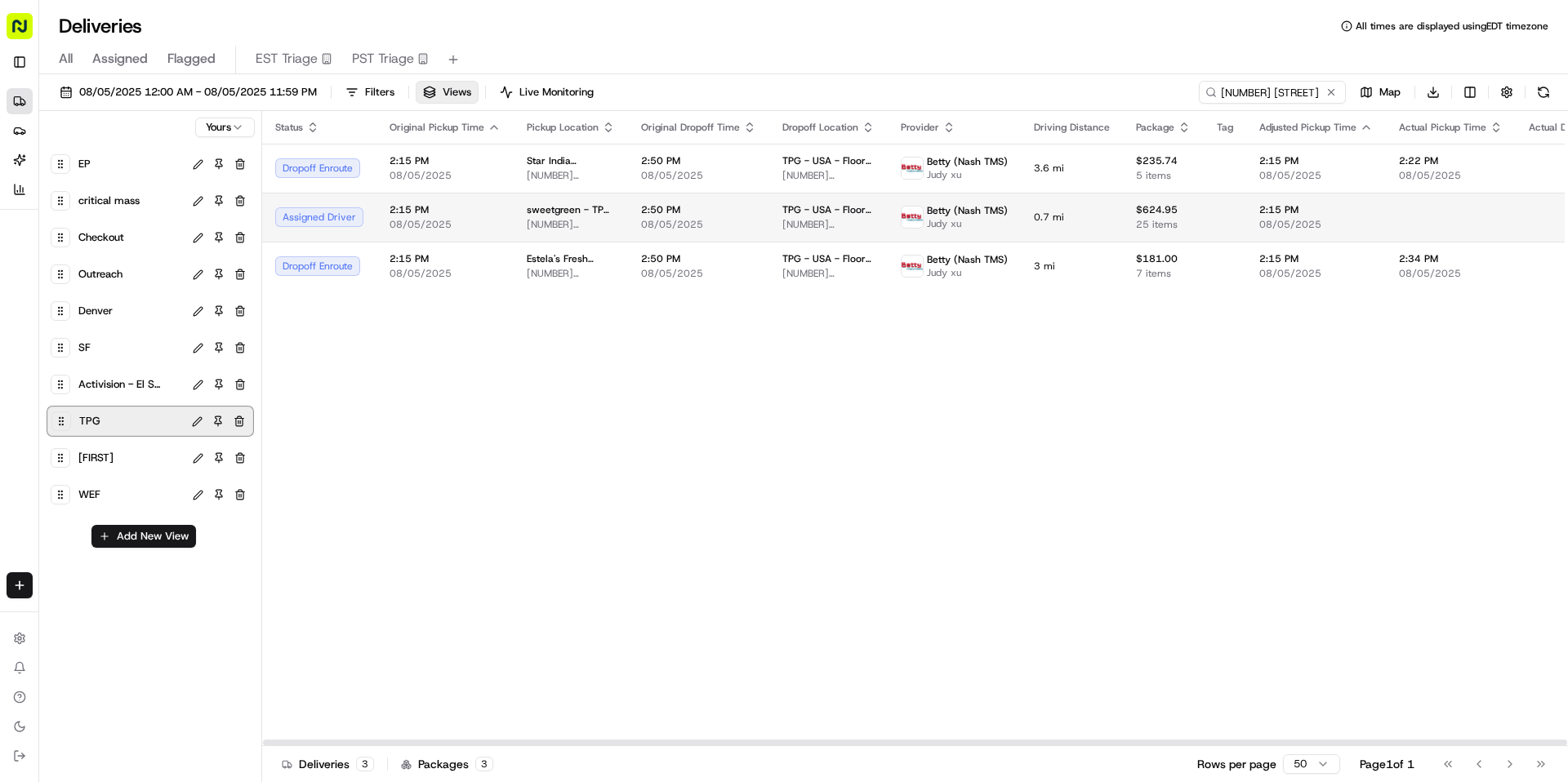 click on "08/05/2025" at bounding box center [445, 224] 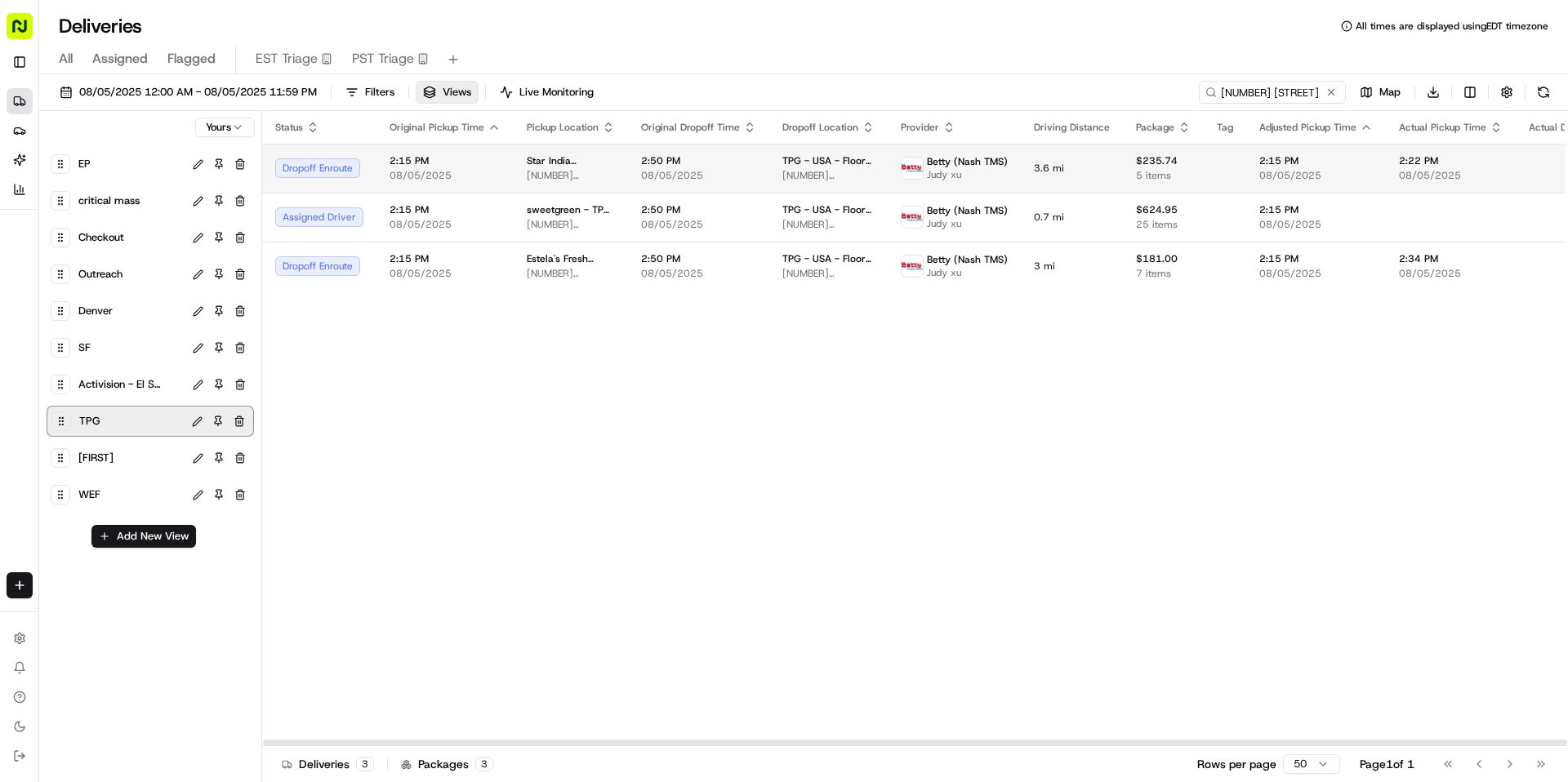 click on "2:15 PM 08/05/2025" at bounding box center (445, 168) 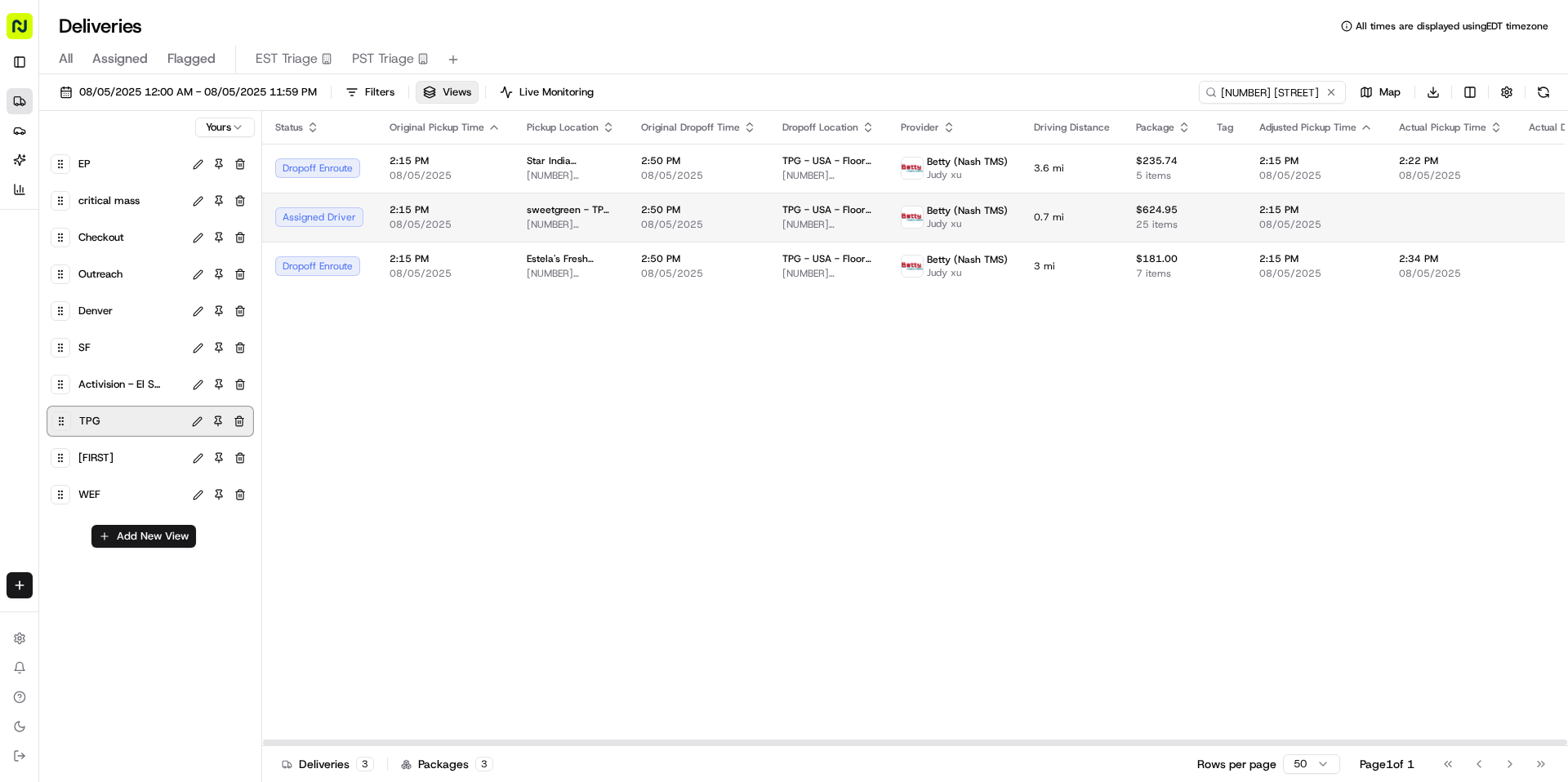 click on "sweetgreen - TPG (SF) 150 Folsom St, San Francisco, CA 94105, USA" at bounding box center (571, 217) 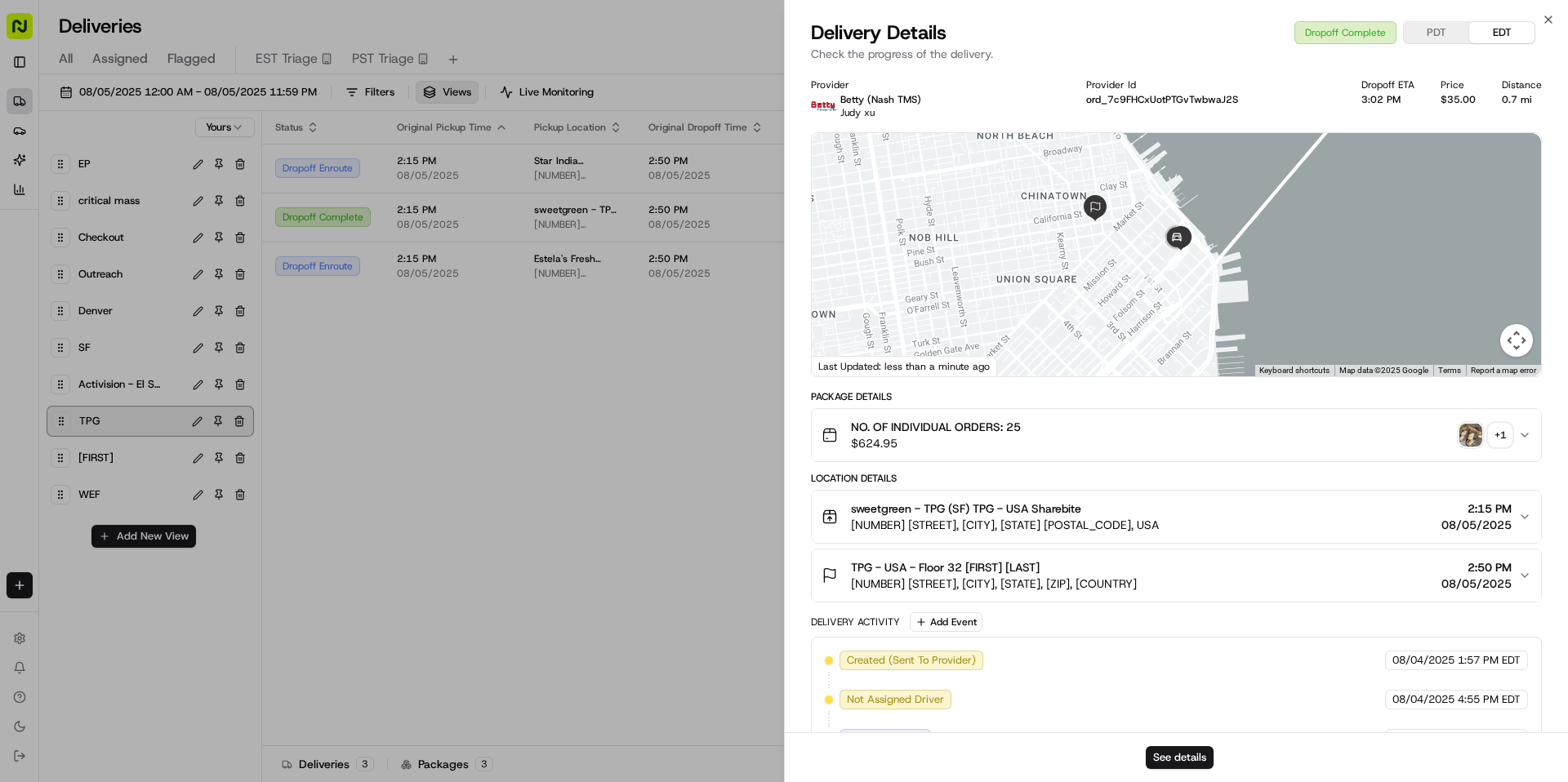 click on "Outreach" at bounding box center (129, 274) 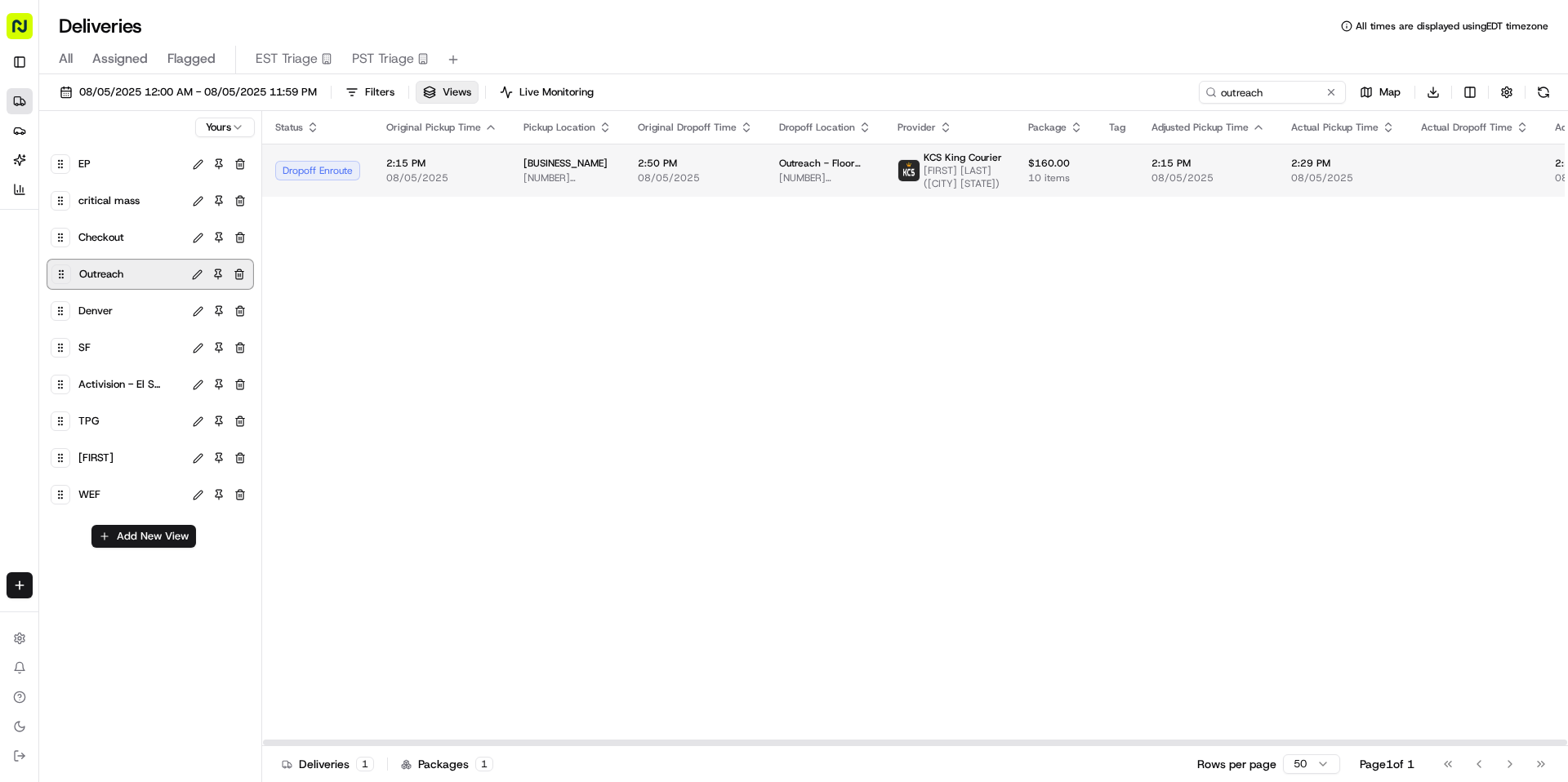 click on "08/05/2025" at bounding box center (442, 178) 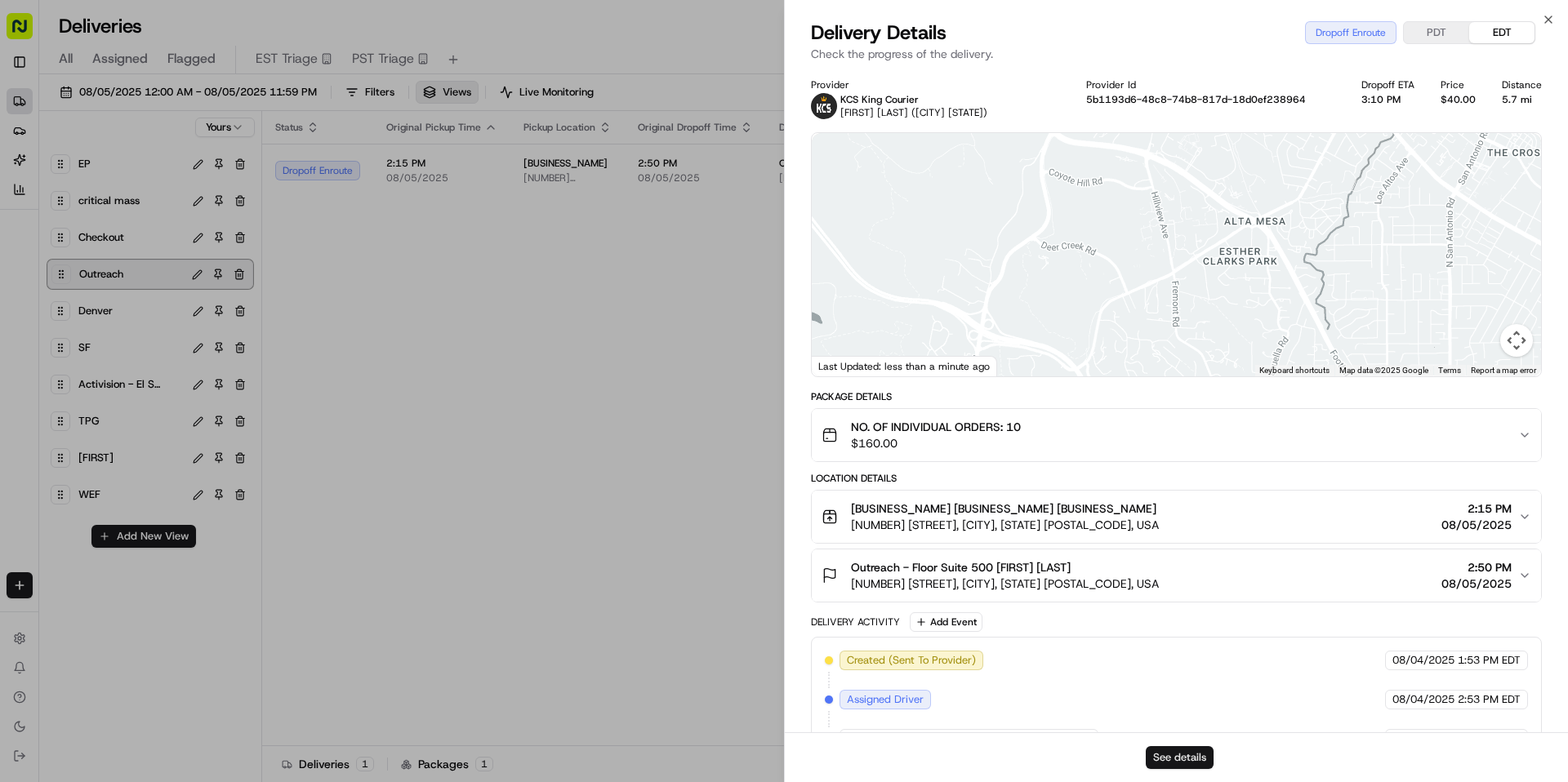 click on "See details" at bounding box center (1179, 758) 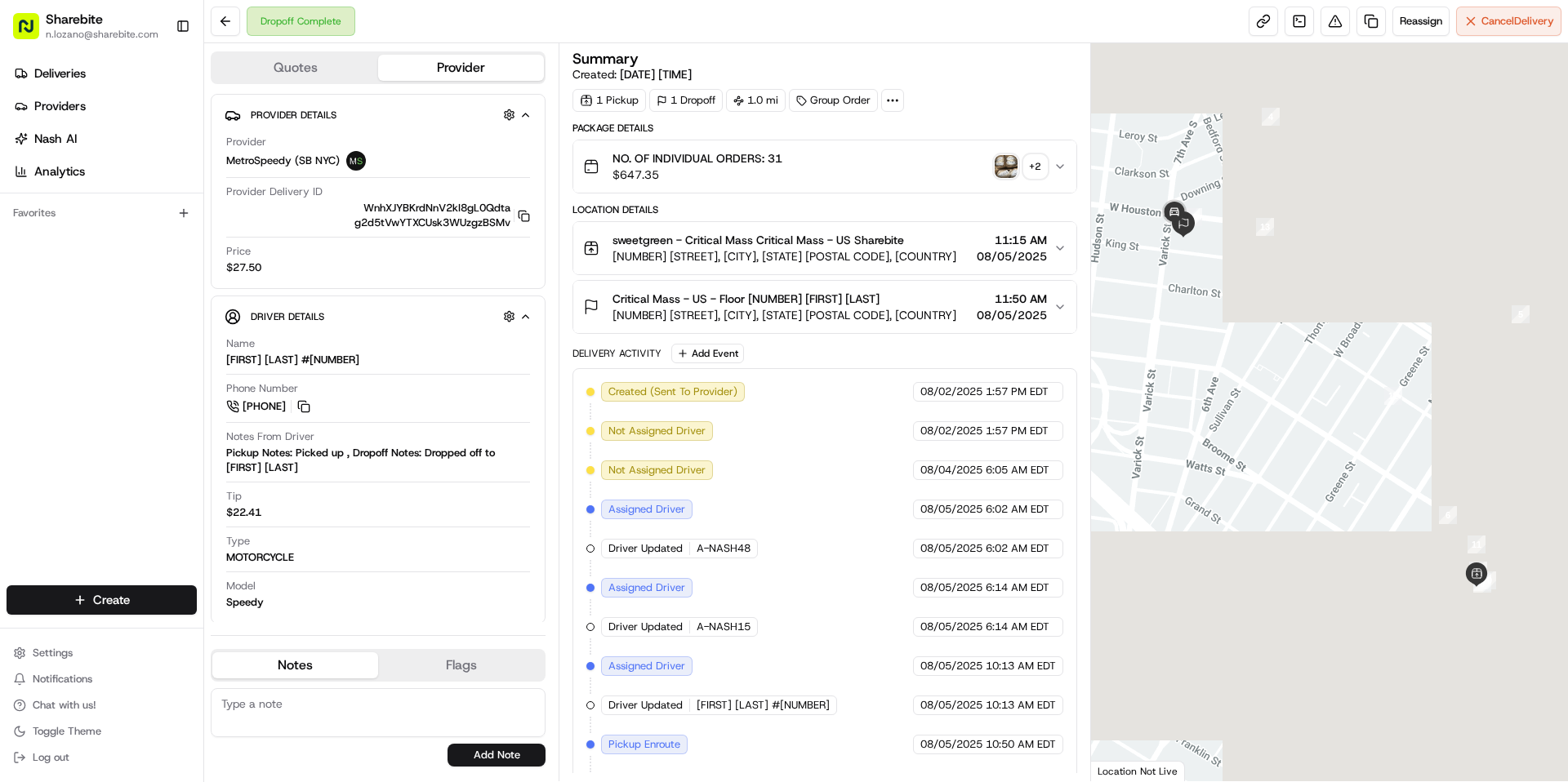 scroll, scrollTop: 0, scrollLeft: 0, axis: both 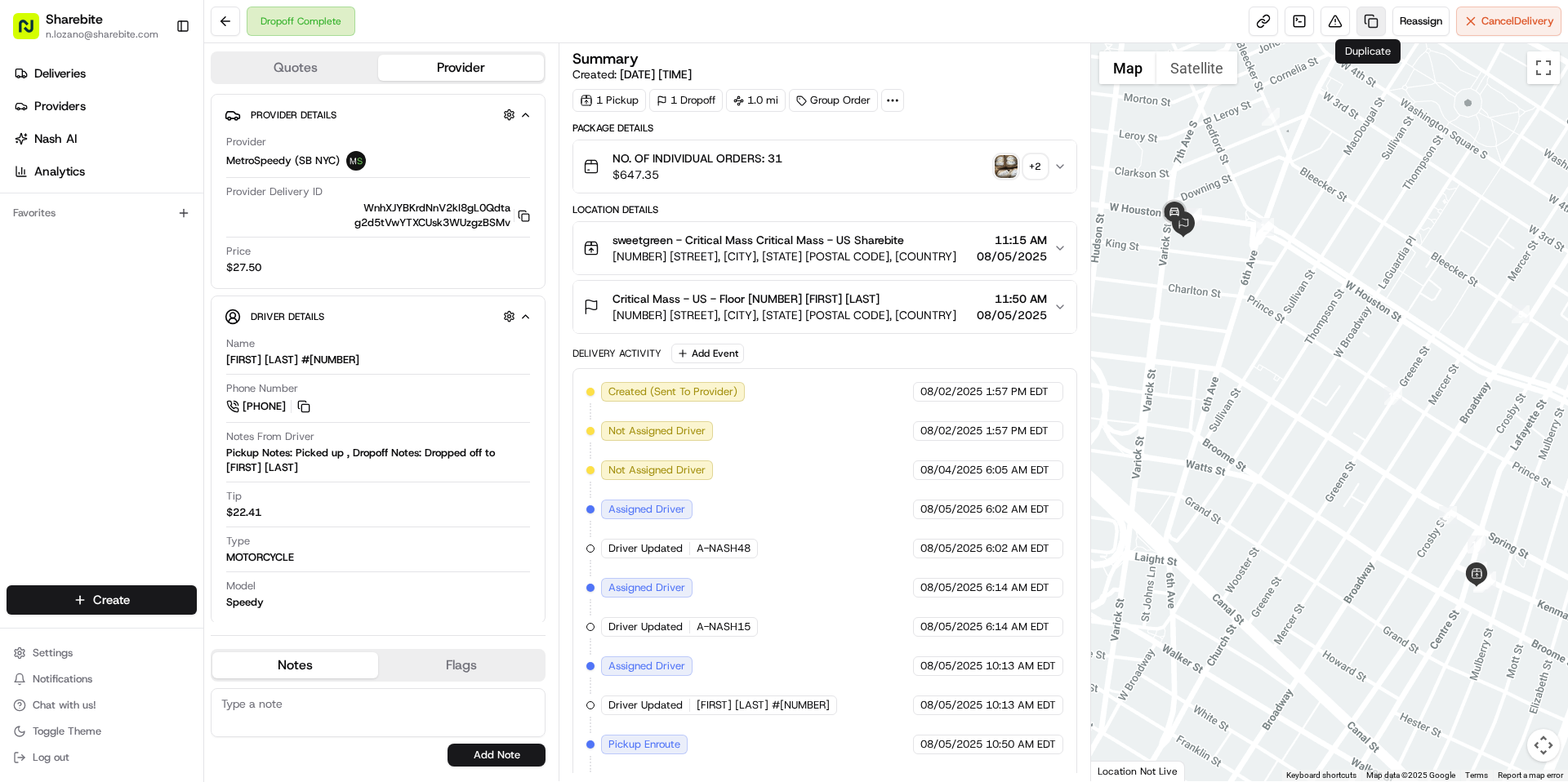 click at bounding box center [1371, 21] 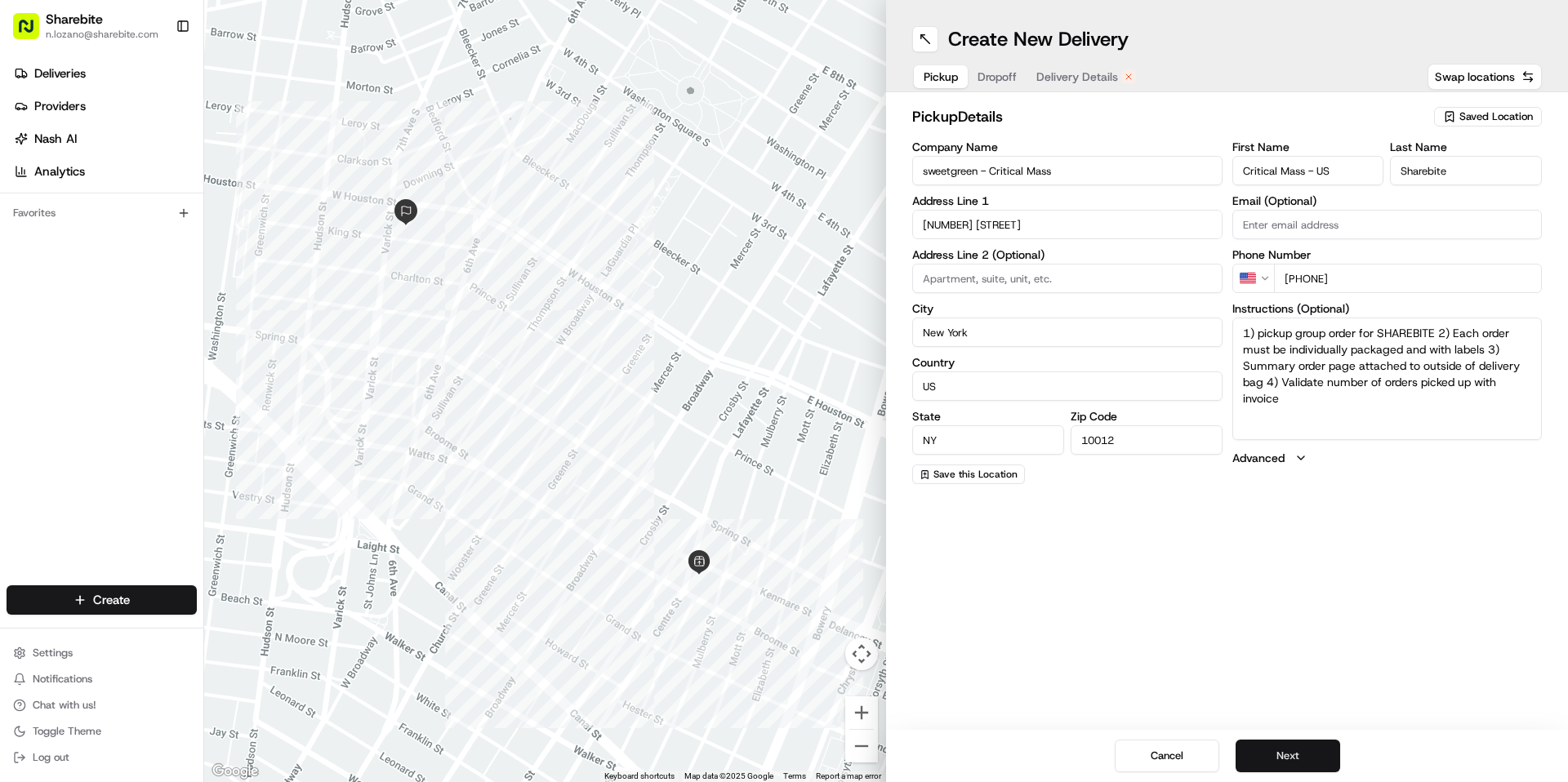 click on "Next" at bounding box center (1288, 756) 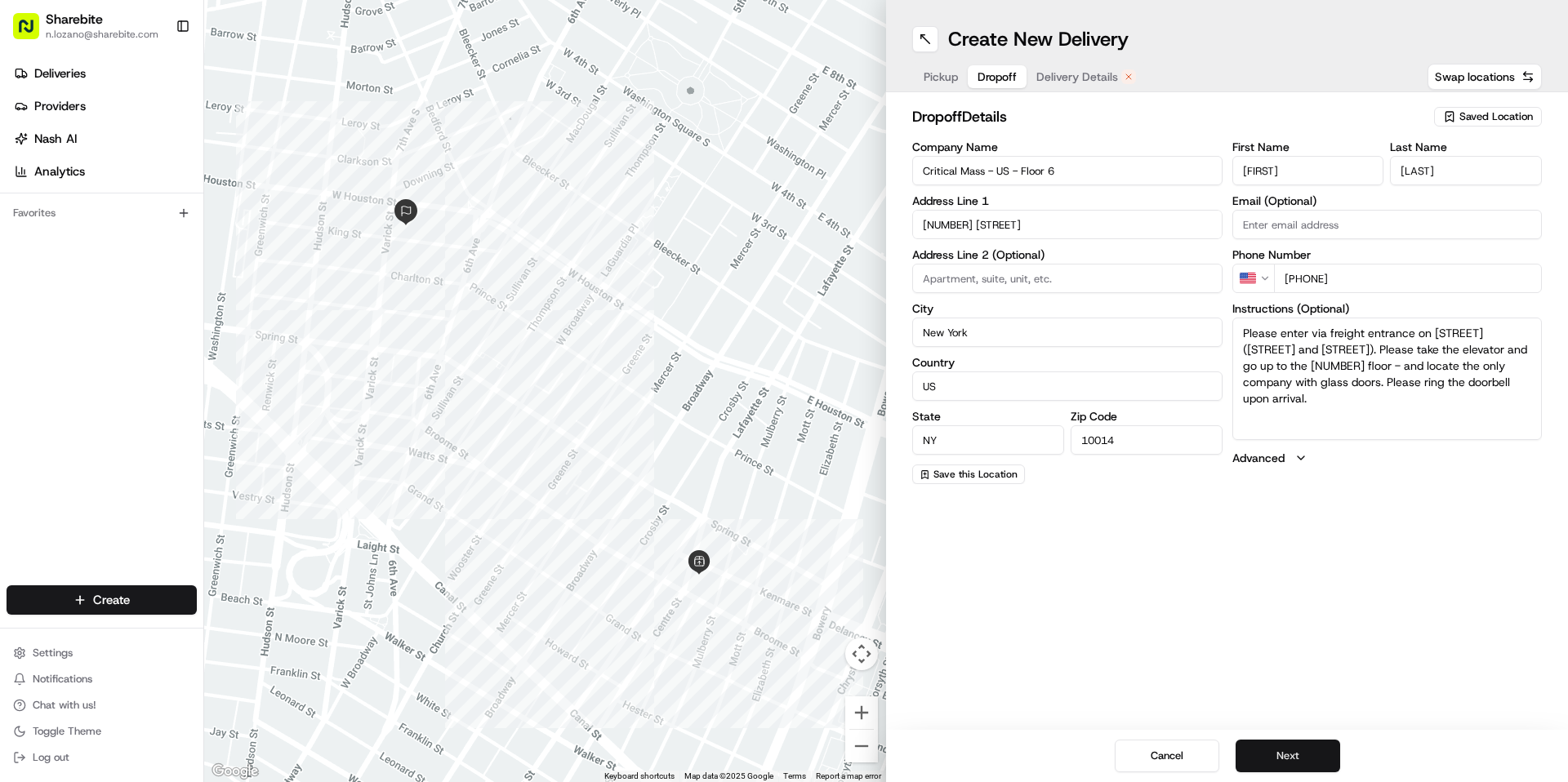 click on "Next" at bounding box center (1288, 756) 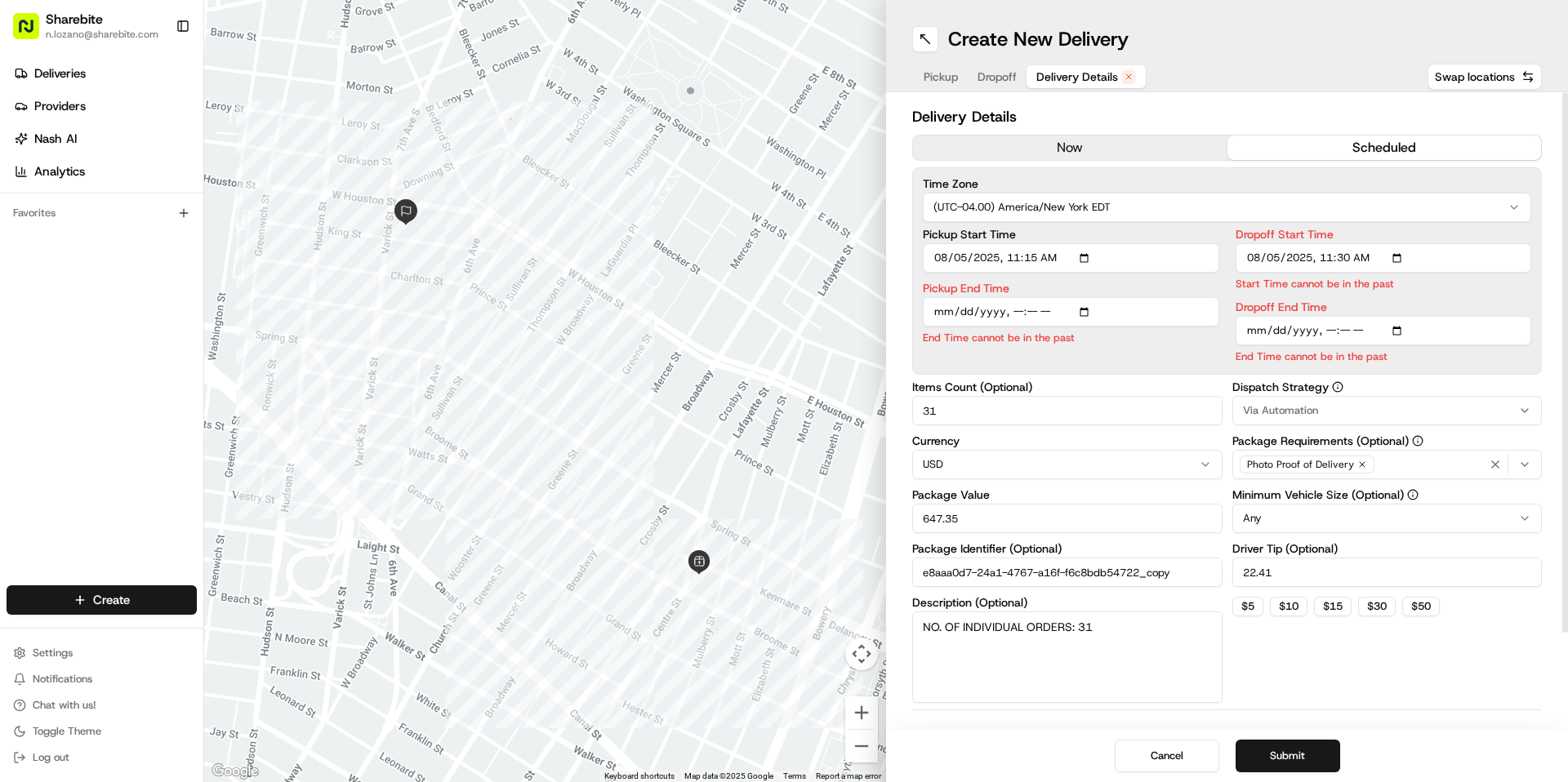 click on "now" at bounding box center [1070, 148] 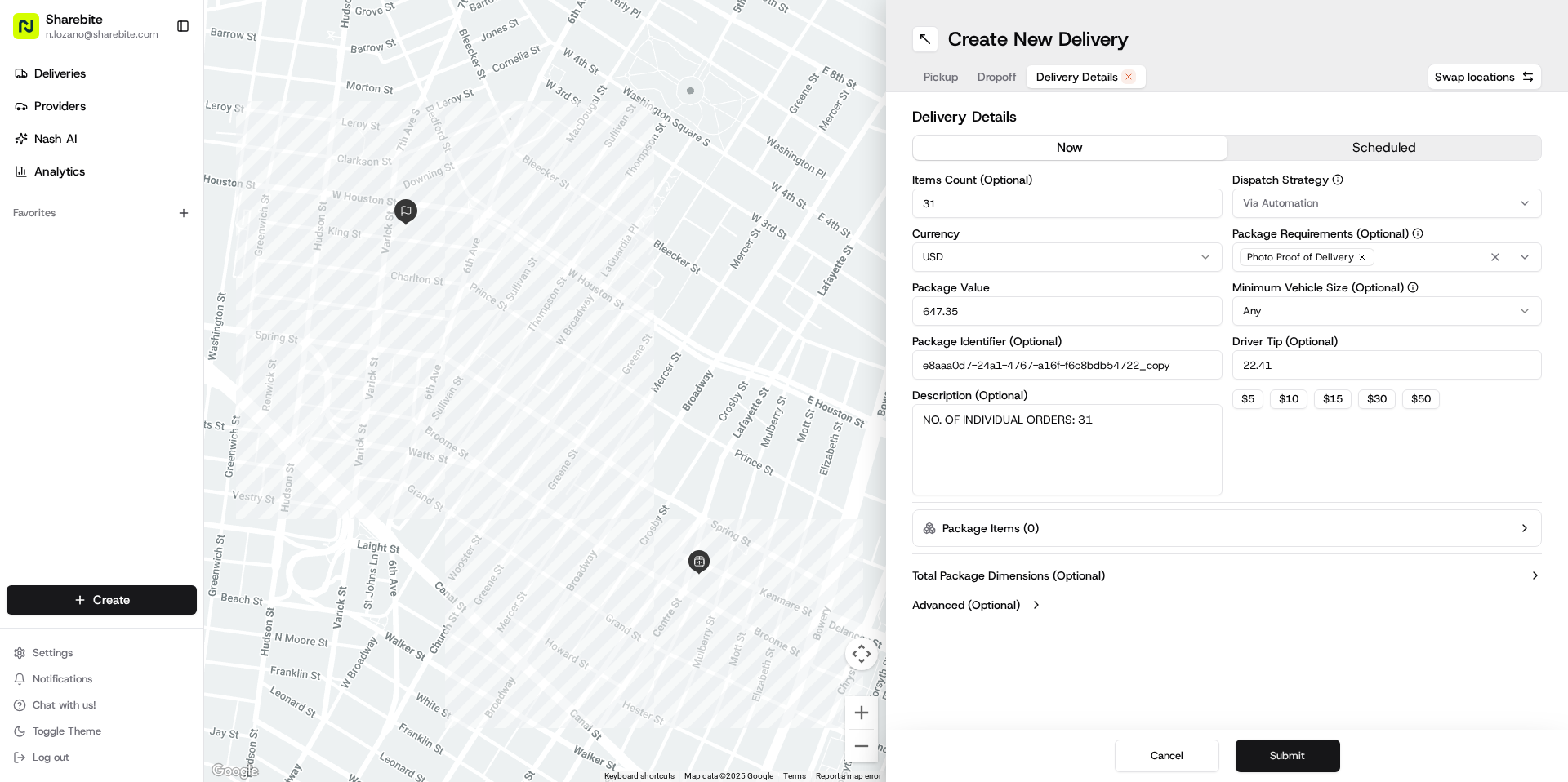 click on "Submit" at bounding box center (1288, 756) 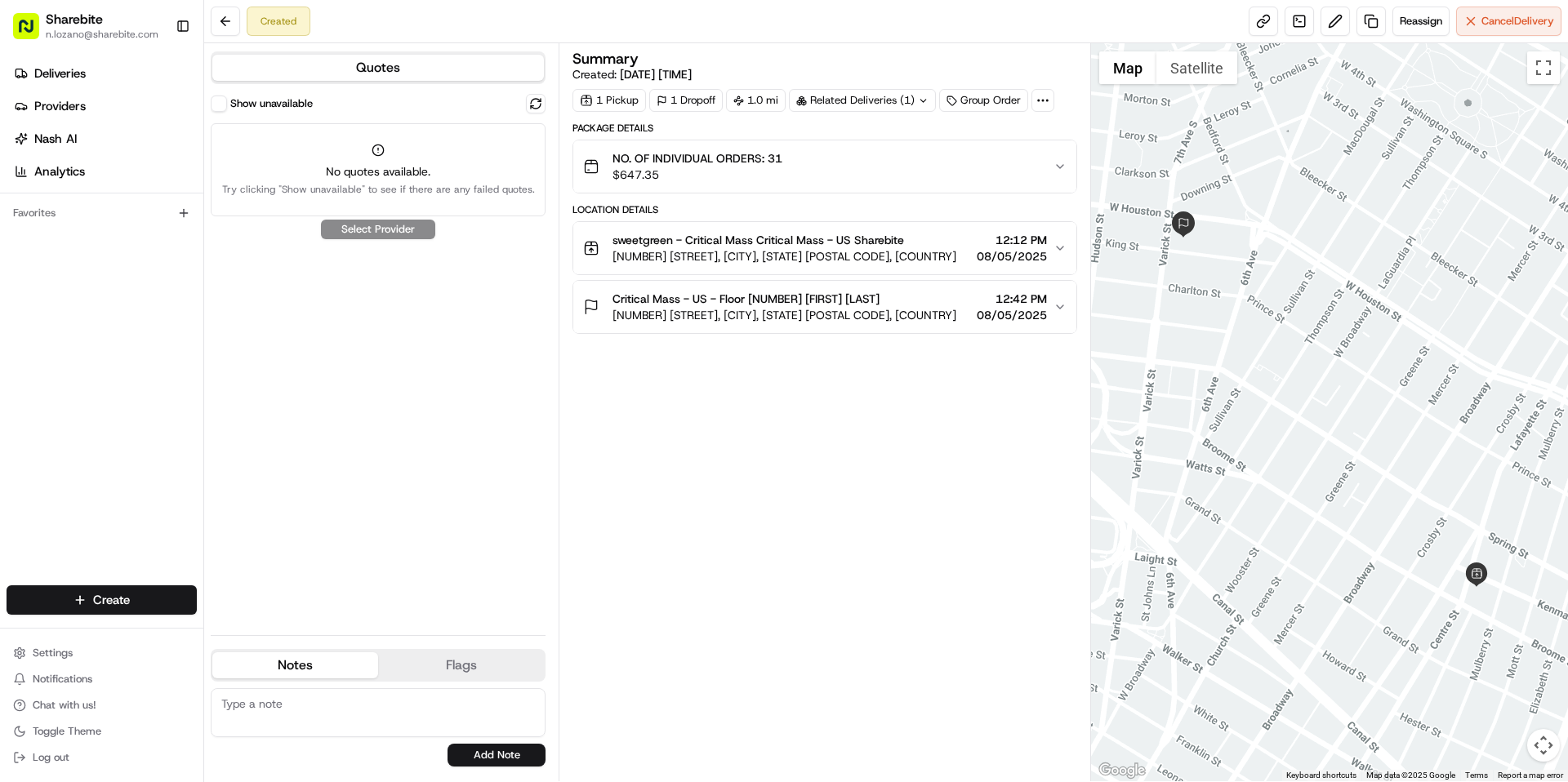 click on "Show unavailable No quotes available. Try clicking "Show unavailable" to see if there are any failed quotes. Select Provider" at bounding box center [378, 358] 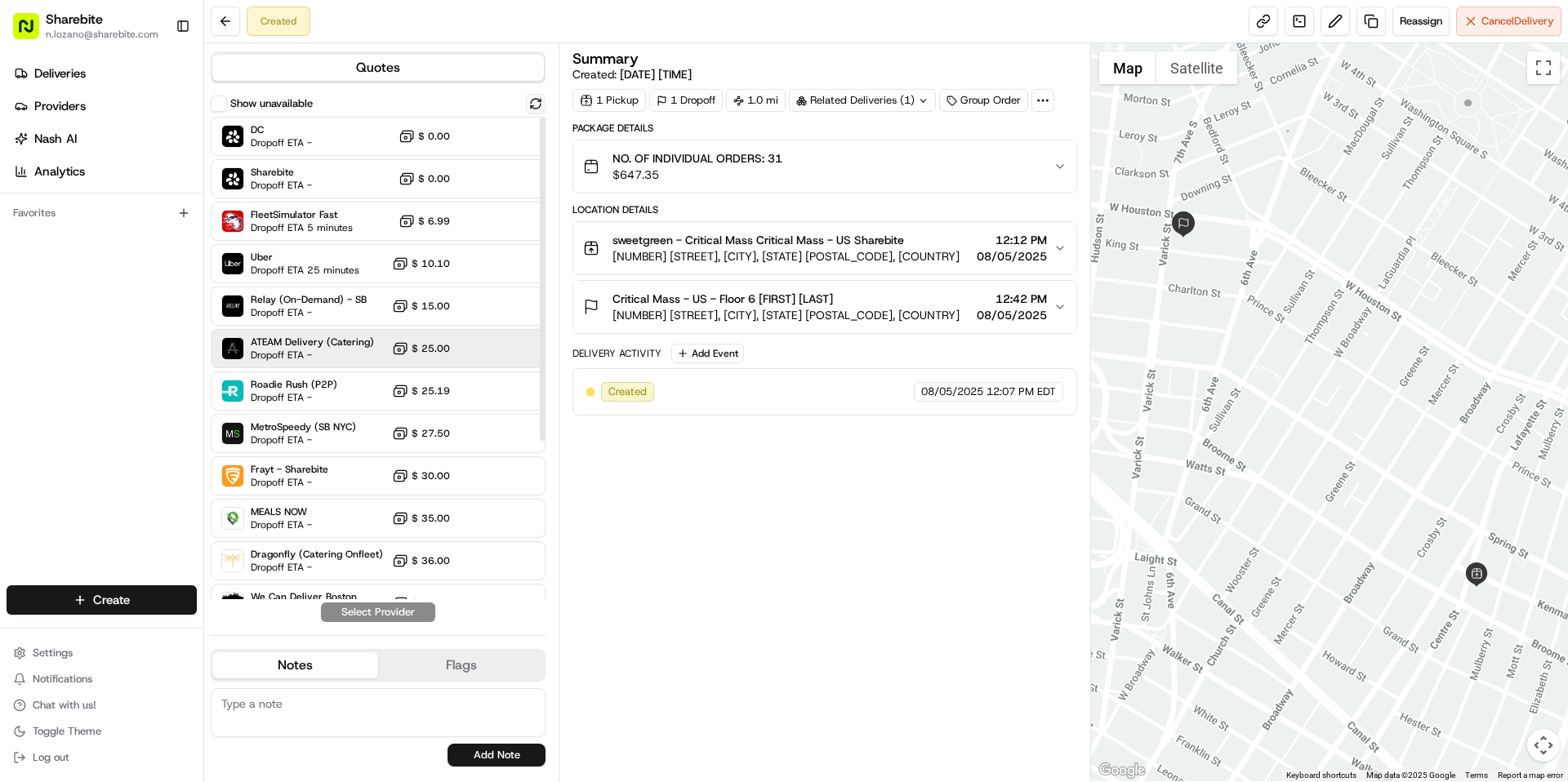 scroll, scrollTop: 0, scrollLeft: 0, axis: both 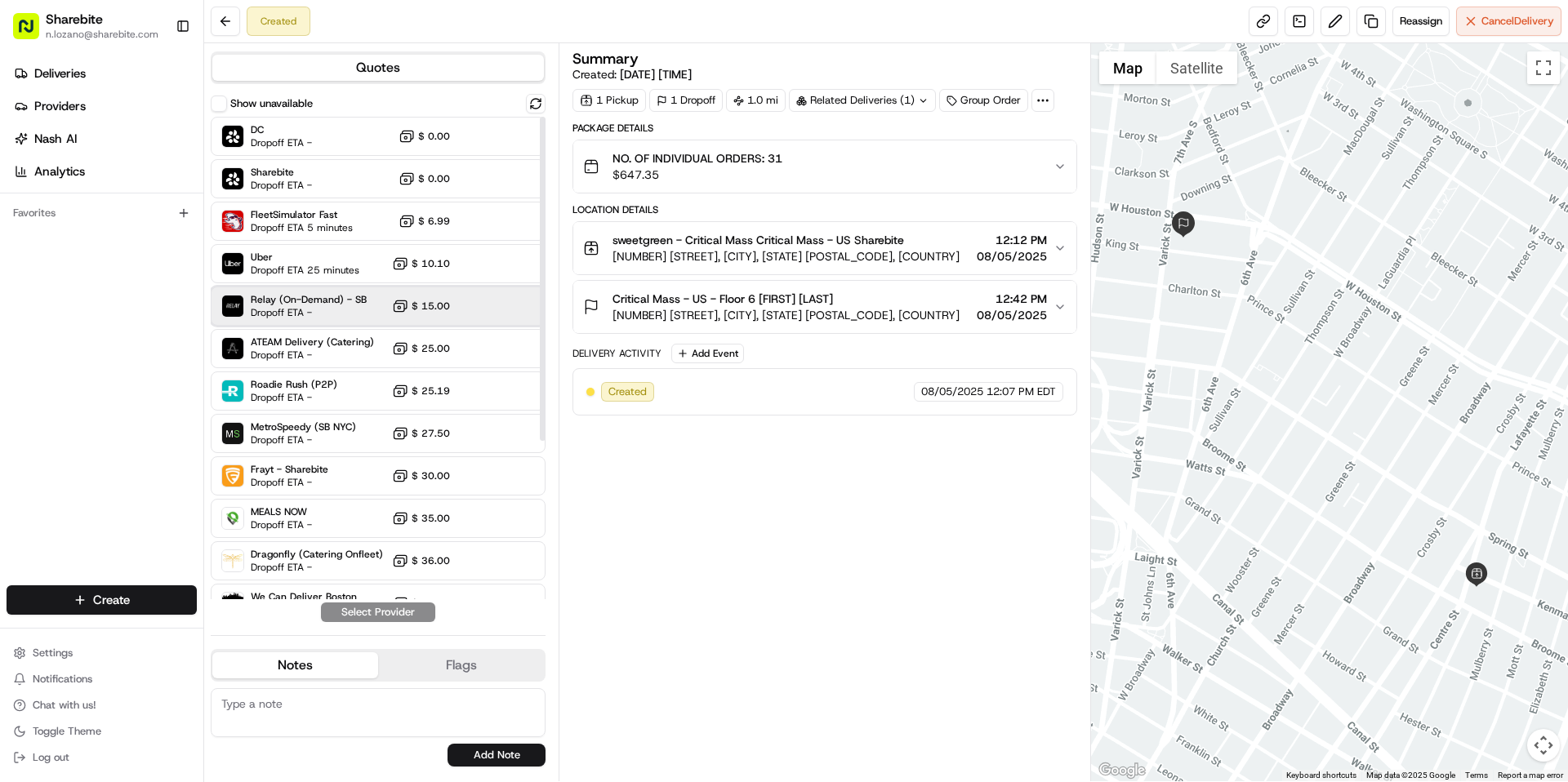 click on "Dropoff ETA   -" at bounding box center [308, 313] 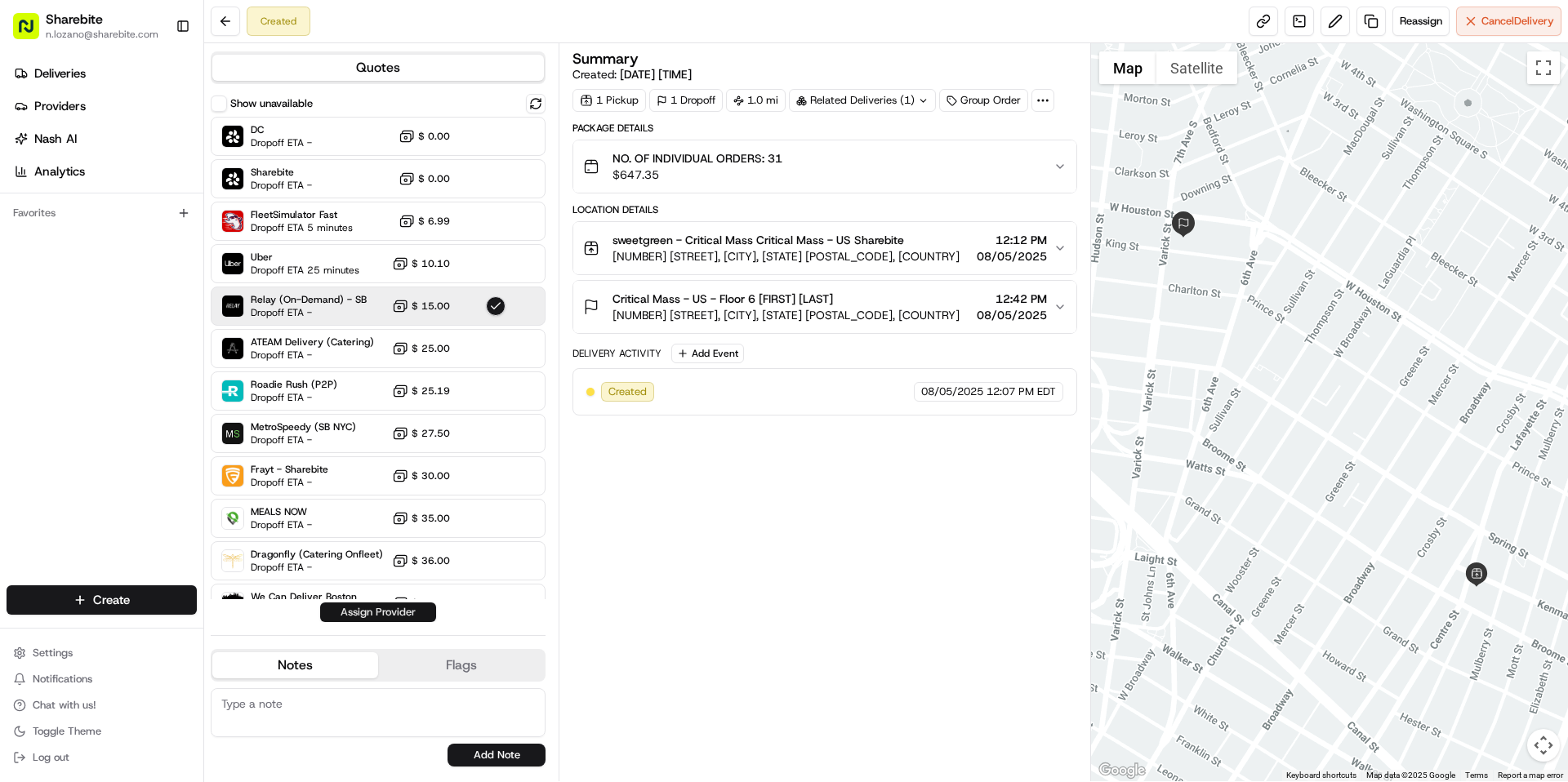 click on "Assign Provider" at bounding box center (378, 612) 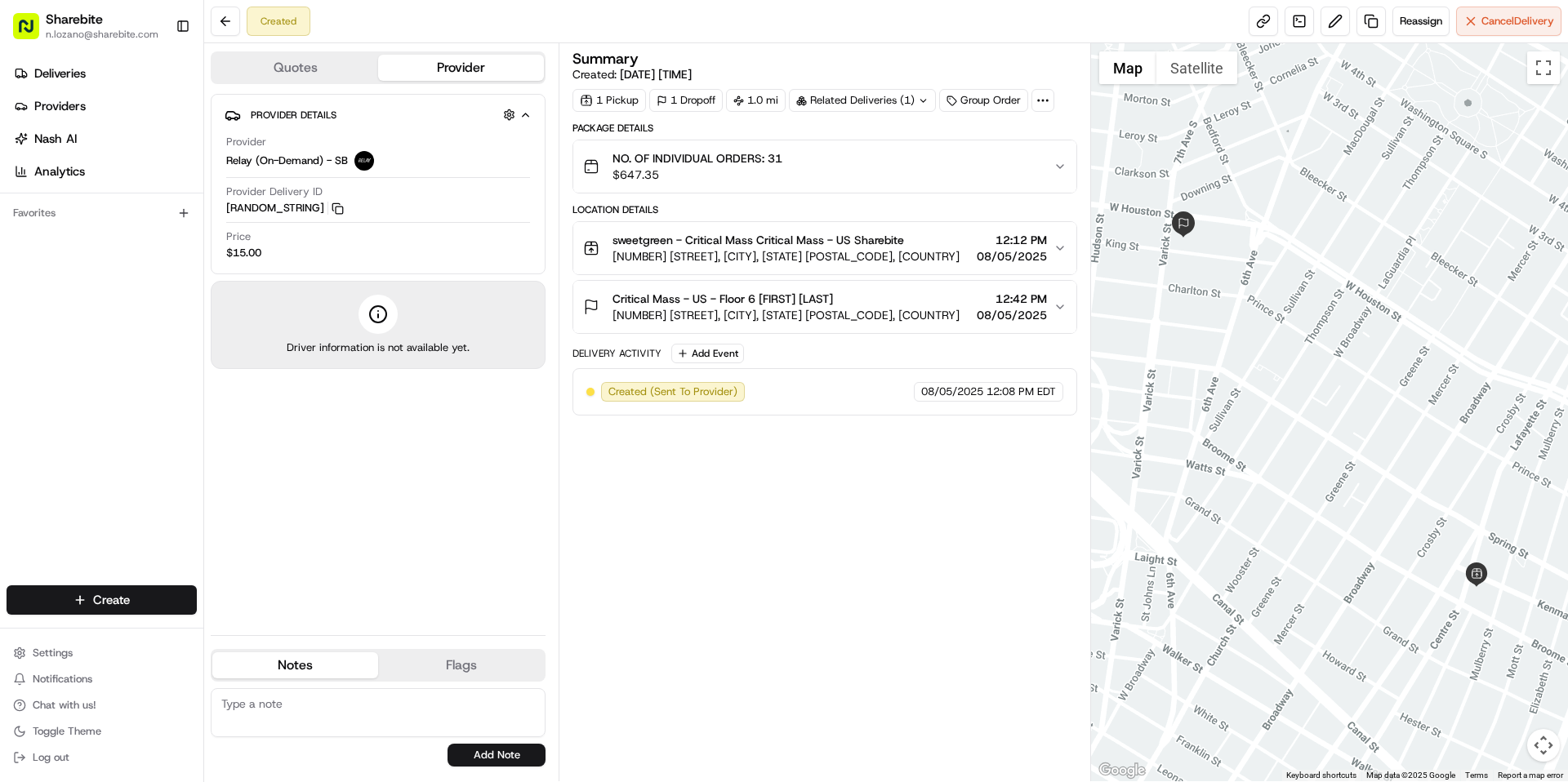 click at bounding box center (378, 314) 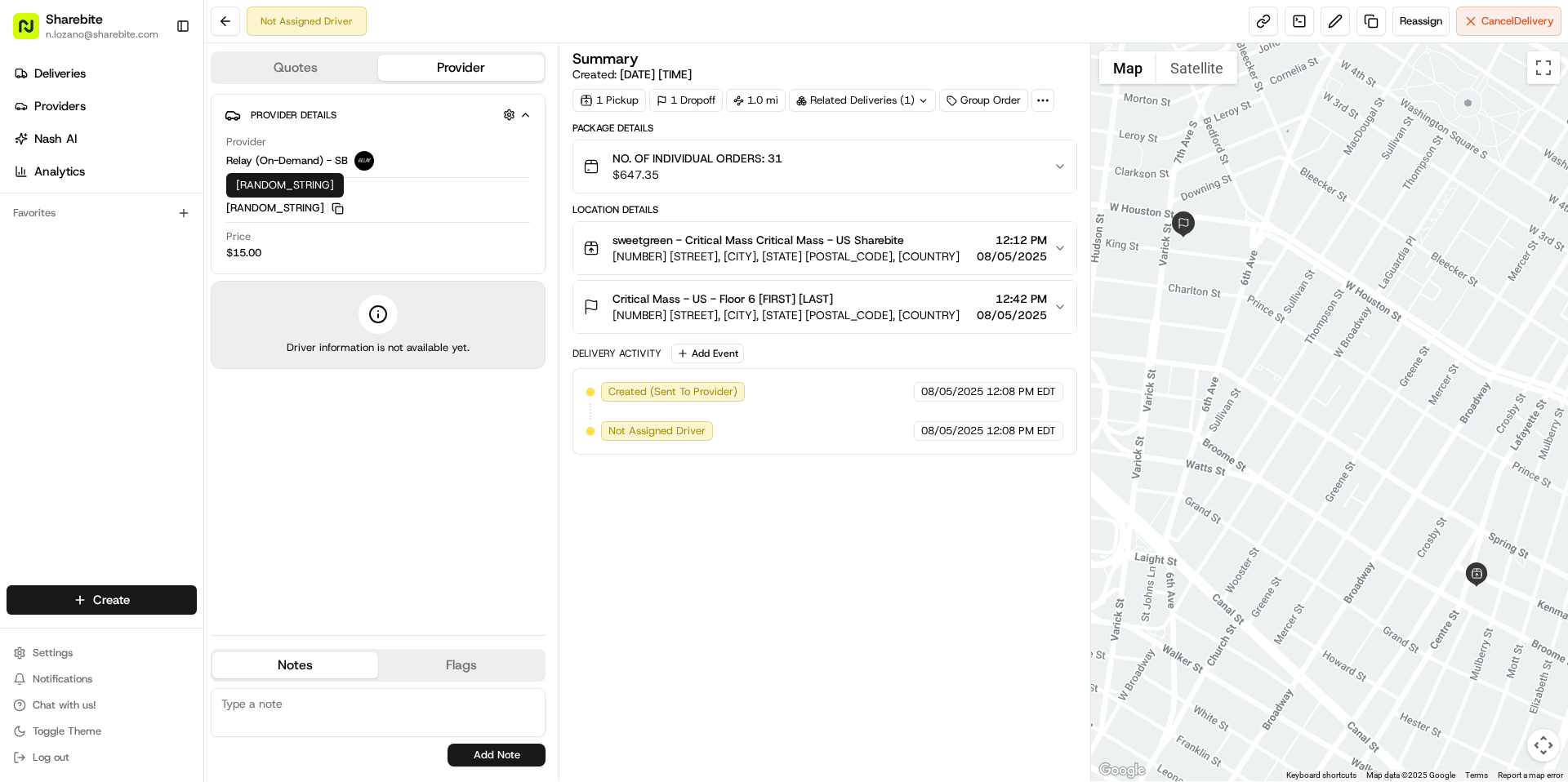 click 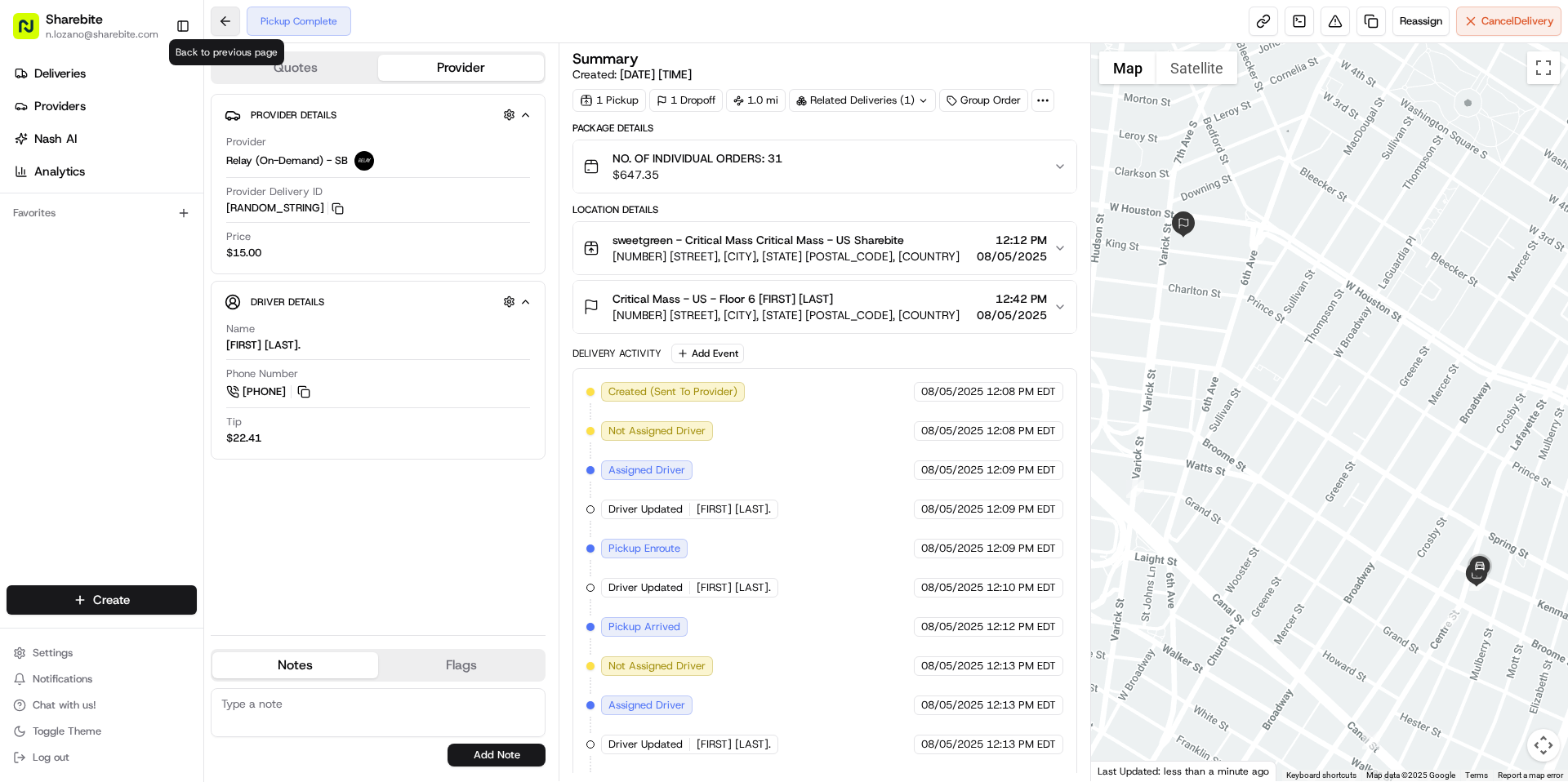 click at bounding box center (225, 21) 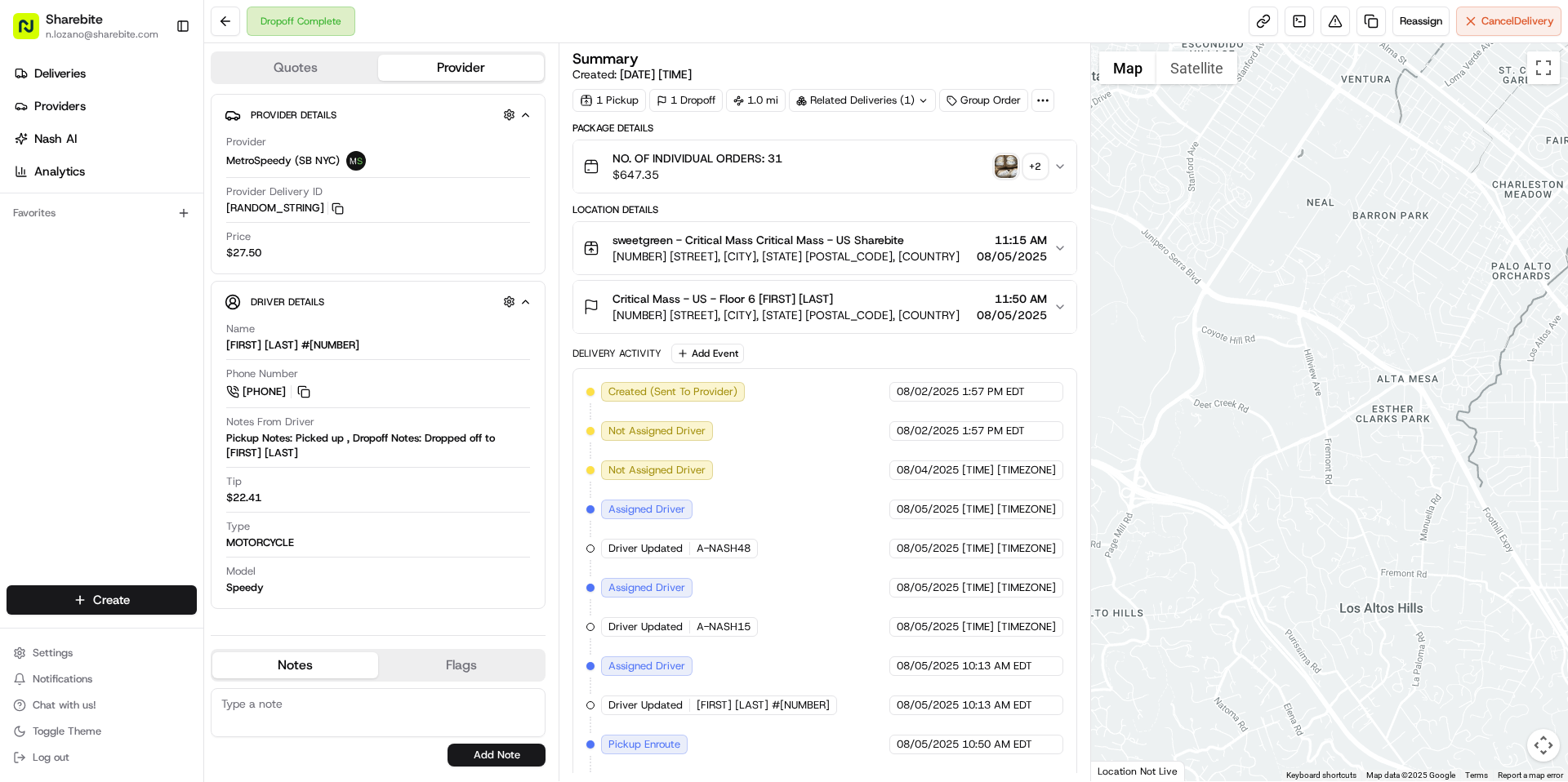 click on "Sharebite" at bounding box center [74, 20] 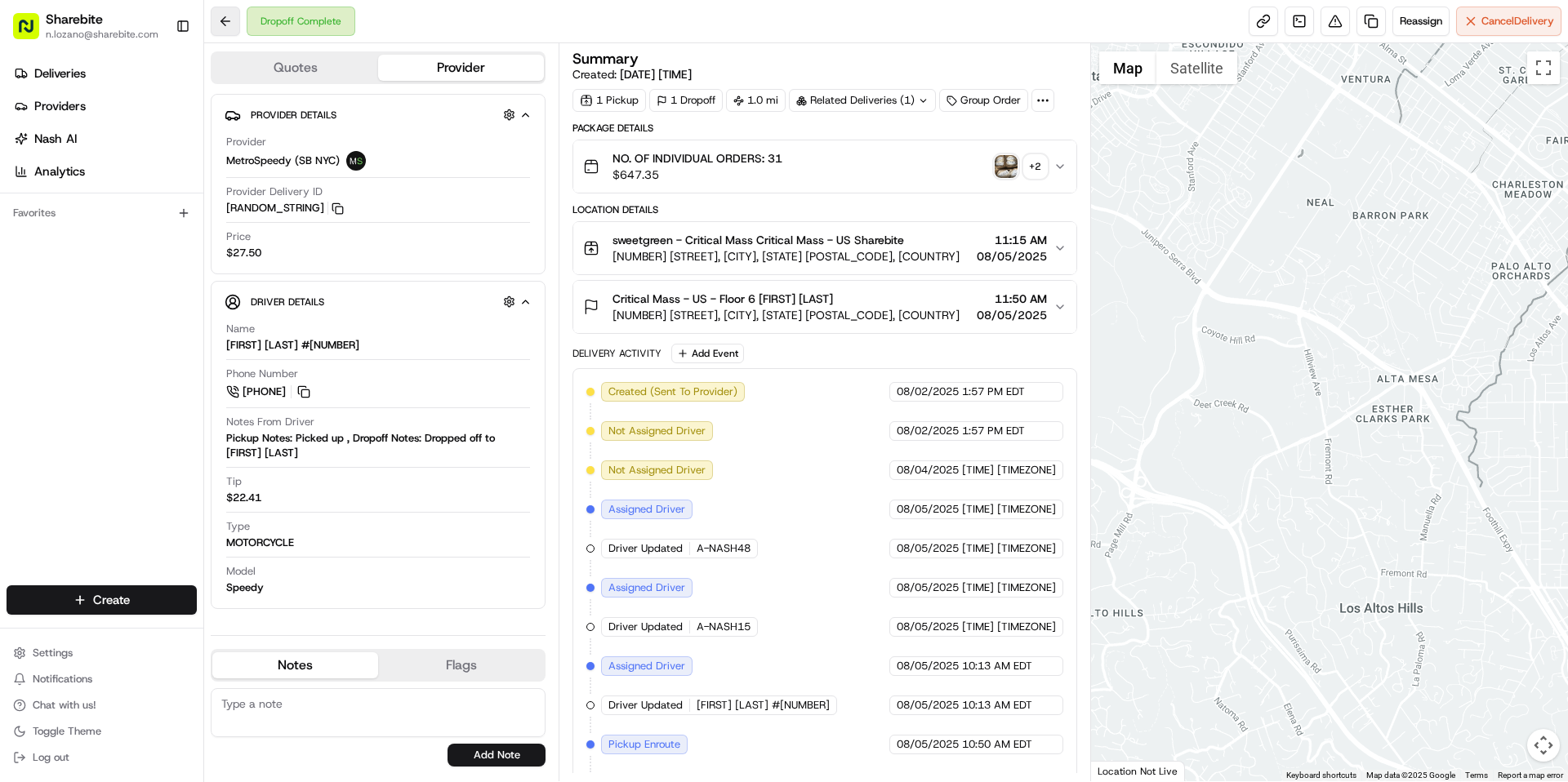 click at bounding box center [225, 21] 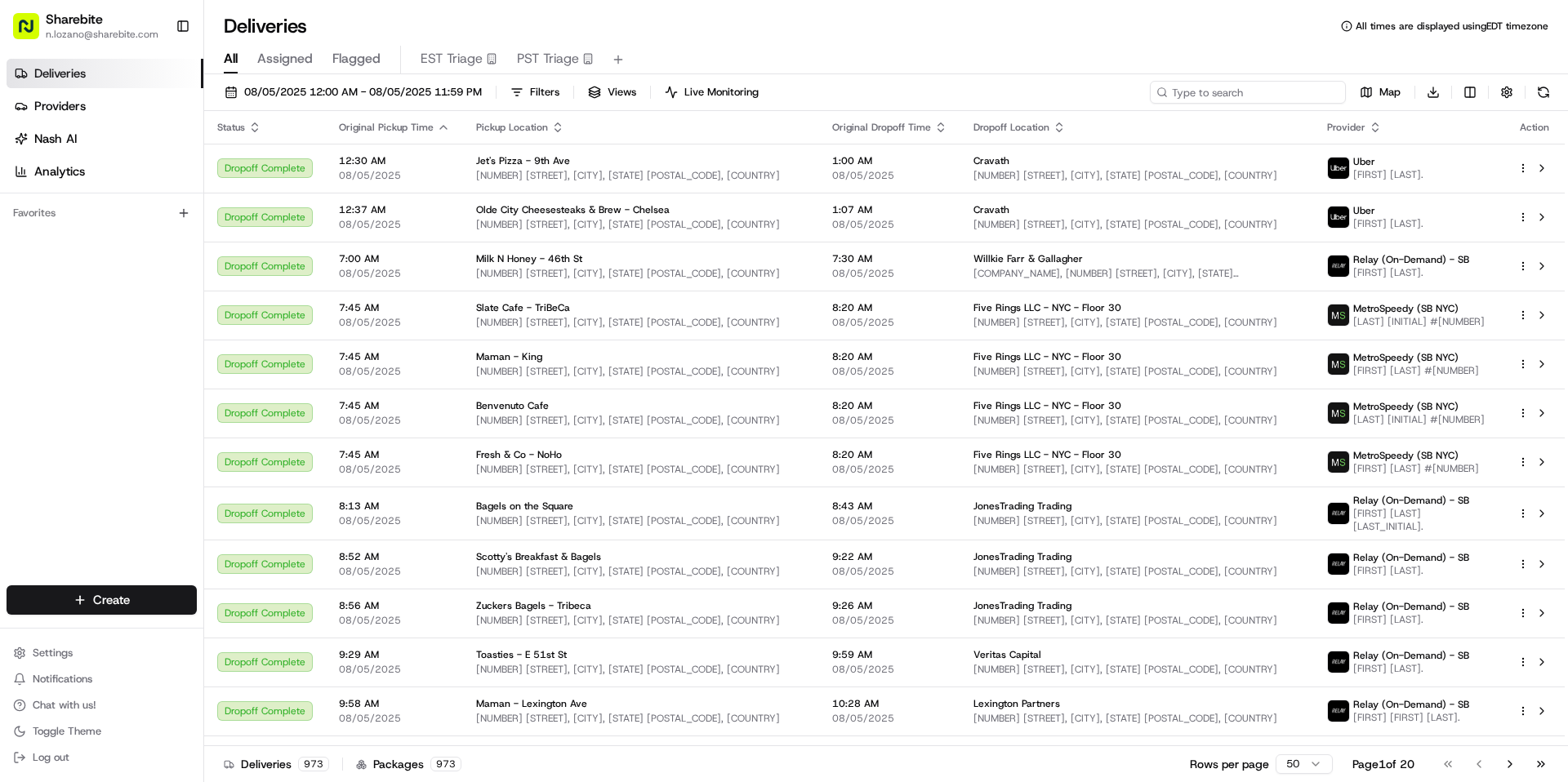 click at bounding box center [1248, 92] 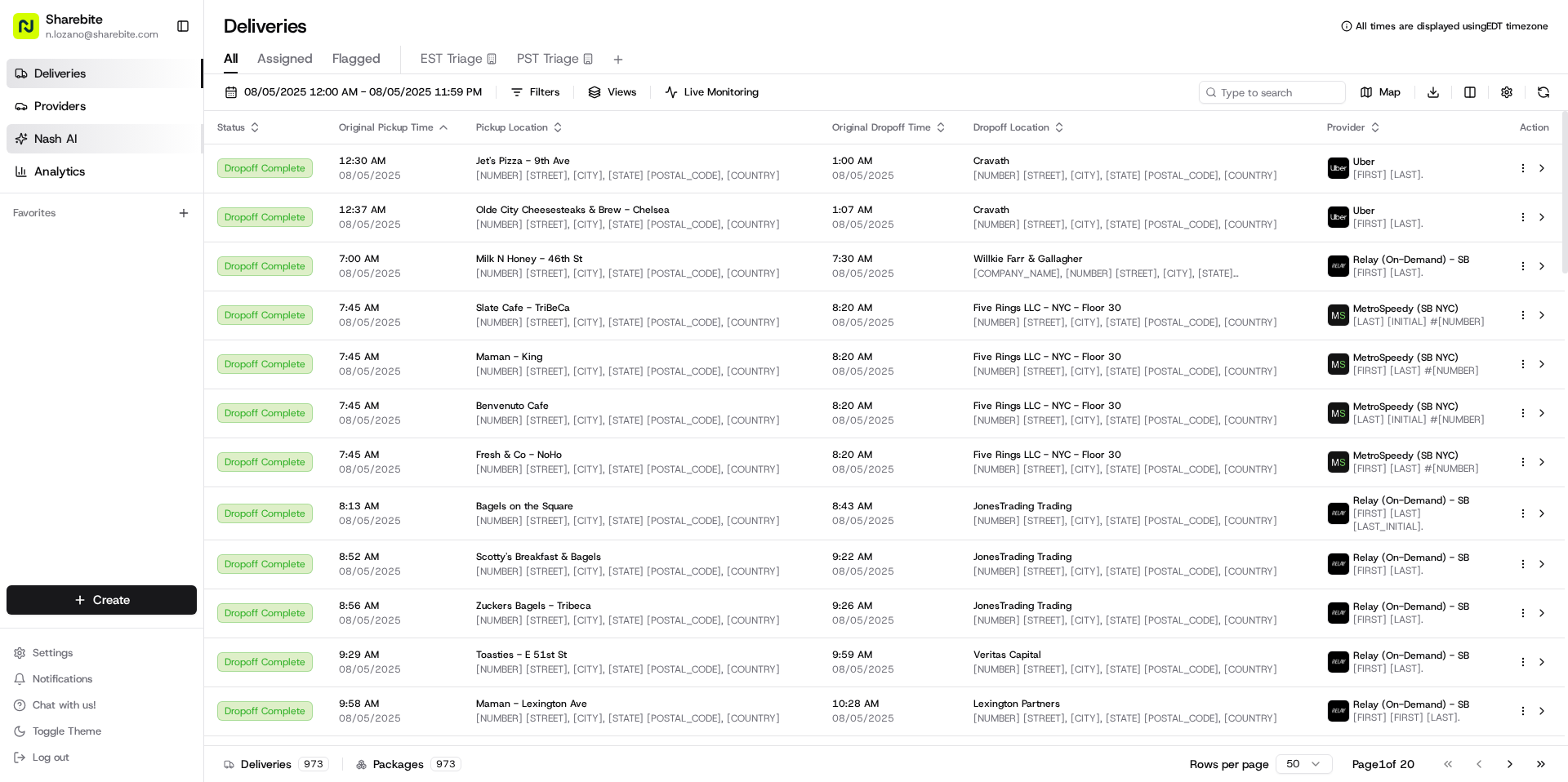 click on "Nash AI" at bounding box center [56, 139] 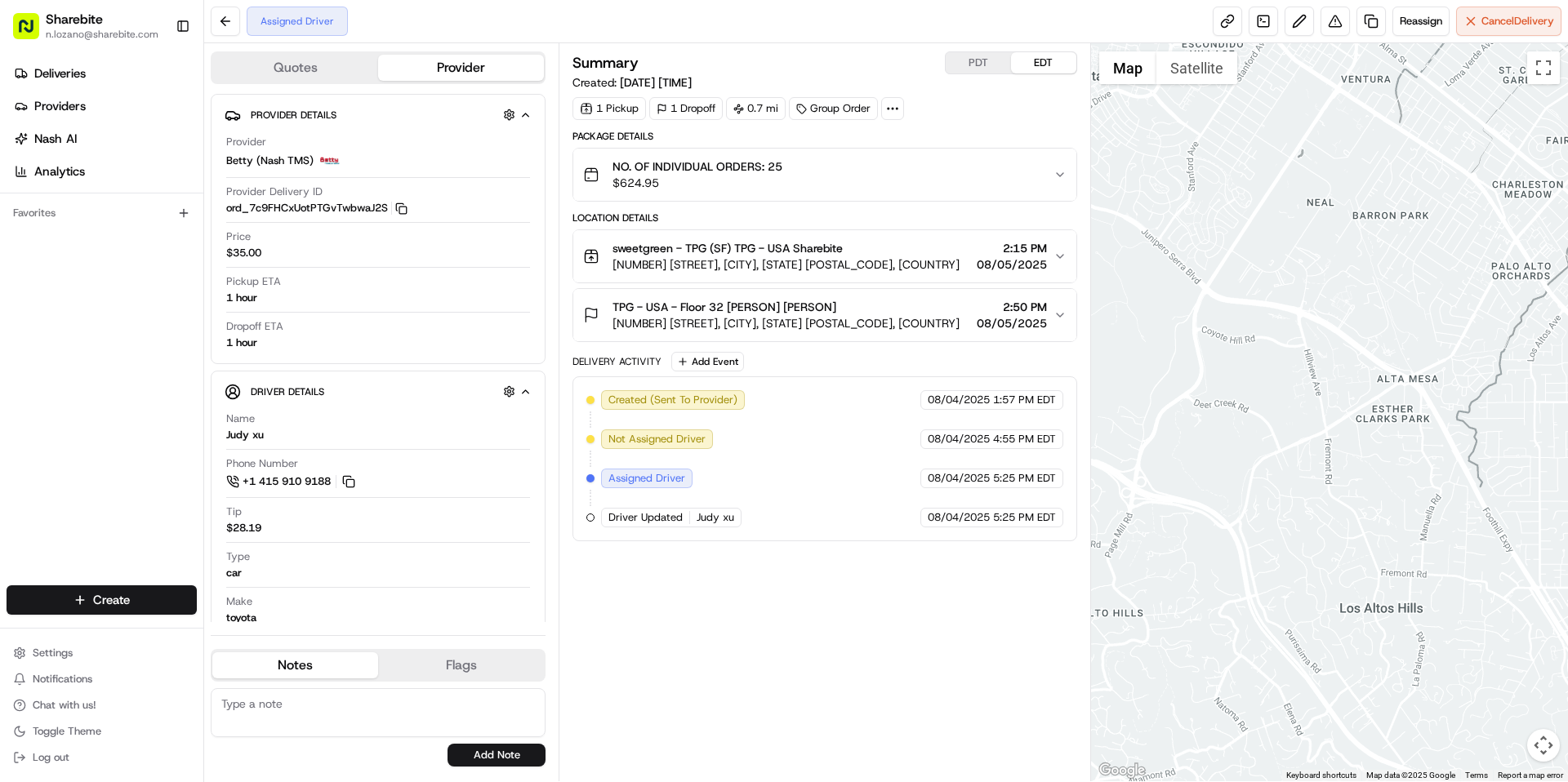 scroll, scrollTop: 0, scrollLeft: 0, axis: both 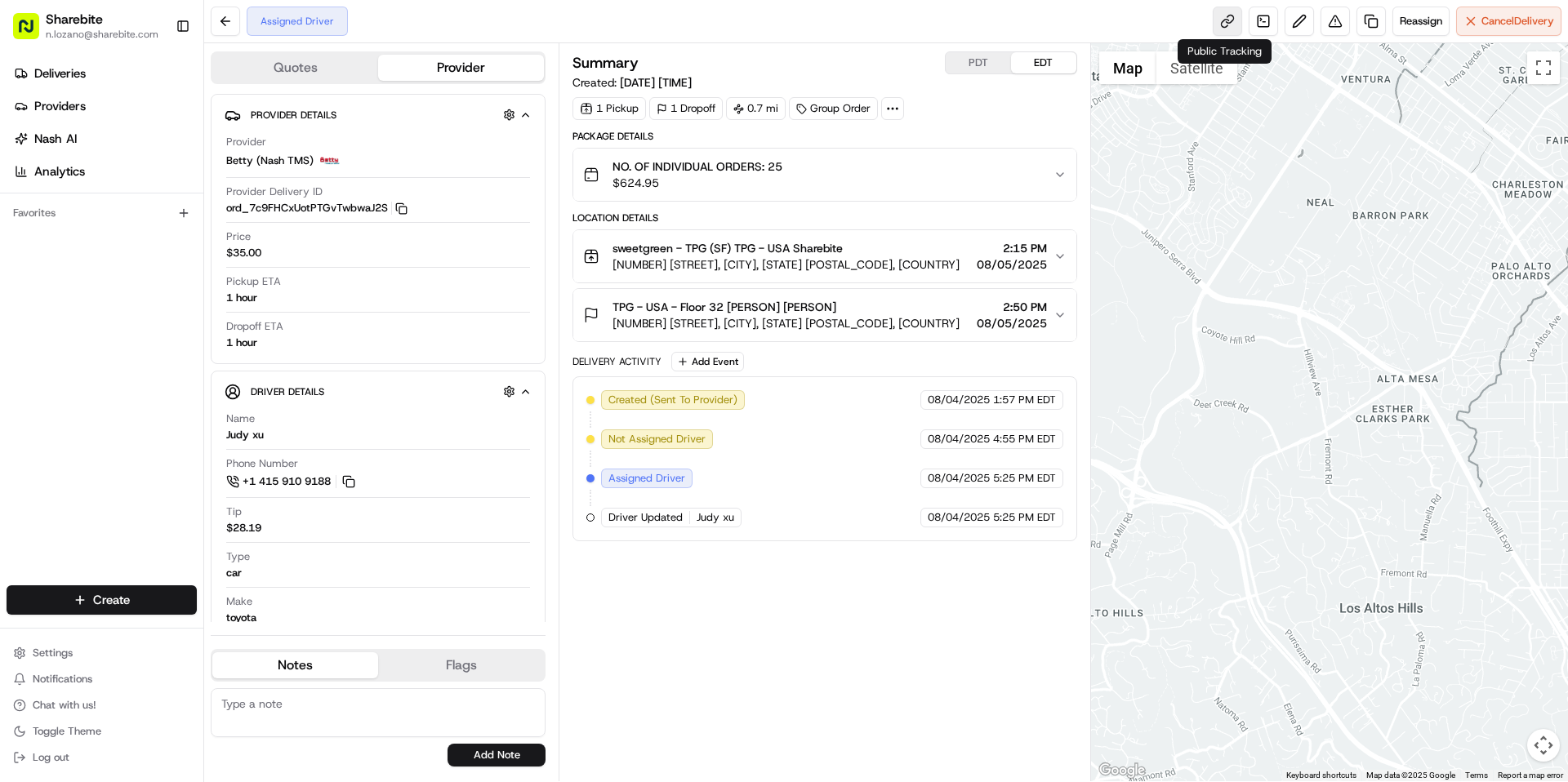 click at bounding box center [1227, 21] 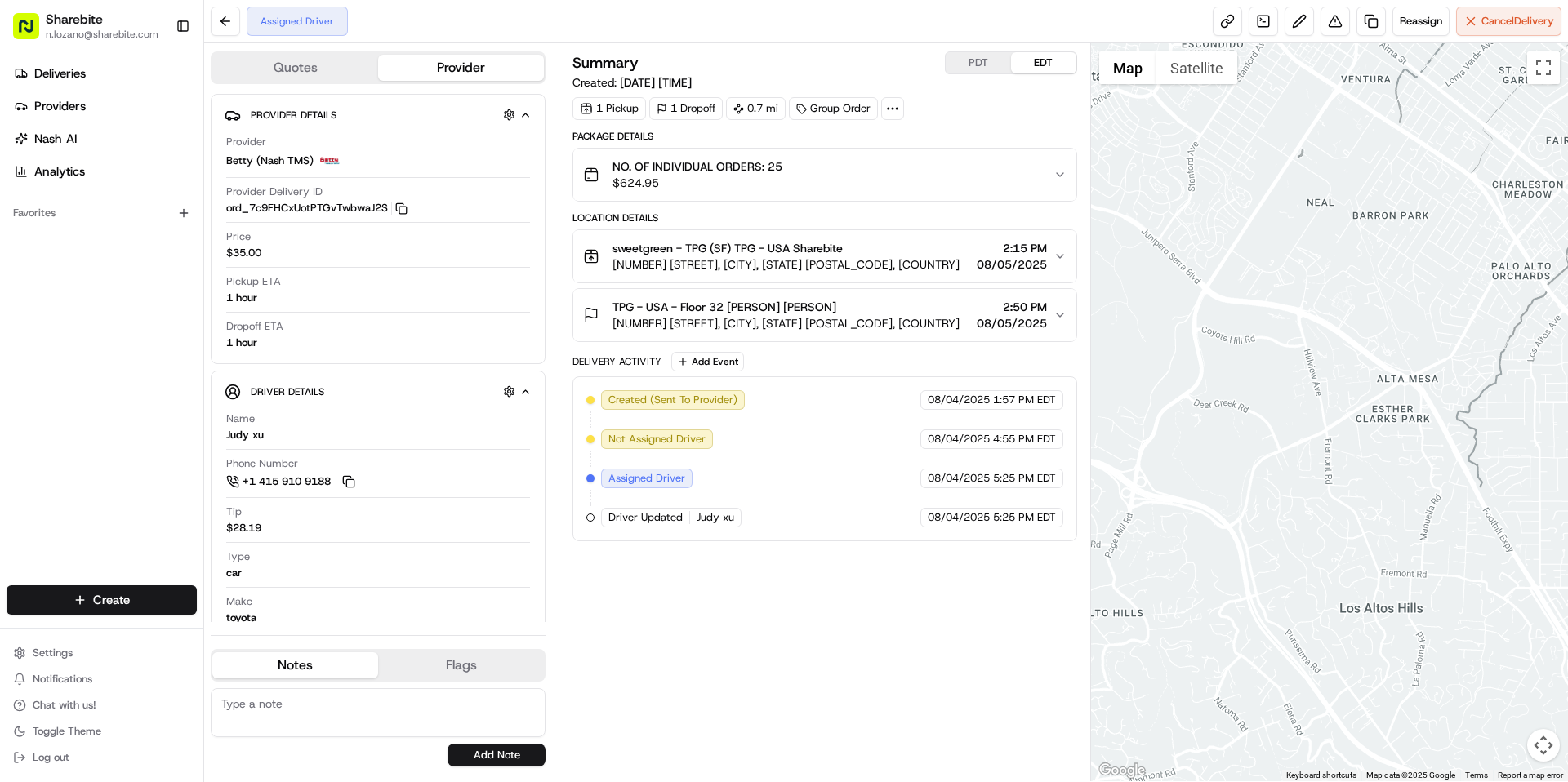 click on "Sharebite" at bounding box center (74, 20) 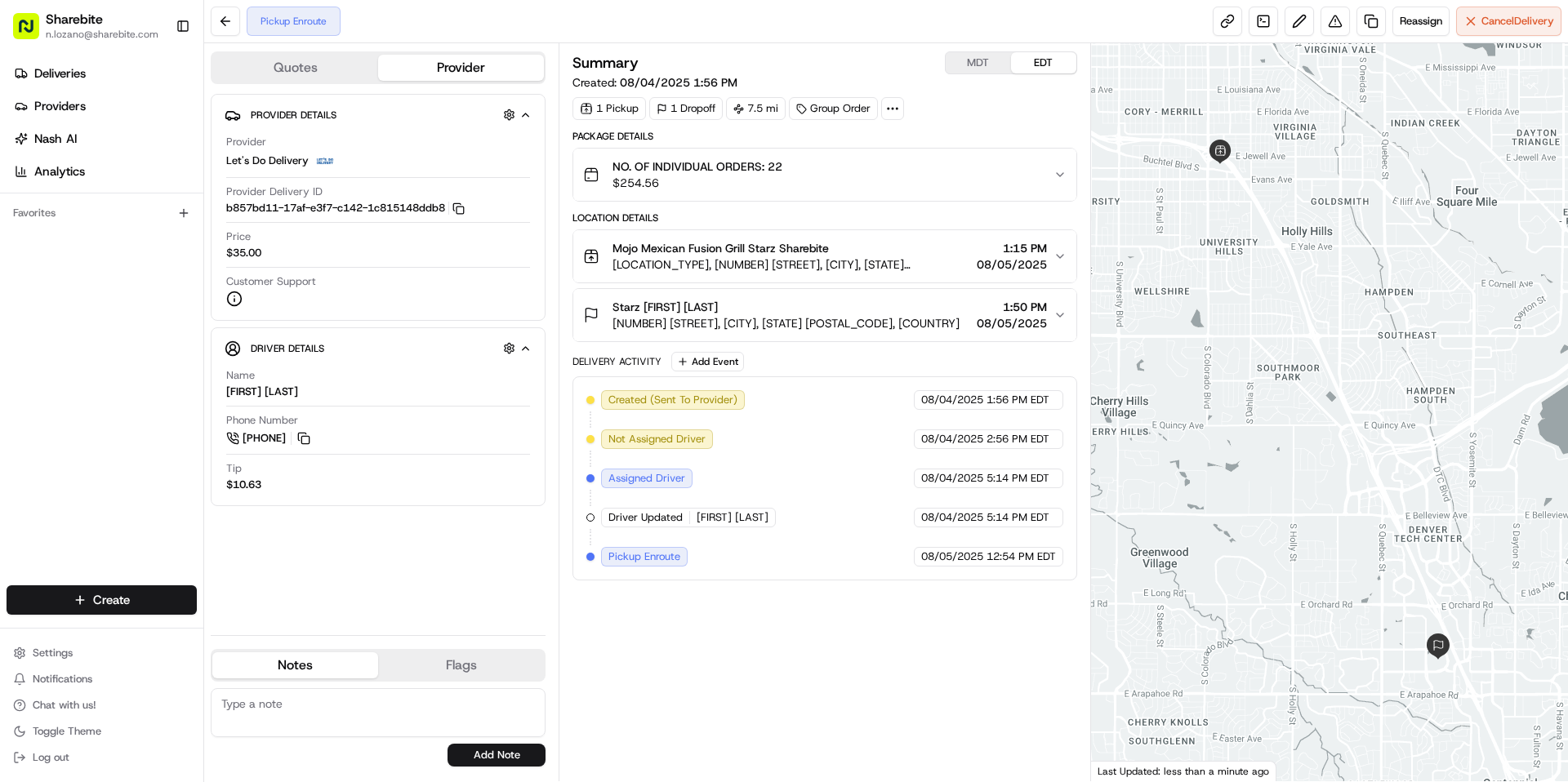 scroll, scrollTop: 0, scrollLeft: 0, axis: both 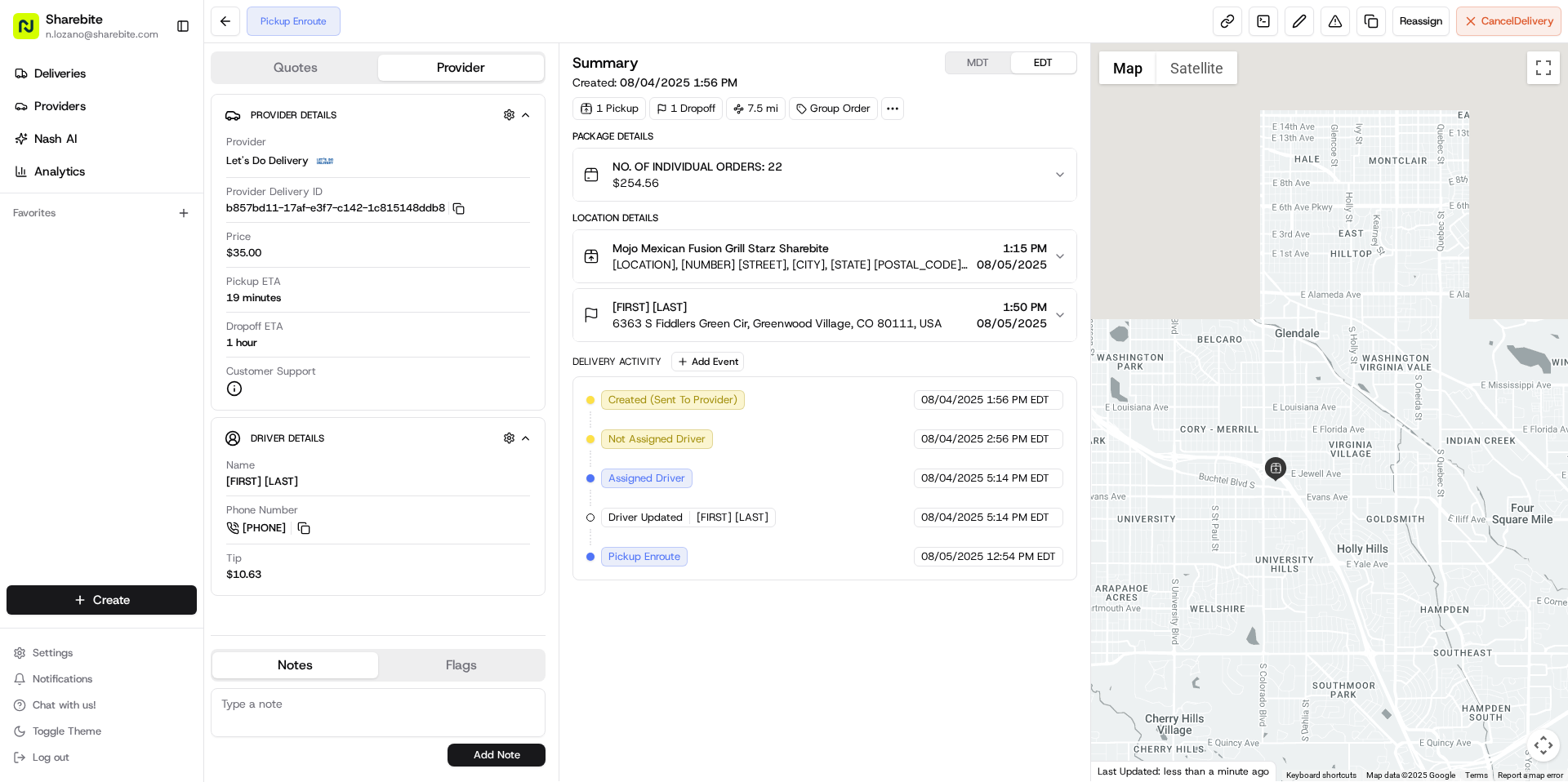 drag, startPoint x: 1268, startPoint y: 276, endPoint x: 1331, endPoint y: 642, distance: 371.38255 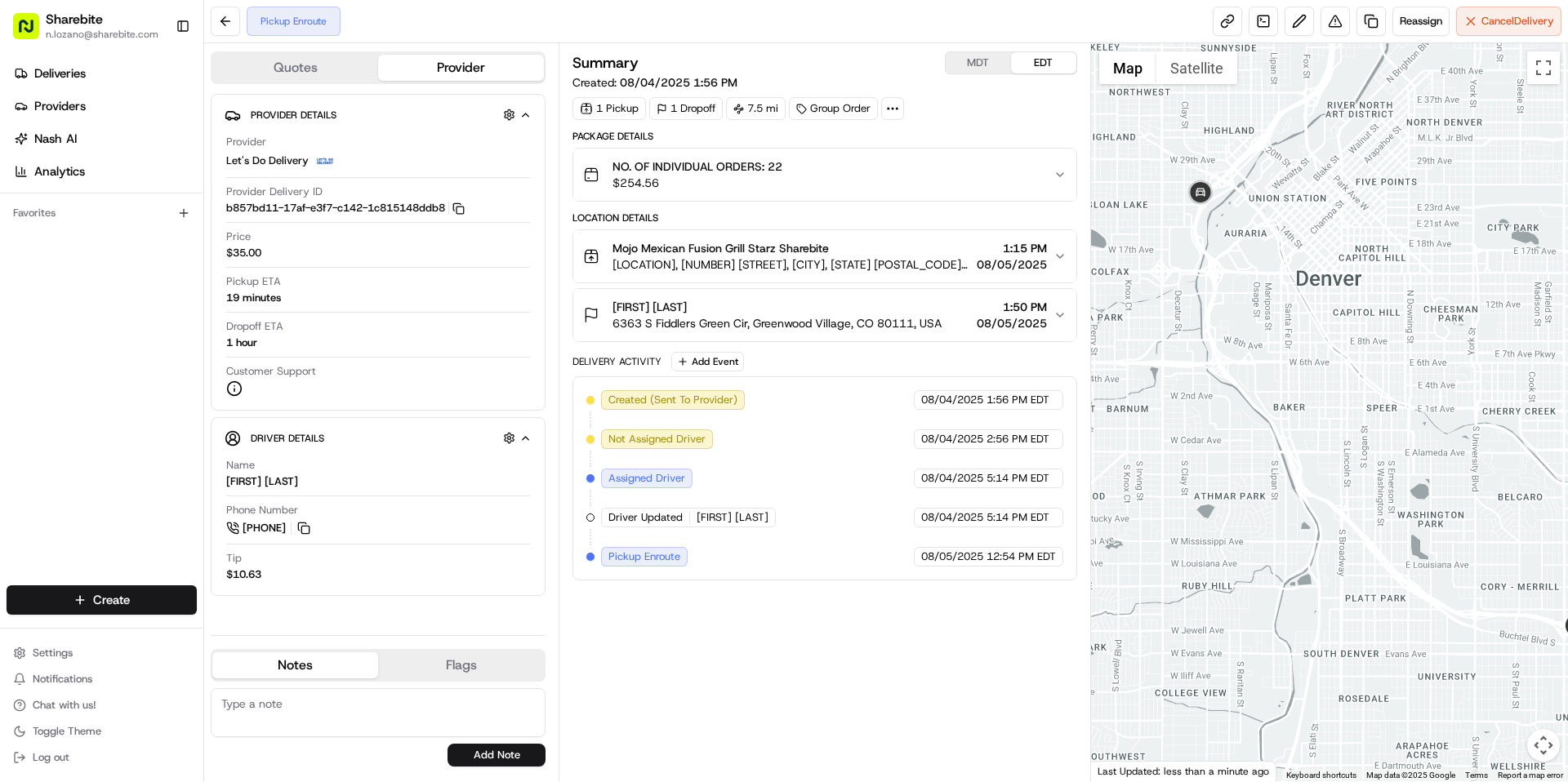 drag, startPoint x: 1251, startPoint y: 448, endPoint x: 1465, endPoint y: 354, distance: 233.7349 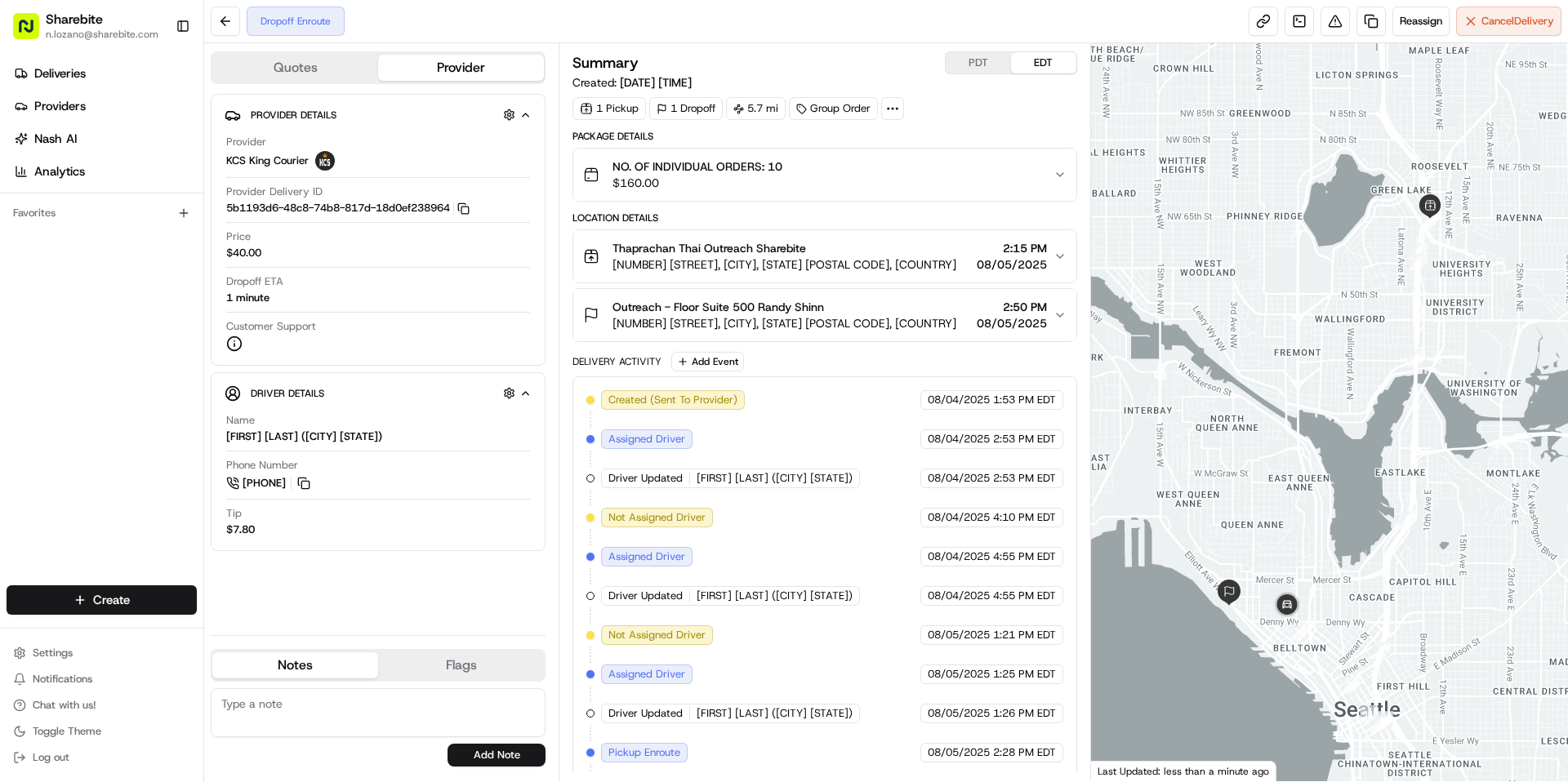 scroll, scrollTop: 0, scrollLeft: 0, axis: both 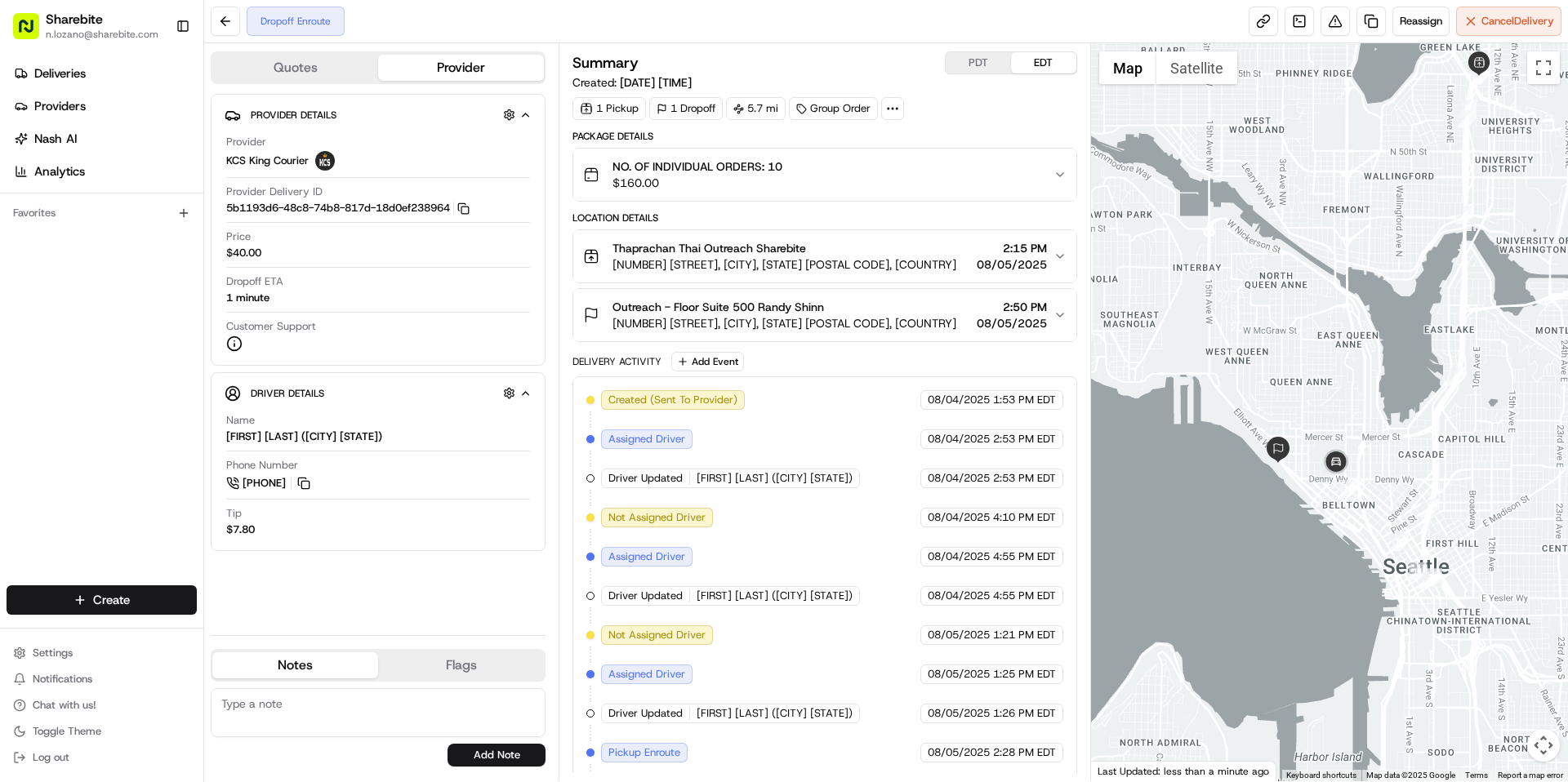 drag, startPoint x: 1348, startPoint y: 589, endPoint x: 1392, endPoint y: 444, distance: 151.52888 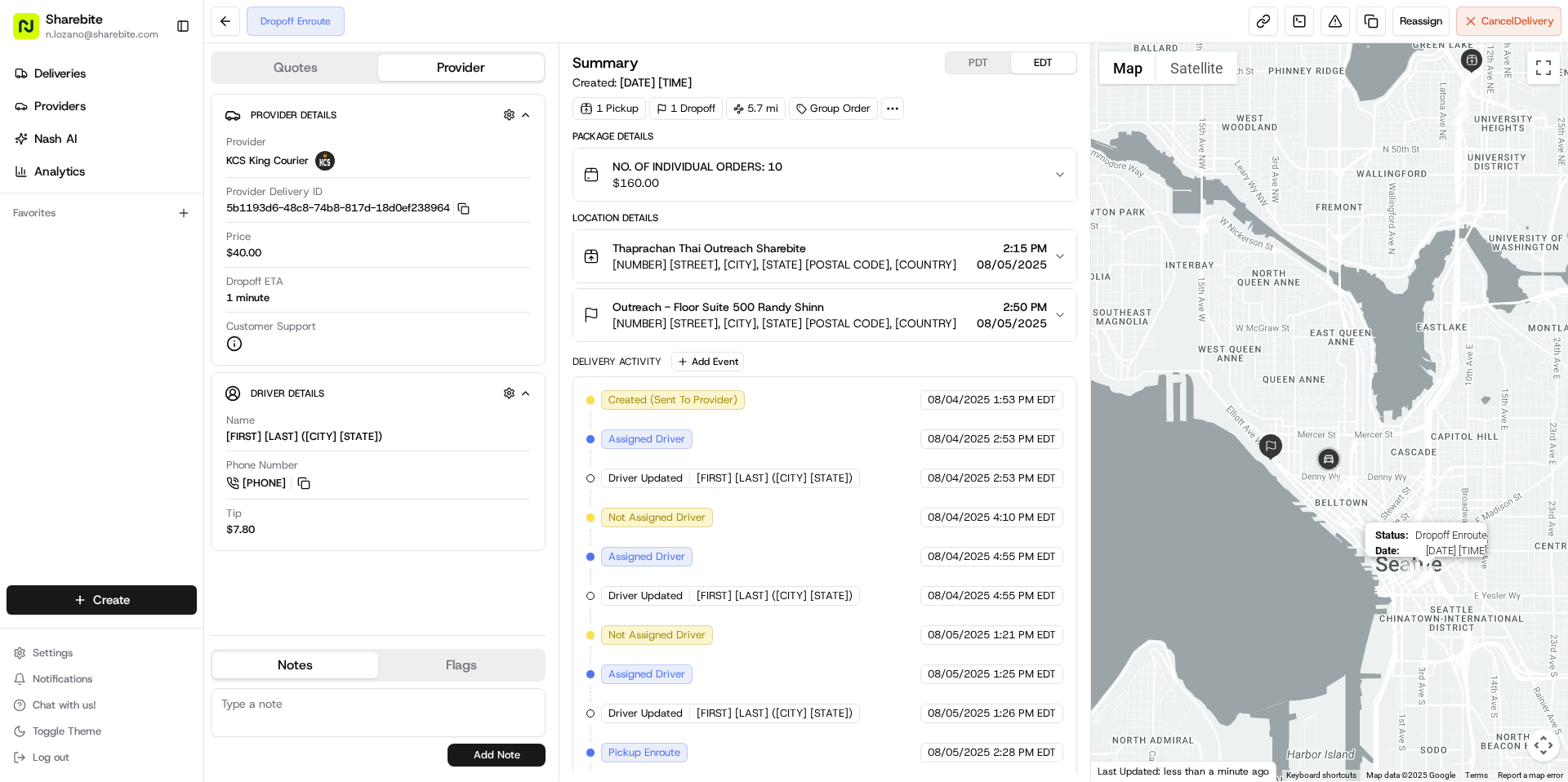 click at bounding box center (1426, 575) 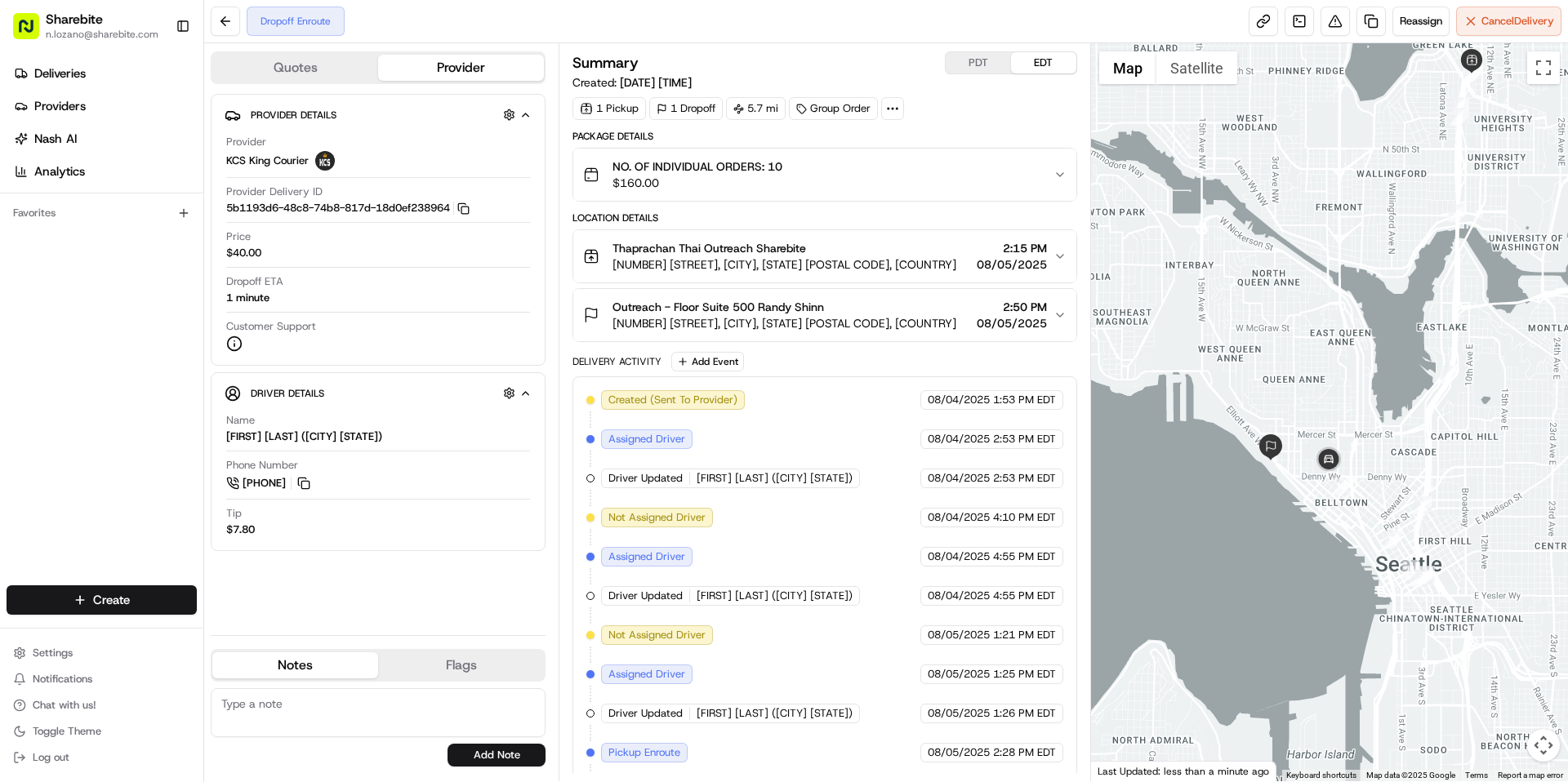scroll, scrollTop: 121, scrollLeft: 0, axis: vertical 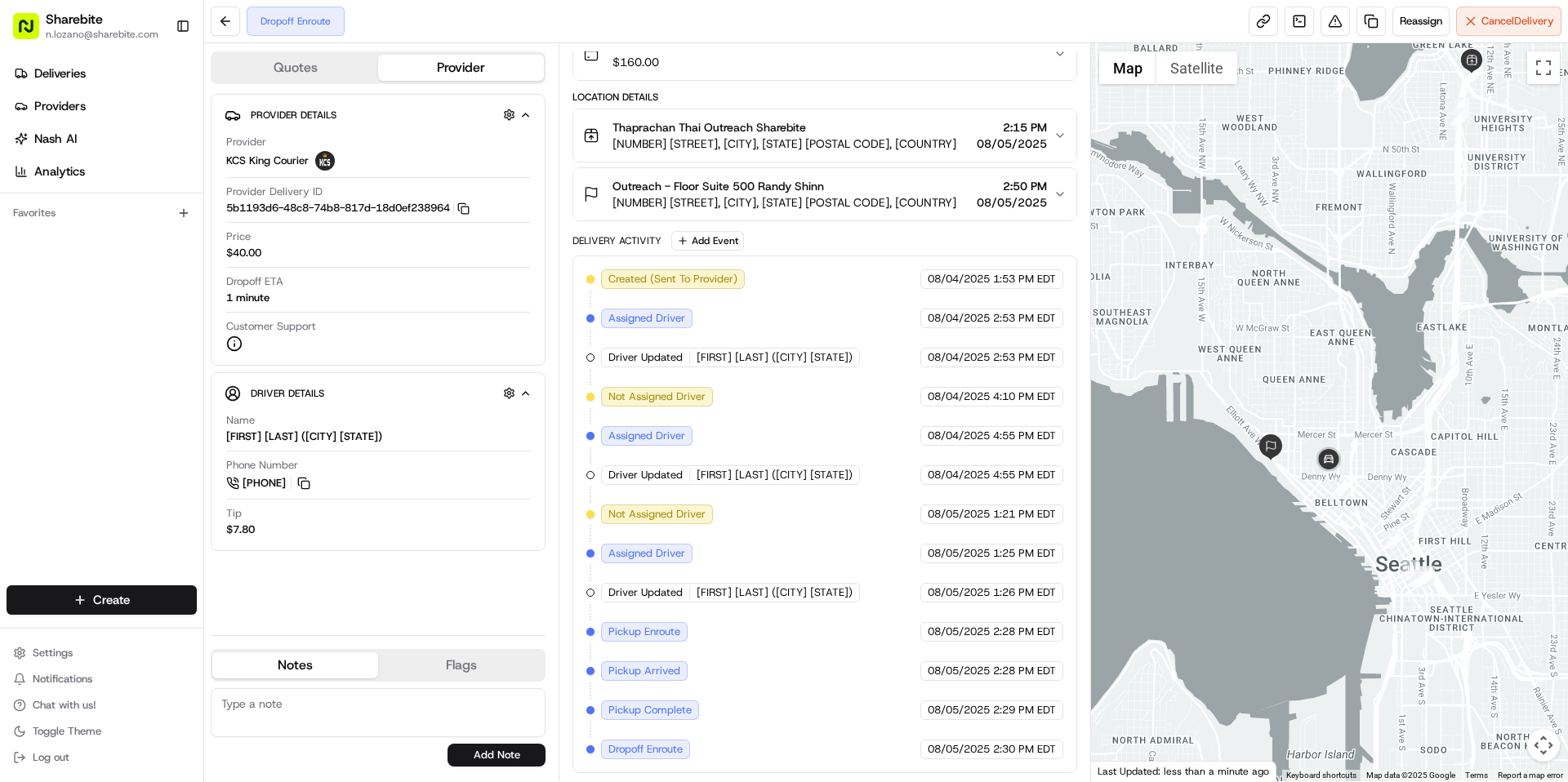 click on "Quotes" at bounding box center (295, 68) 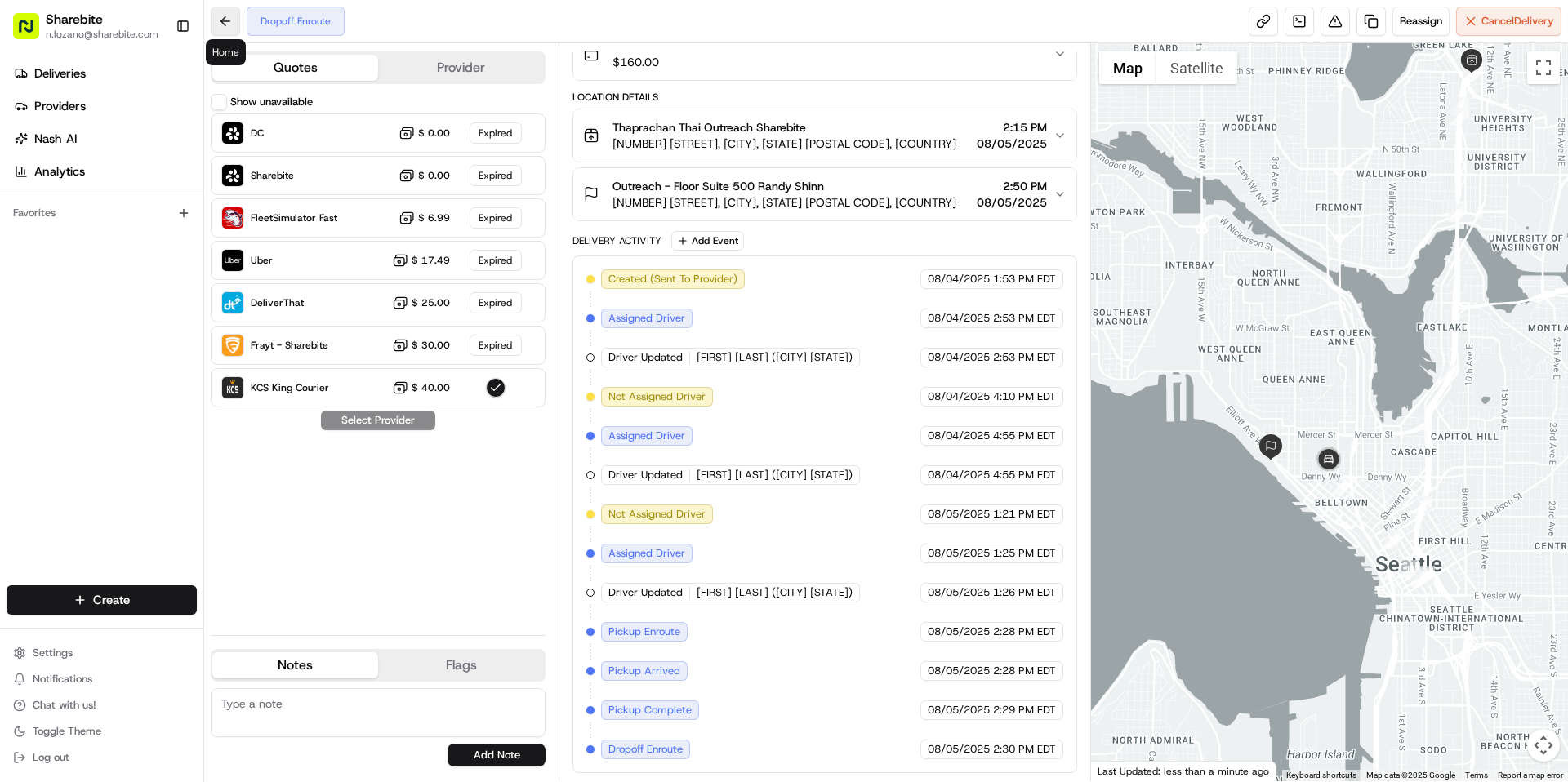 click at bounding box center [225, 21] 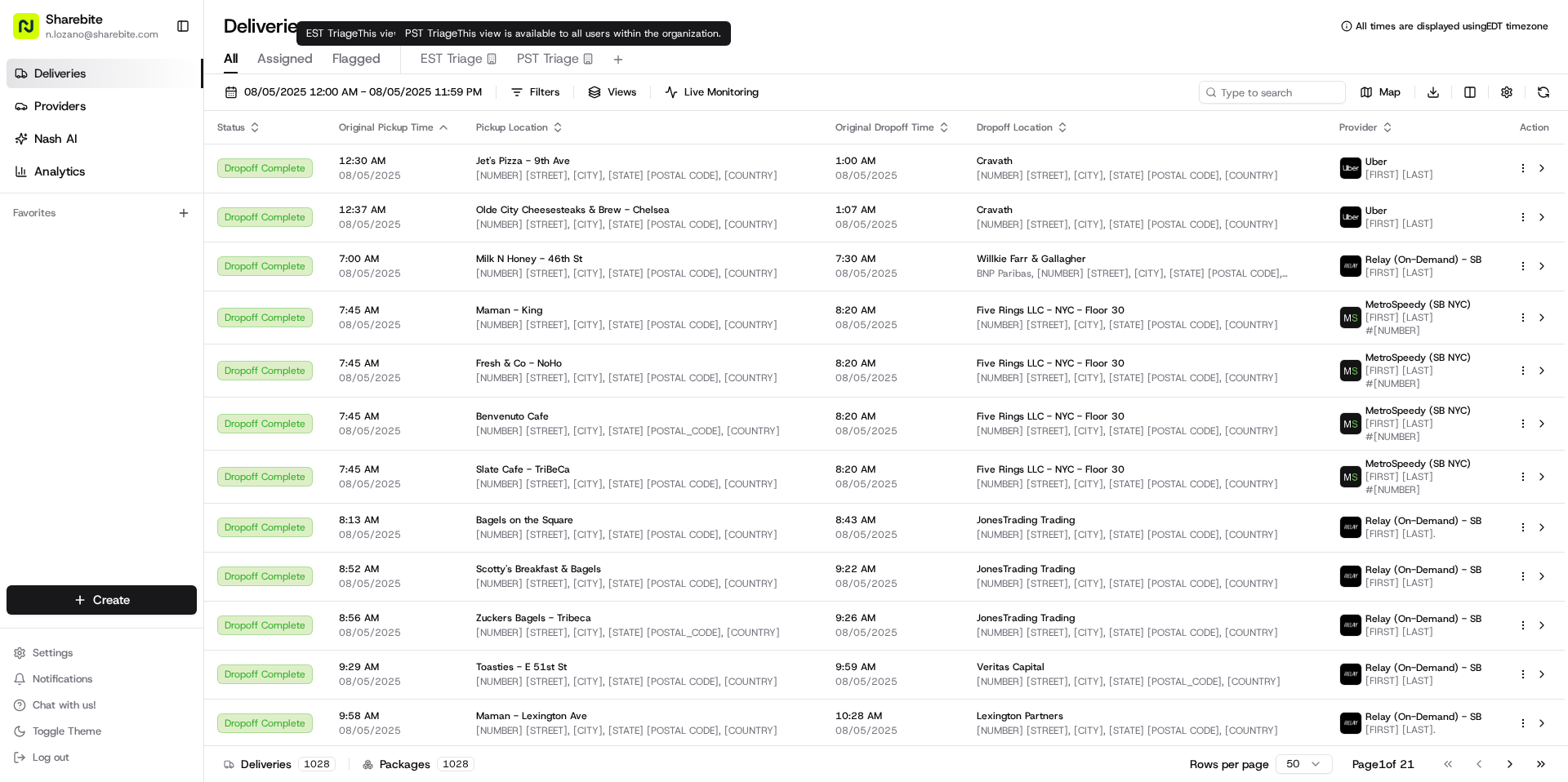 click on "PST Triage" at bounding box center [548, 59] 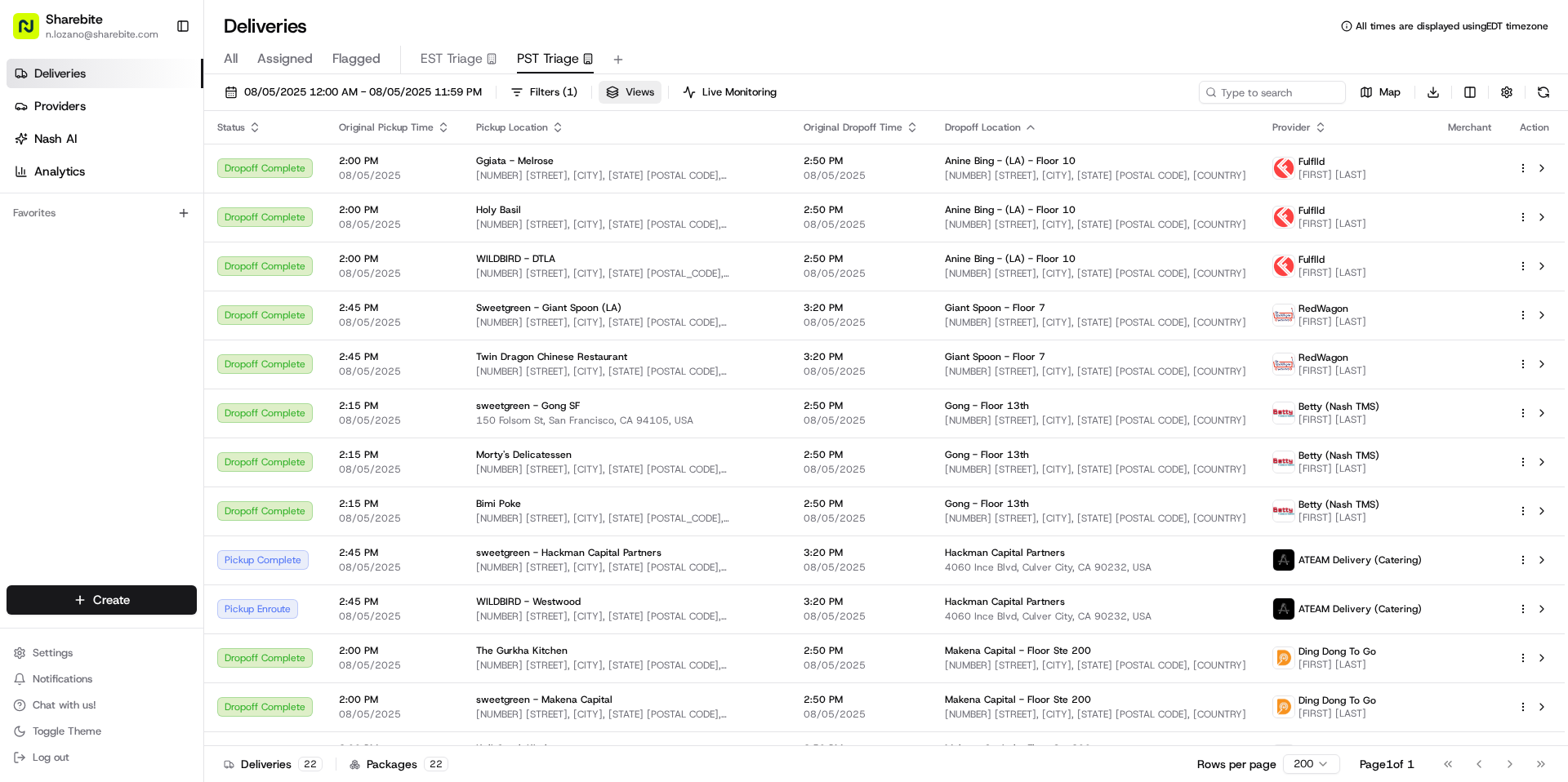 click on "Views" at bounding box center (630, 92) 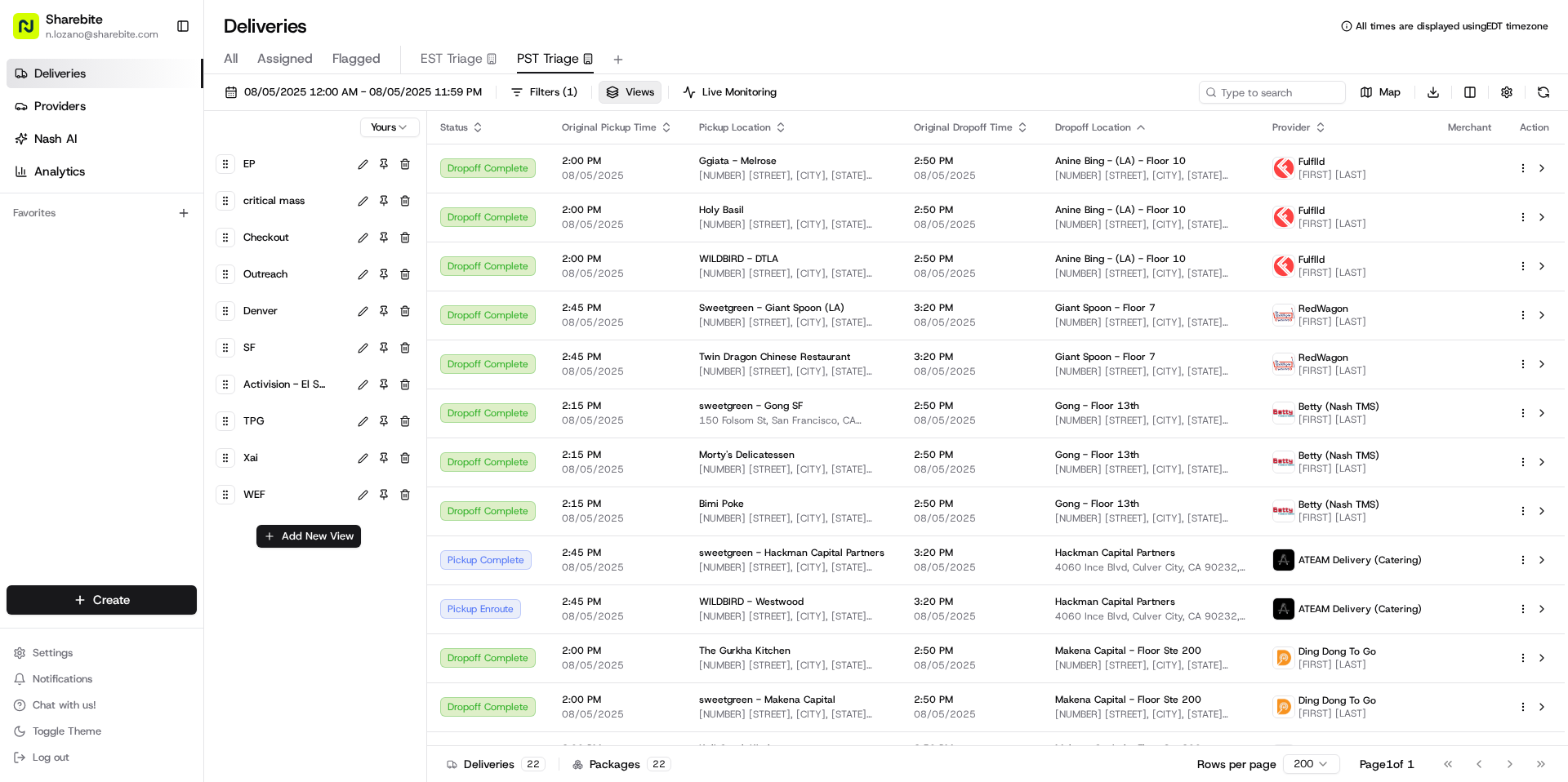 click on "Outreach" at bounding box center (294, 274) 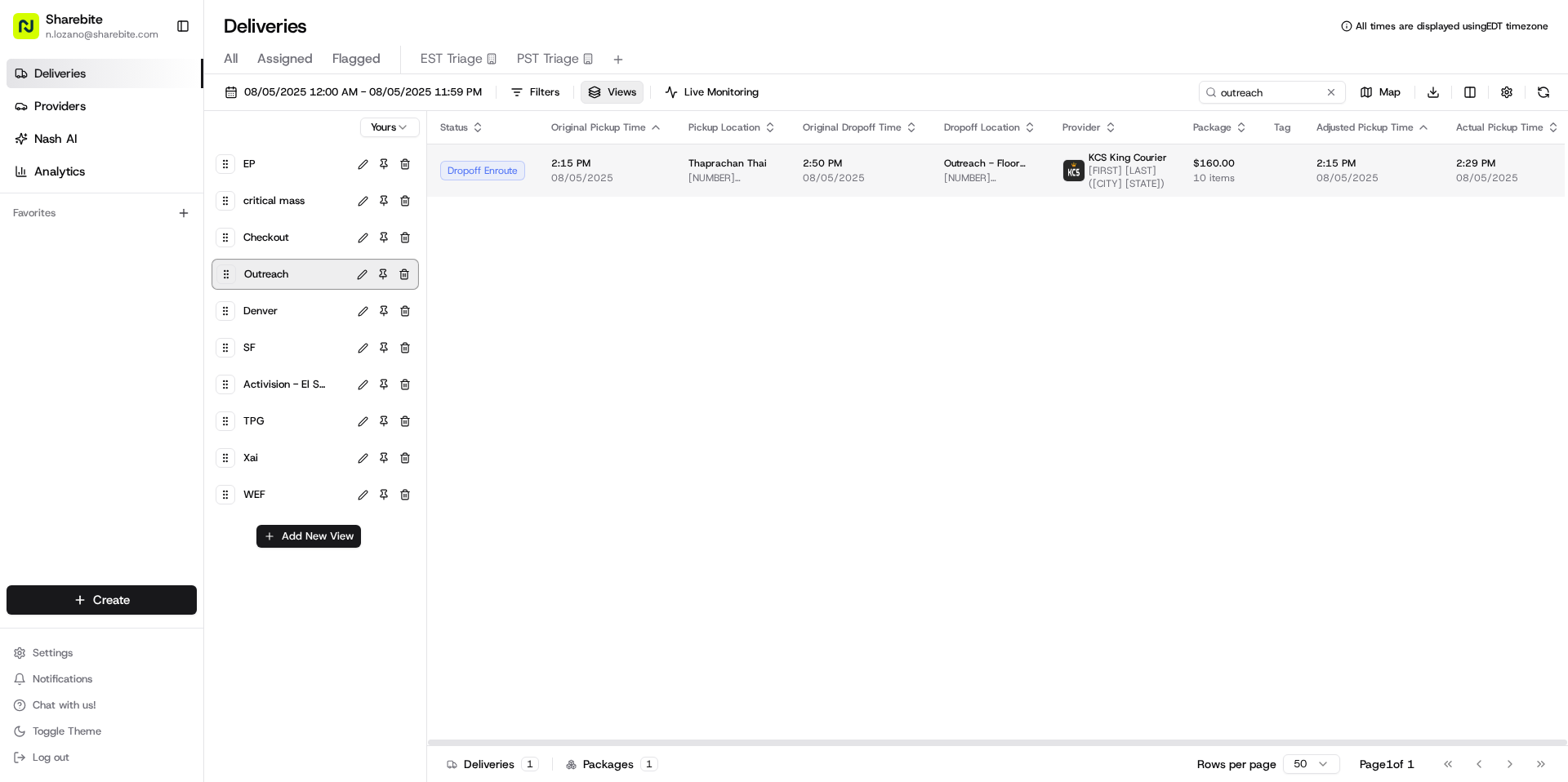 click on "[NUMBER] [STREET], [CITY], [STATE] [POSTAL CODE], [COUNTRY]" at bounding box center (733, 178) 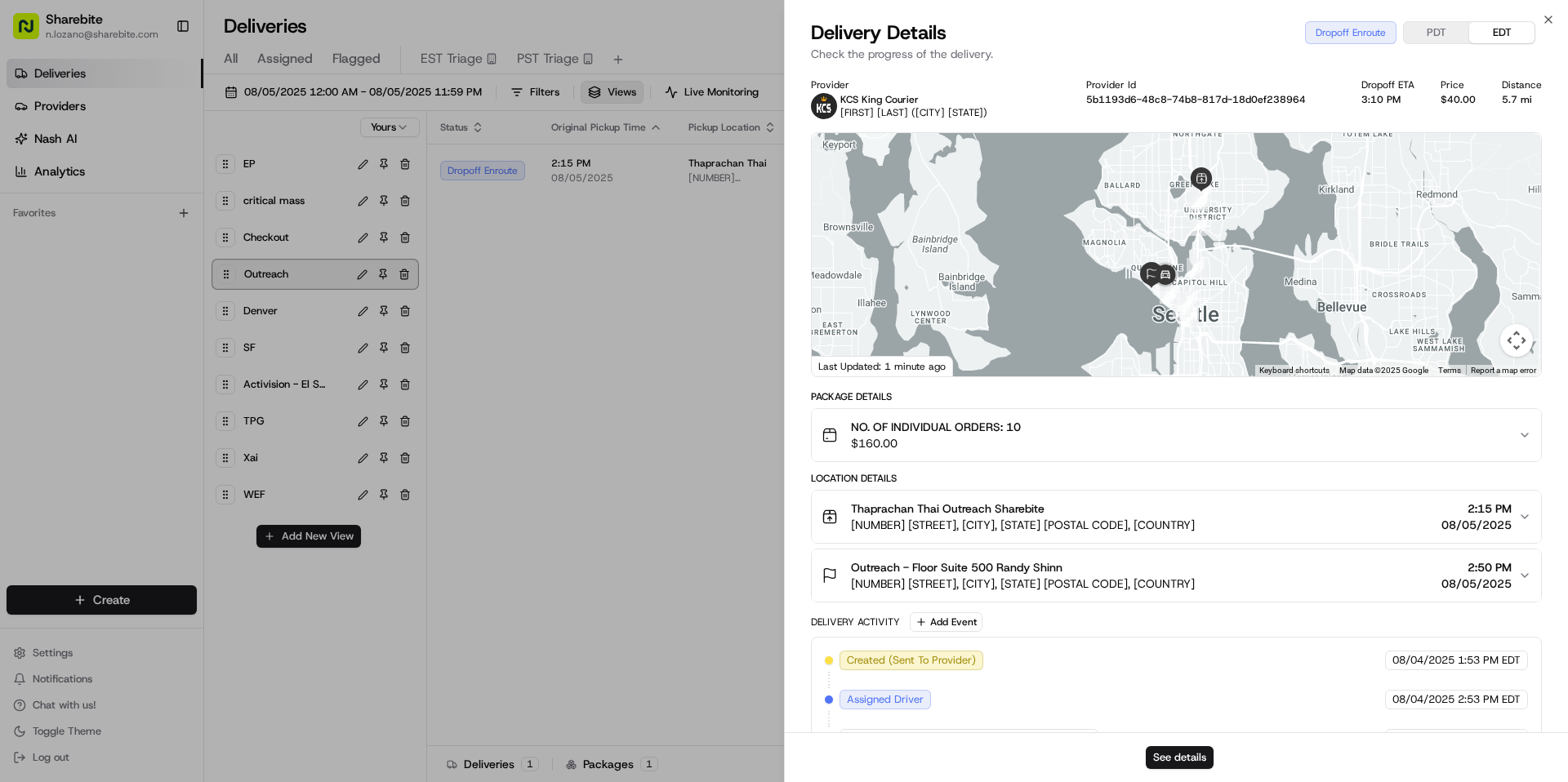 click at bounding box center [1165, 276] 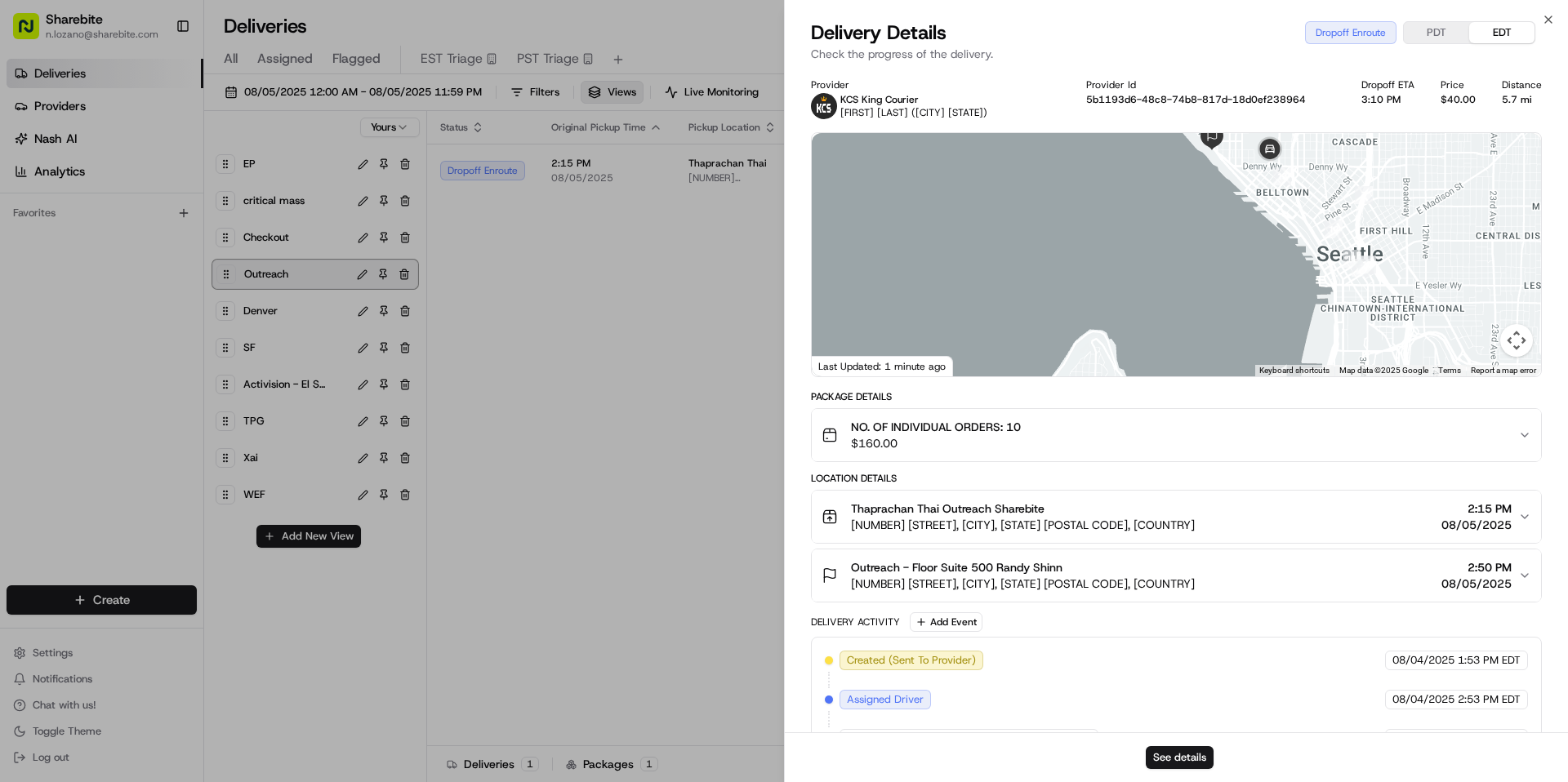drag, startPoint x: 1160, startPoint y: 287, endPoint x: 1245, endPoint y: 45, distance: 256.49366 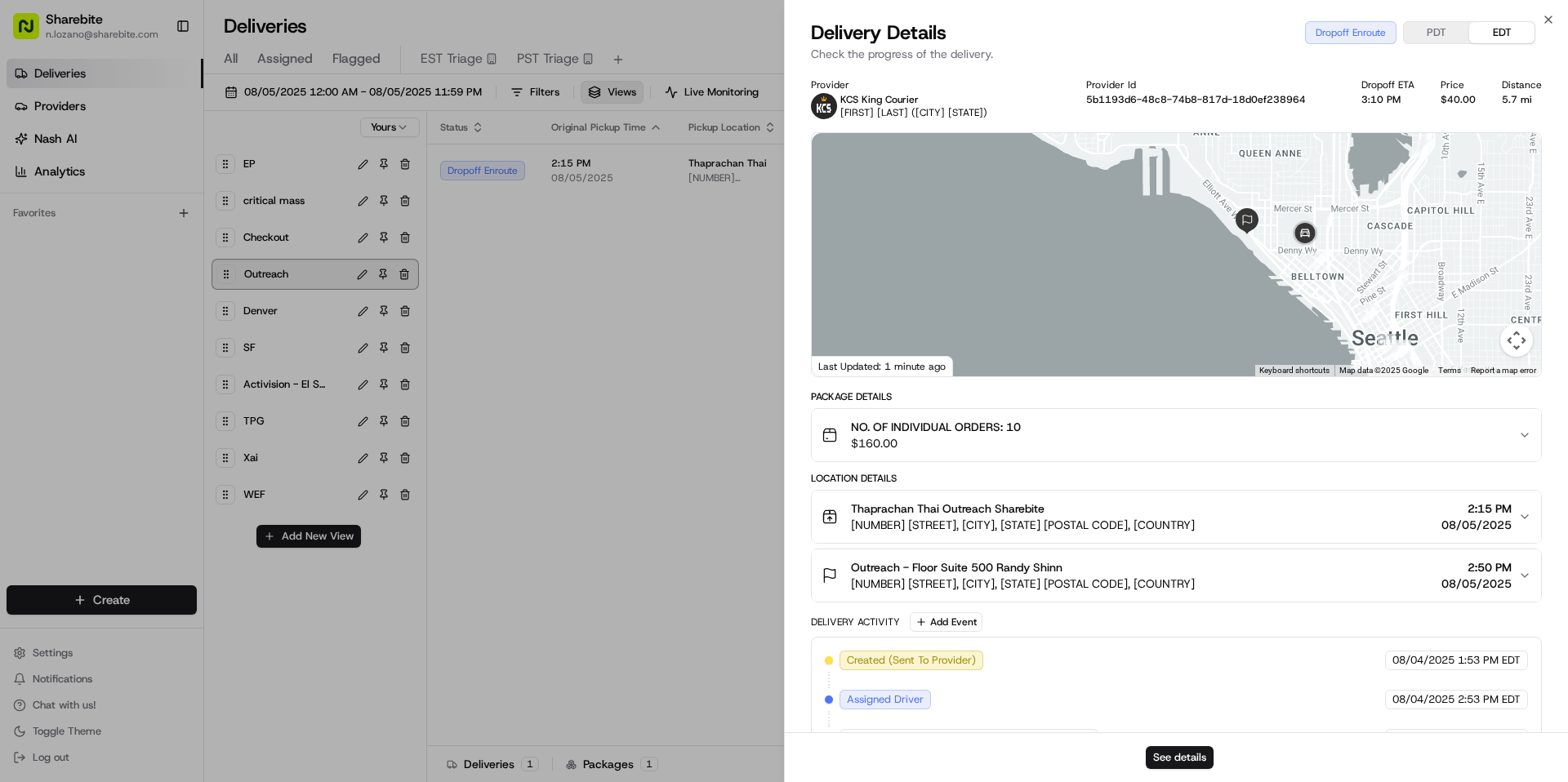 drag, startPoint x: 1220, startPoint y: 172, endPoint x: 1258, endPoint y: 260, distance: 95.85406 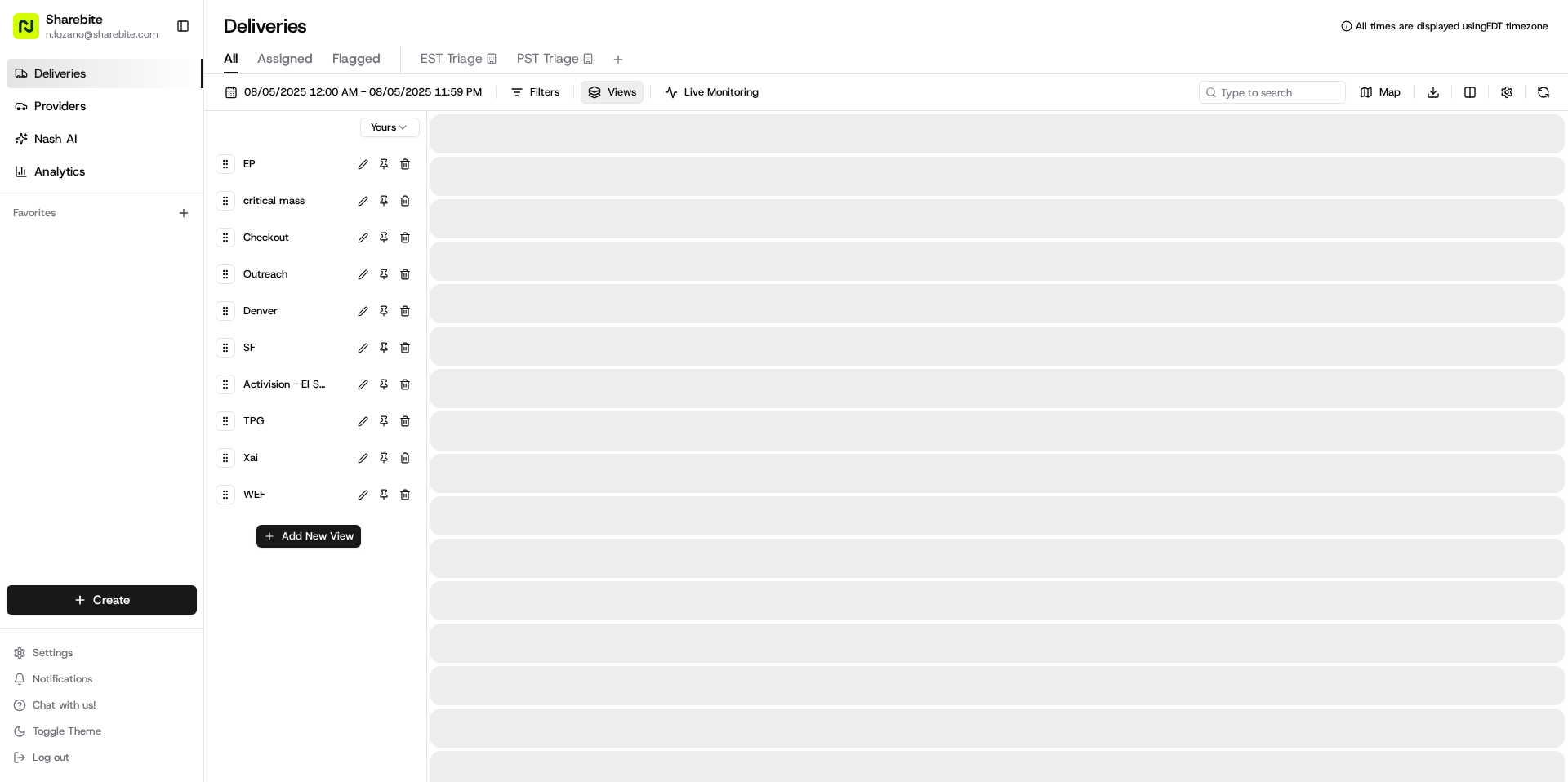 click on "All" at bounding box center (230, 59) 